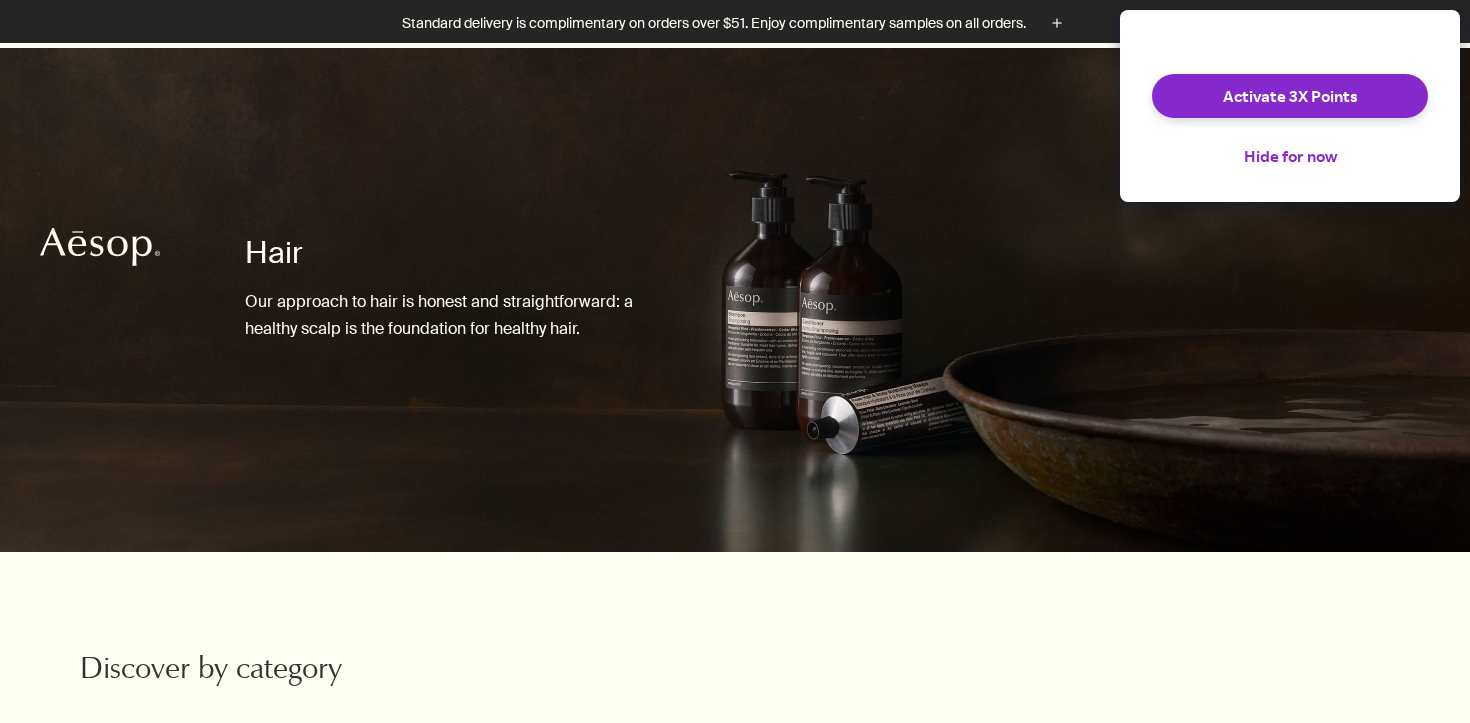 scroll, scrollTop: 474, scrollLeft: 0, axis: vertical 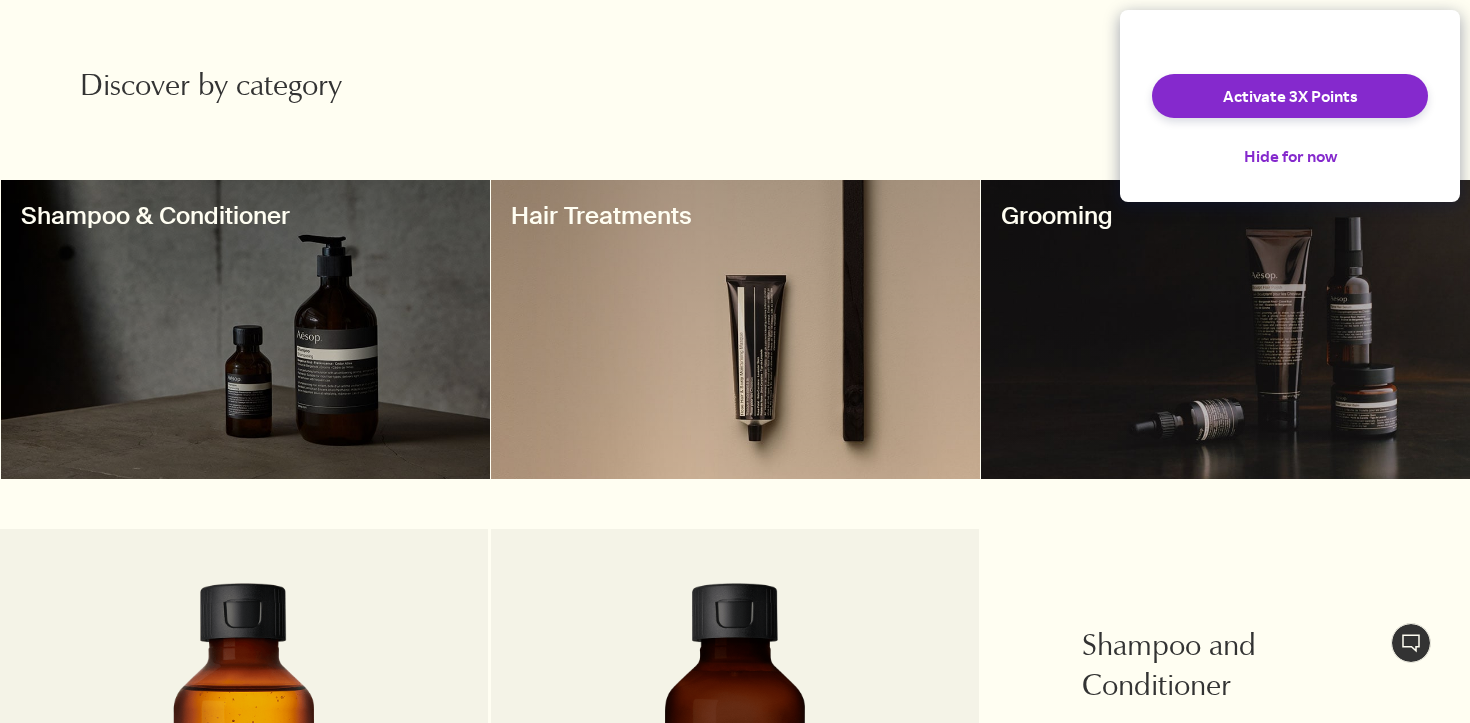 click on "Shampoo & Conditioner" at bounding box center [245, 216] 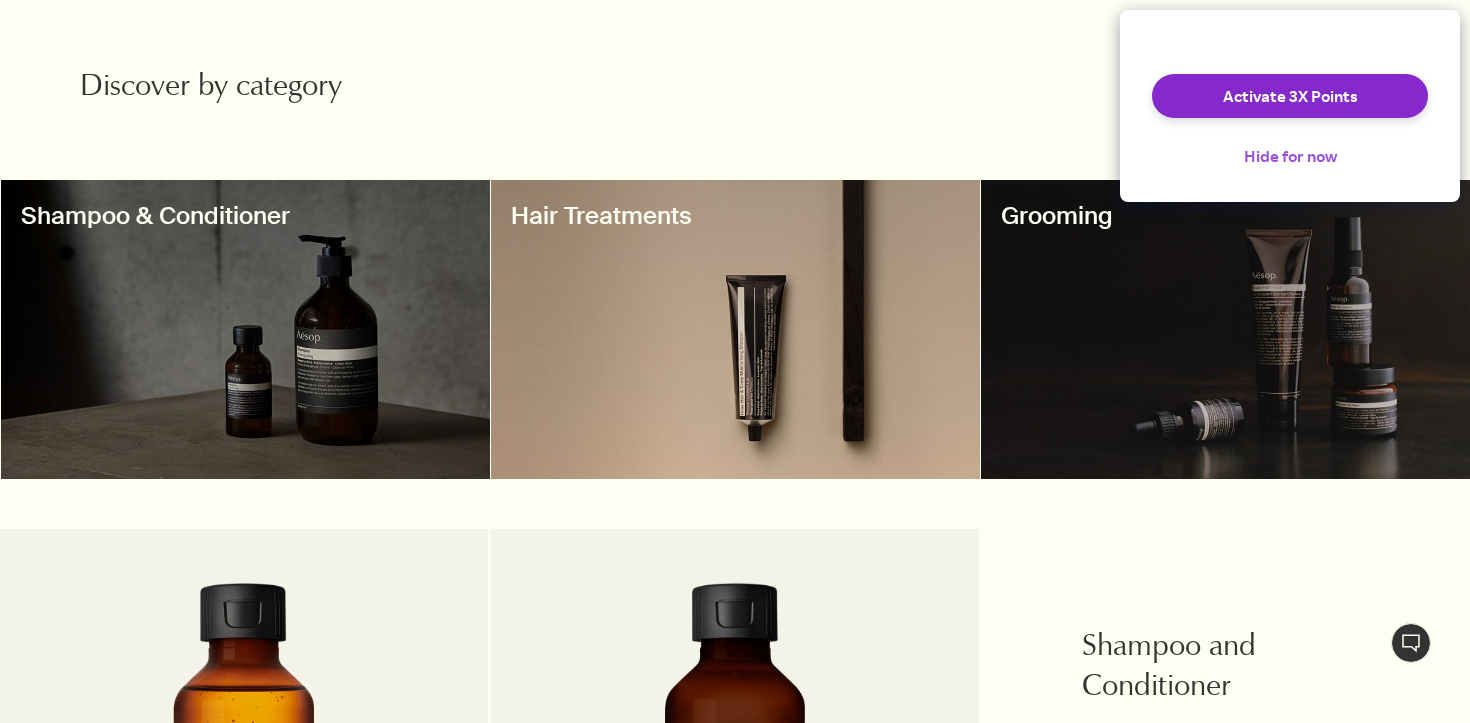 click on "Hide for now" at bounding box center [1290, 156] 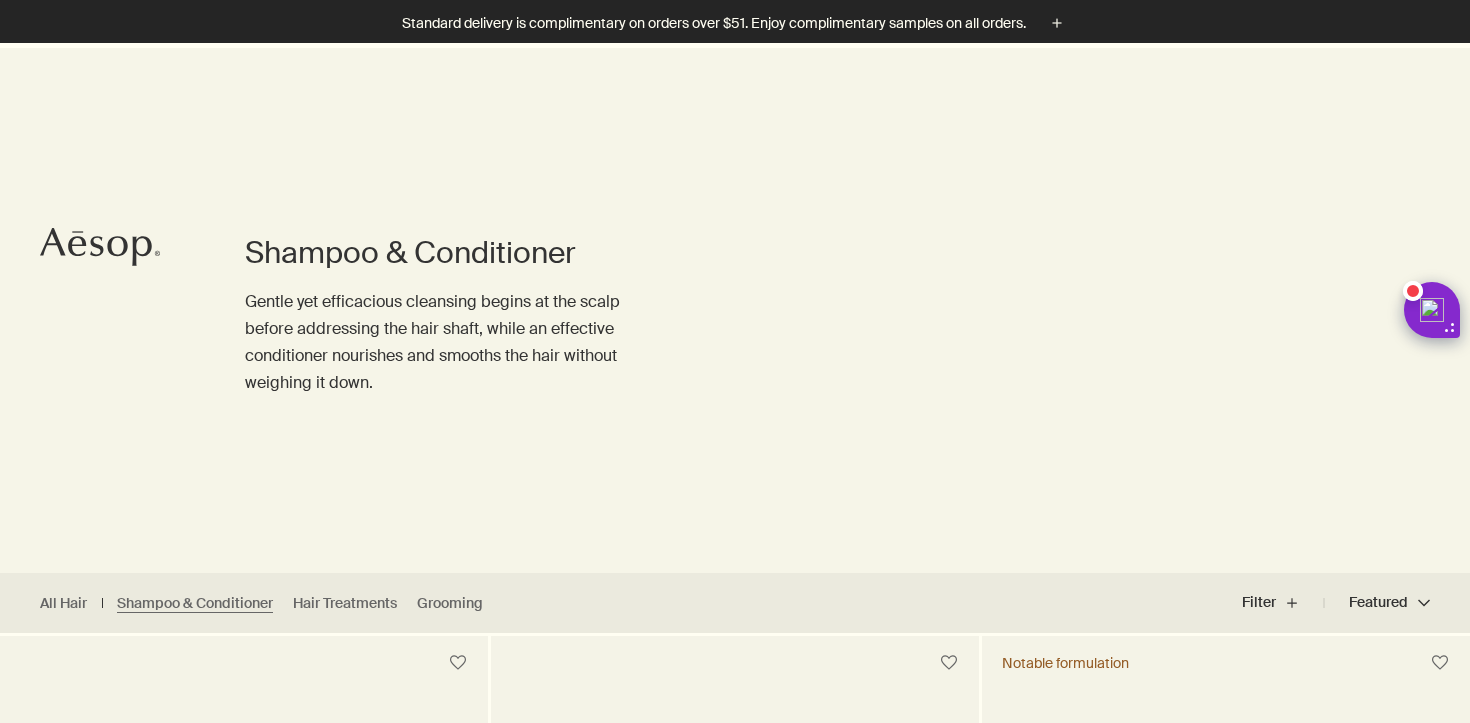 scroll, scrollTop: 434, scrollLeft: 0, axis: vertical 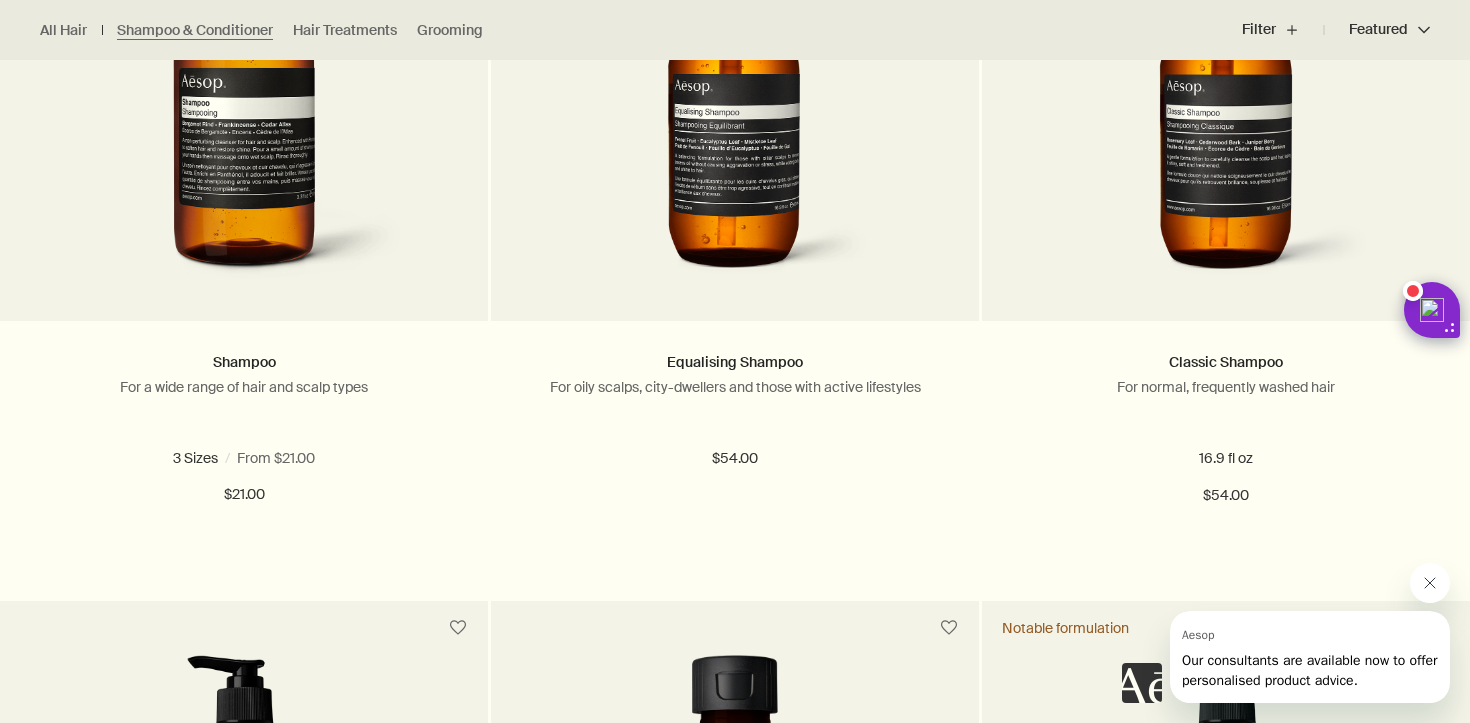 click 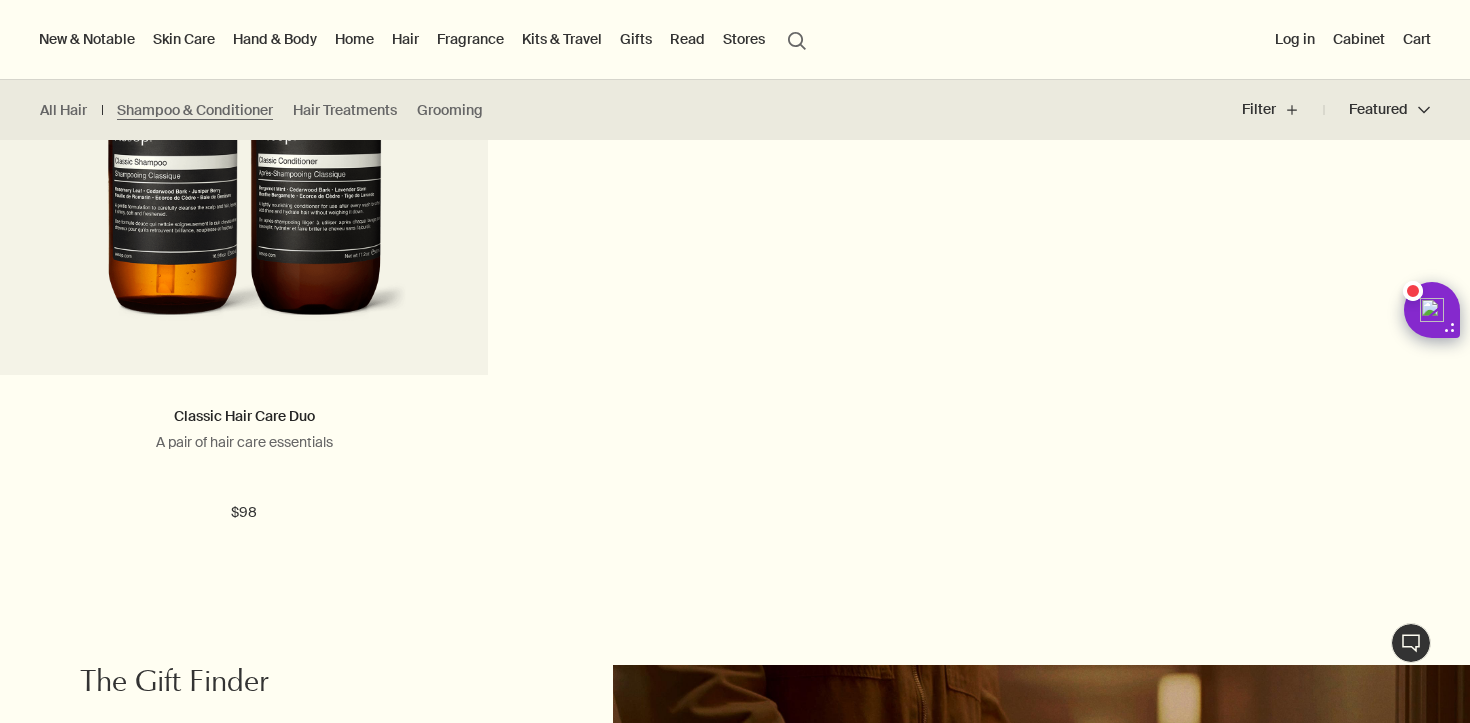 scroll, scrollTop: 2167, scrollLeft: 0, axis: vertical 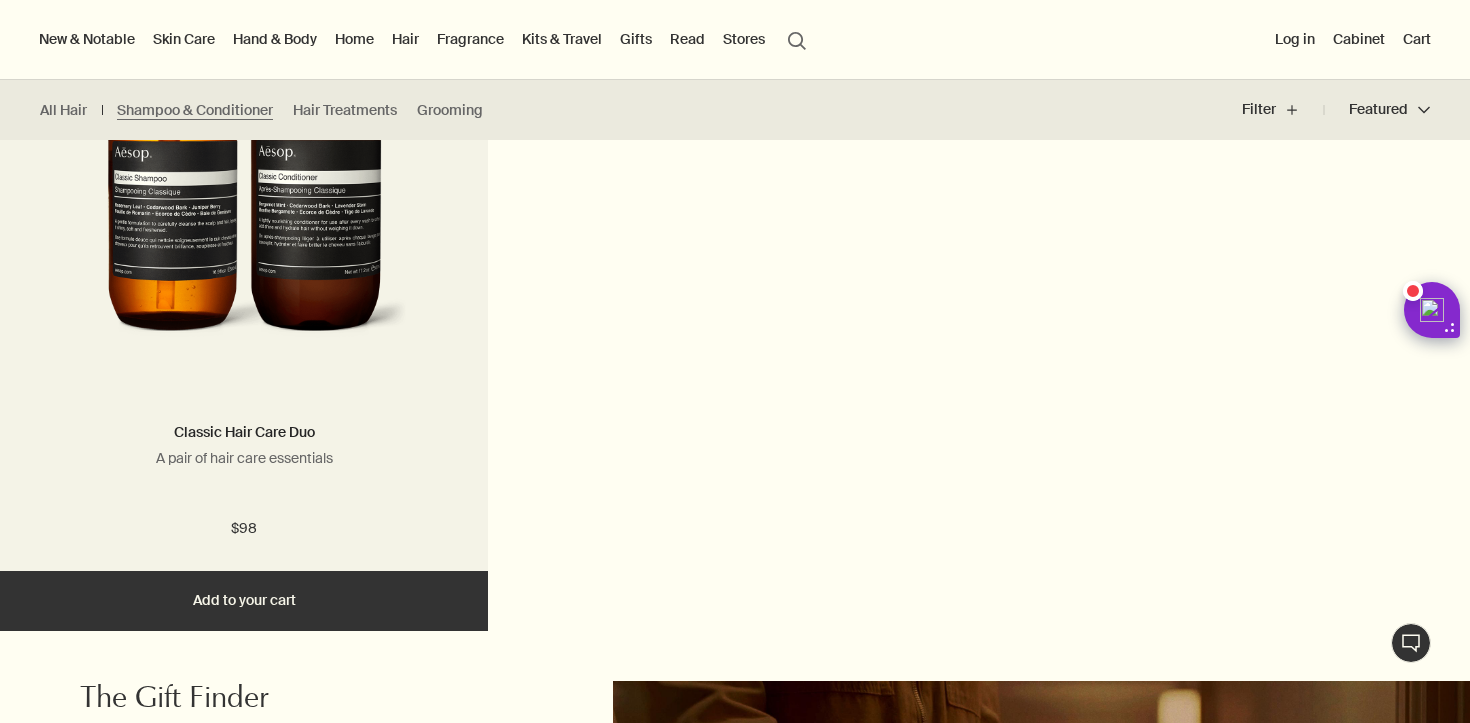 click at bounding box center [244, 176] 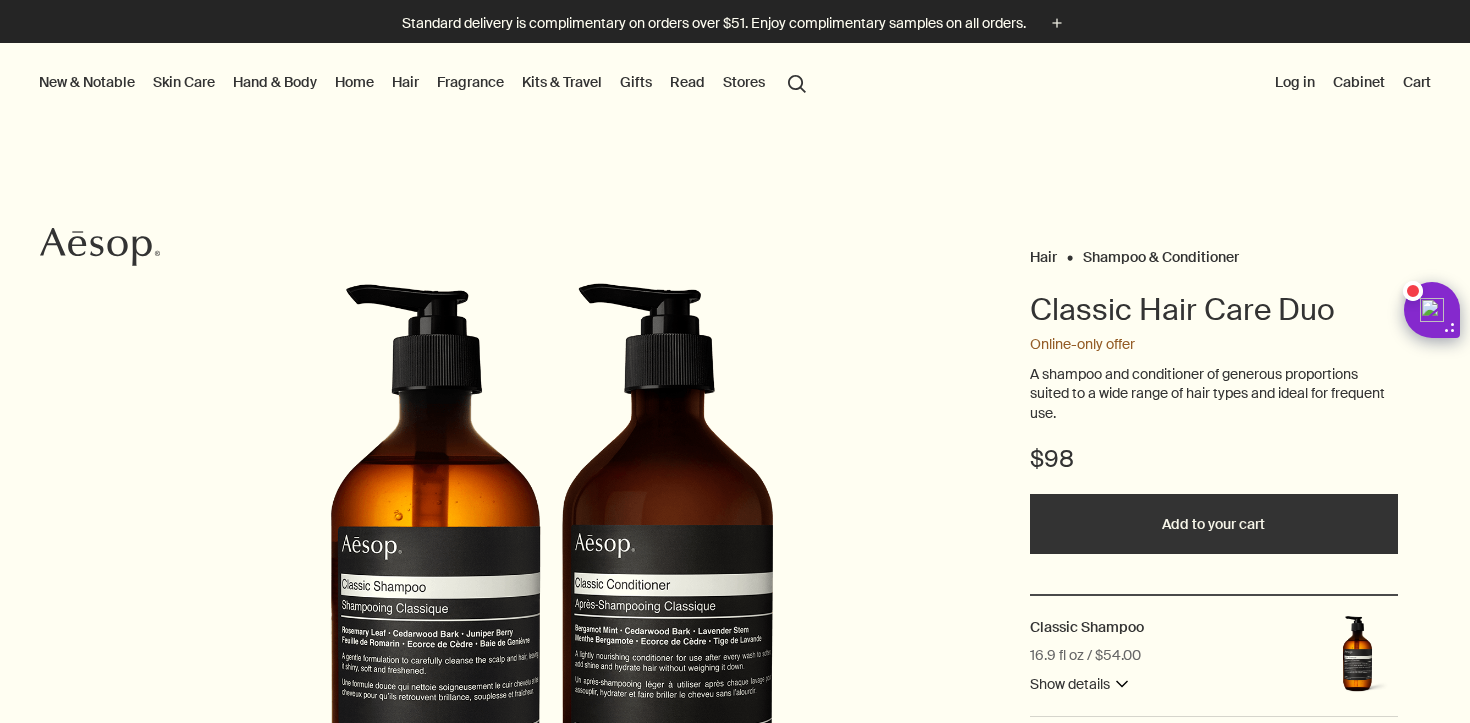 scroll, scrollTop: 0, scrollLeft: 0, axis: both 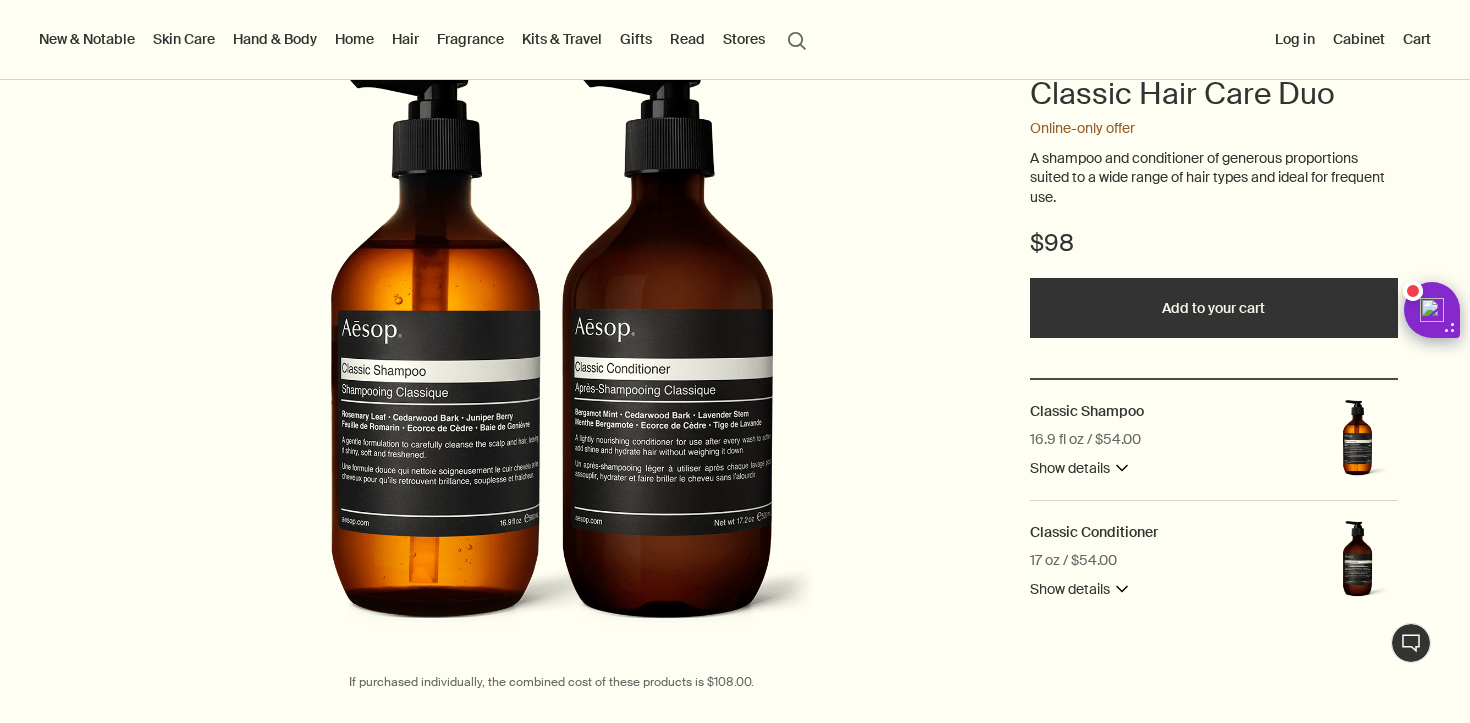 click on "Add to your cart" at bounding box center [1214, 308] 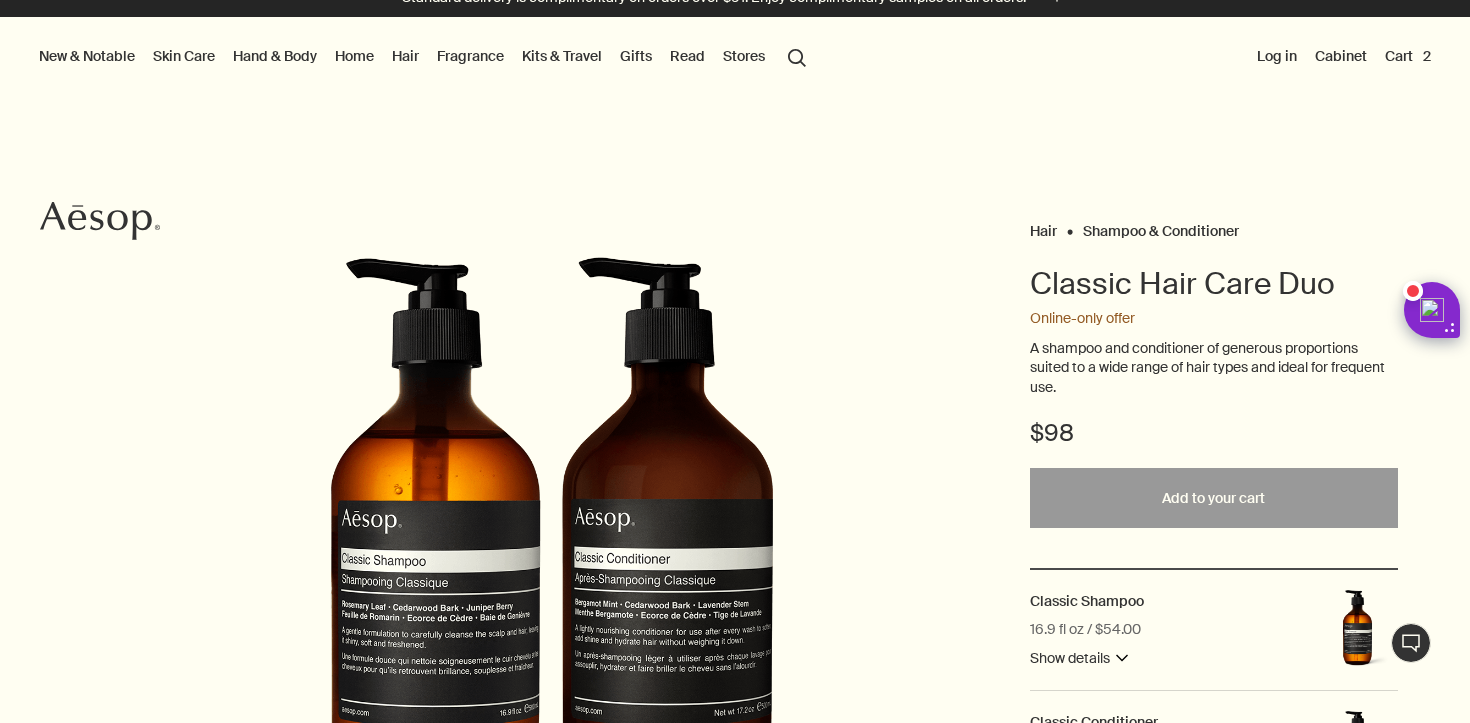 scroll, scrollTop: 0, scrollLeft: 0, axis: both 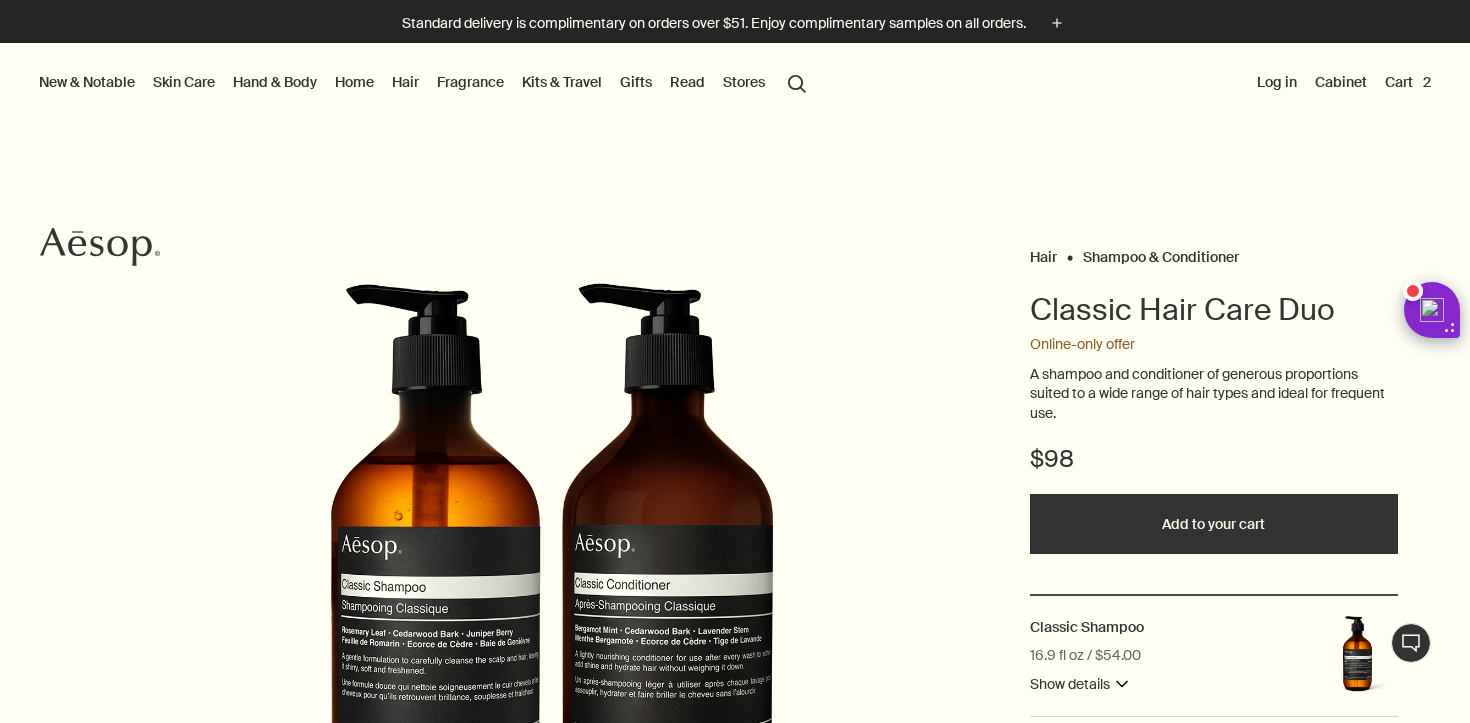 click on "Added to your cart Add to your cart" at bounding box center [1214, 524] 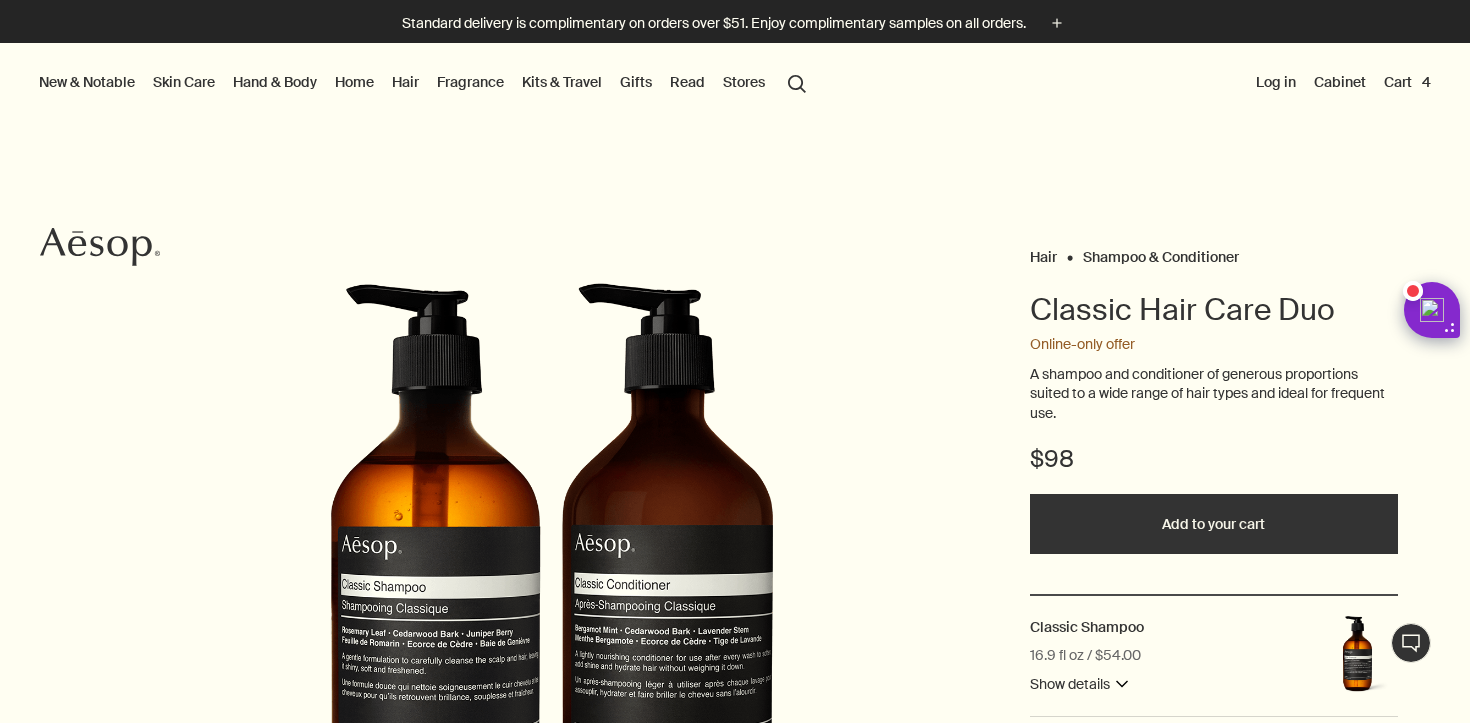 click on "Cart 4" at bounding box center [1407, 82] 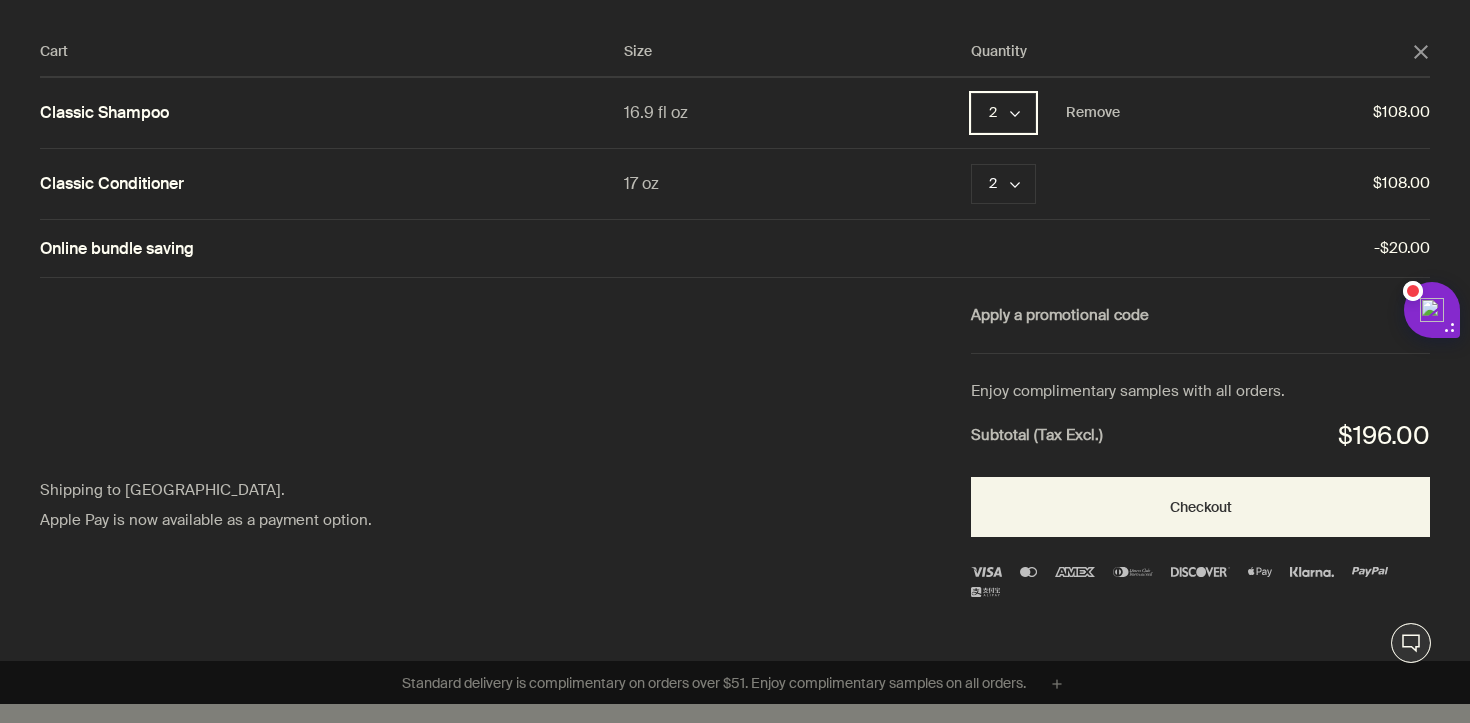 click on "chevron" 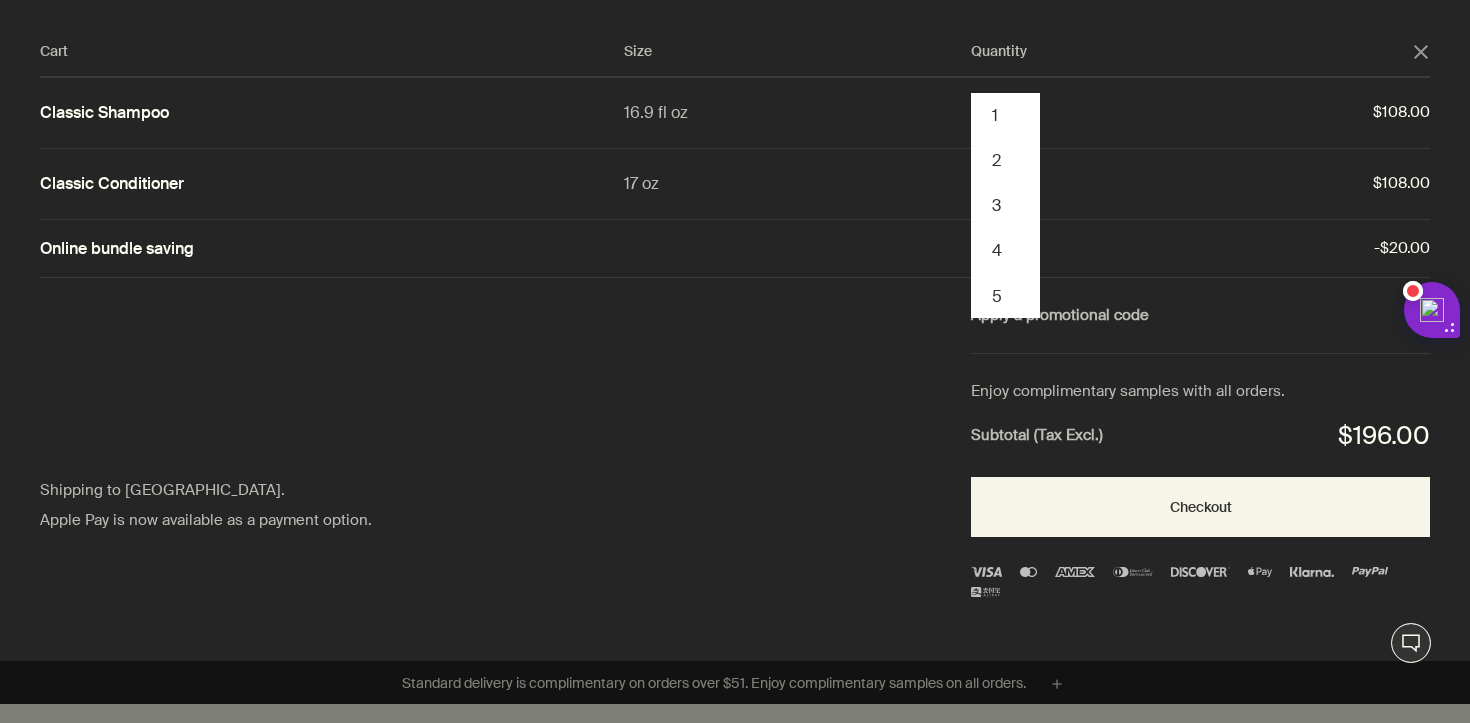 click on "Apply a promotional code plusAndCloseWithCircle Shipping to the United States. Apple Pay is now available as a payment option." at bounding box center [735, 316] 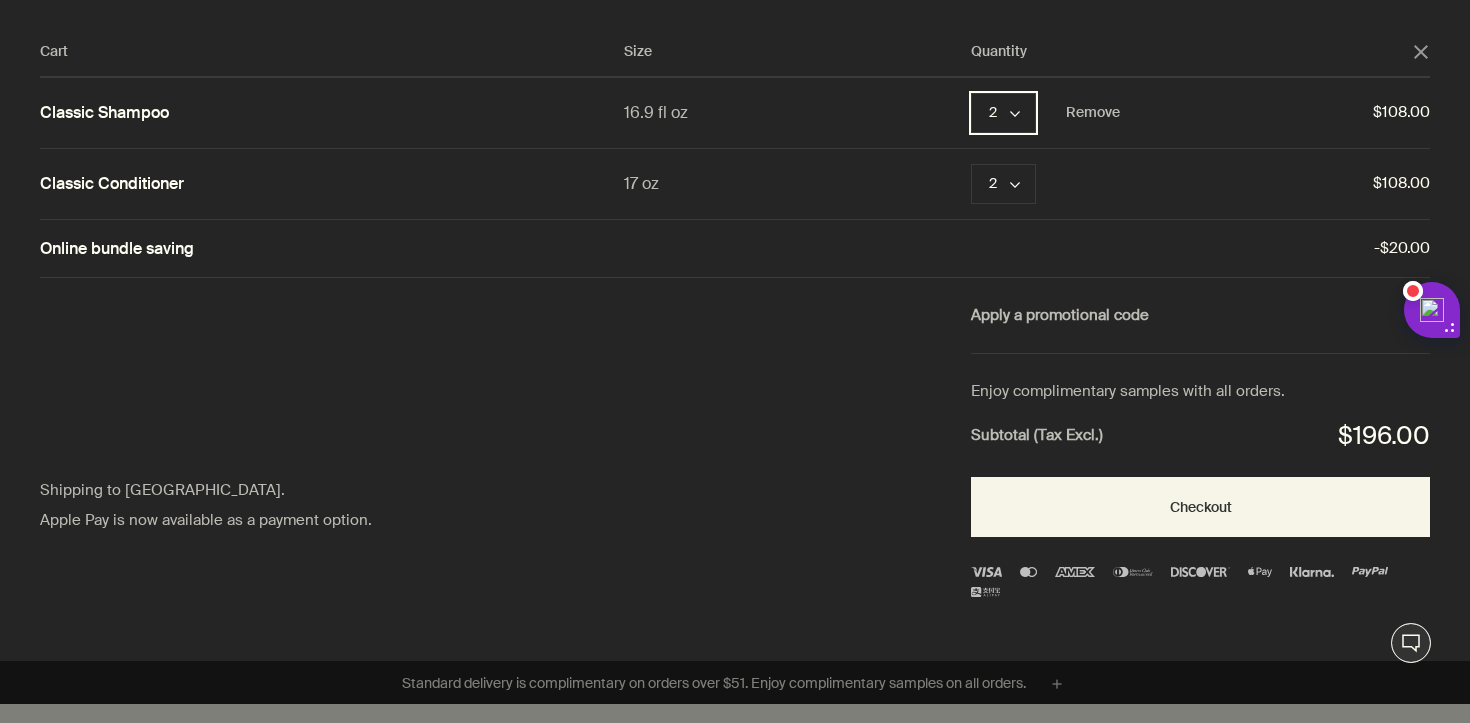 click on "2 chevron" at bounding box center [1003, 113] 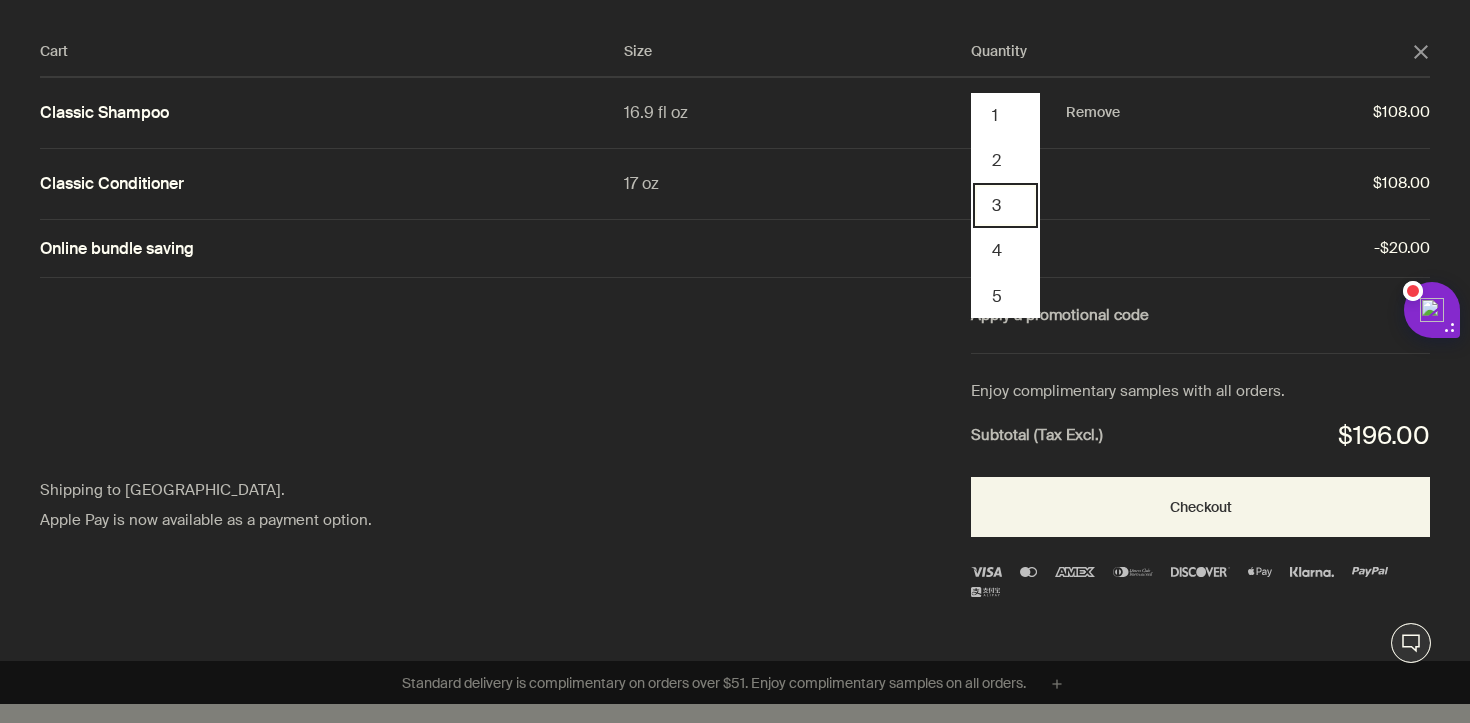 click on "3" at bounding box center [1005, 205] 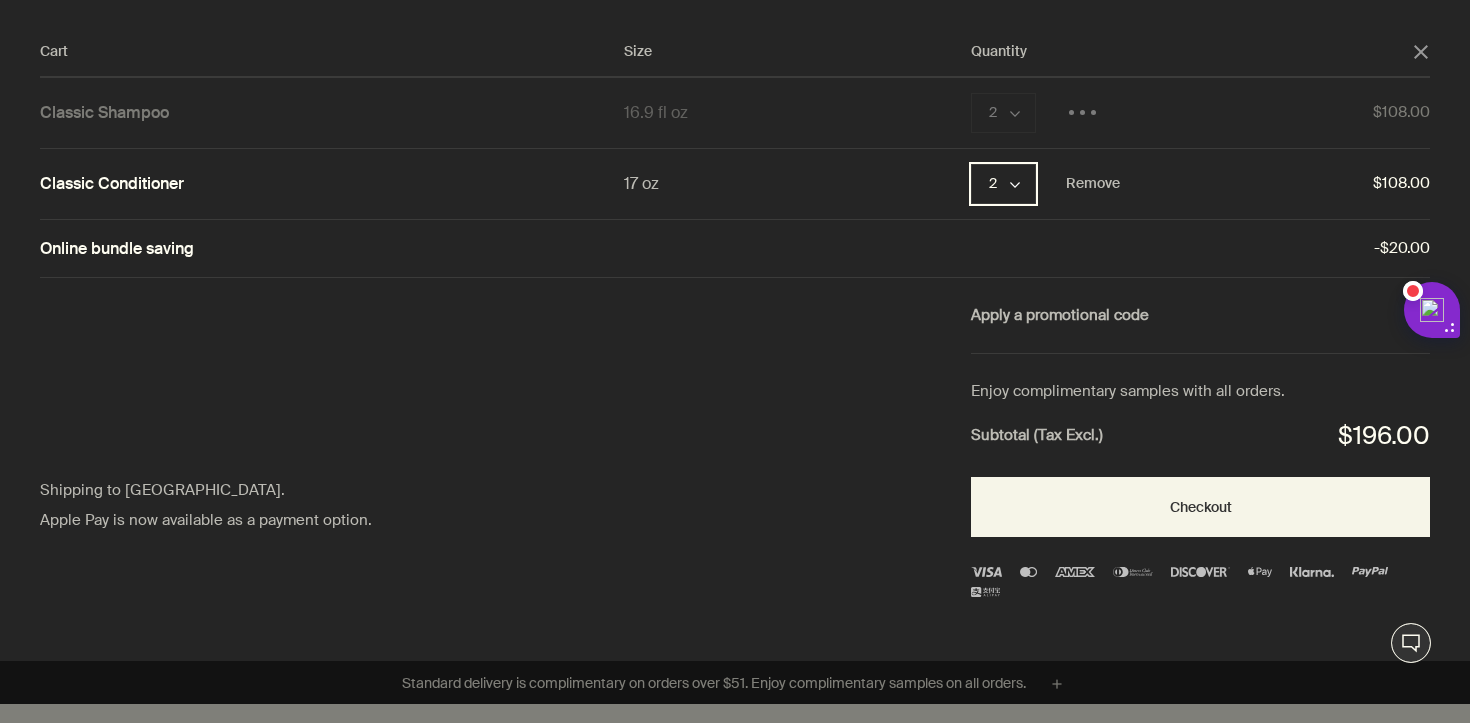click on "chevron" 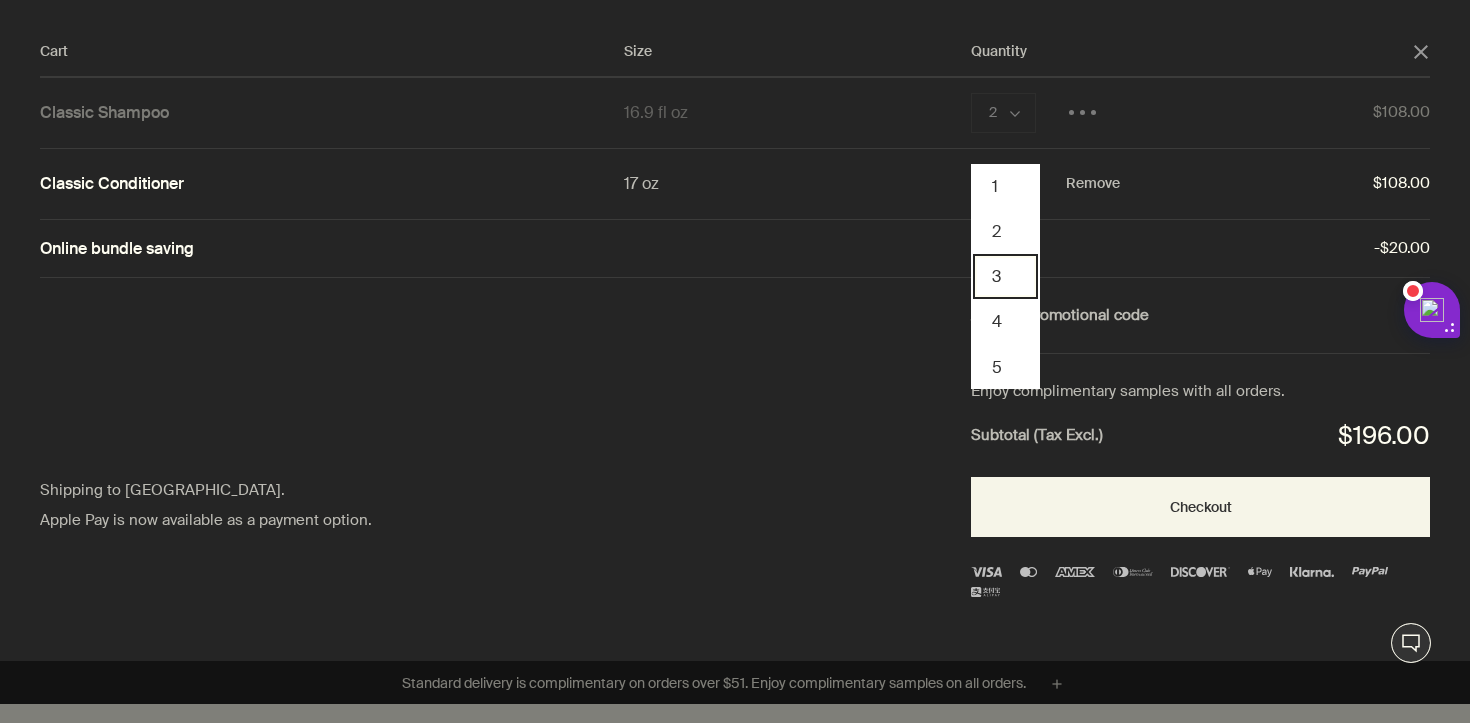 click on "3" at bounding box center [1005, 276] 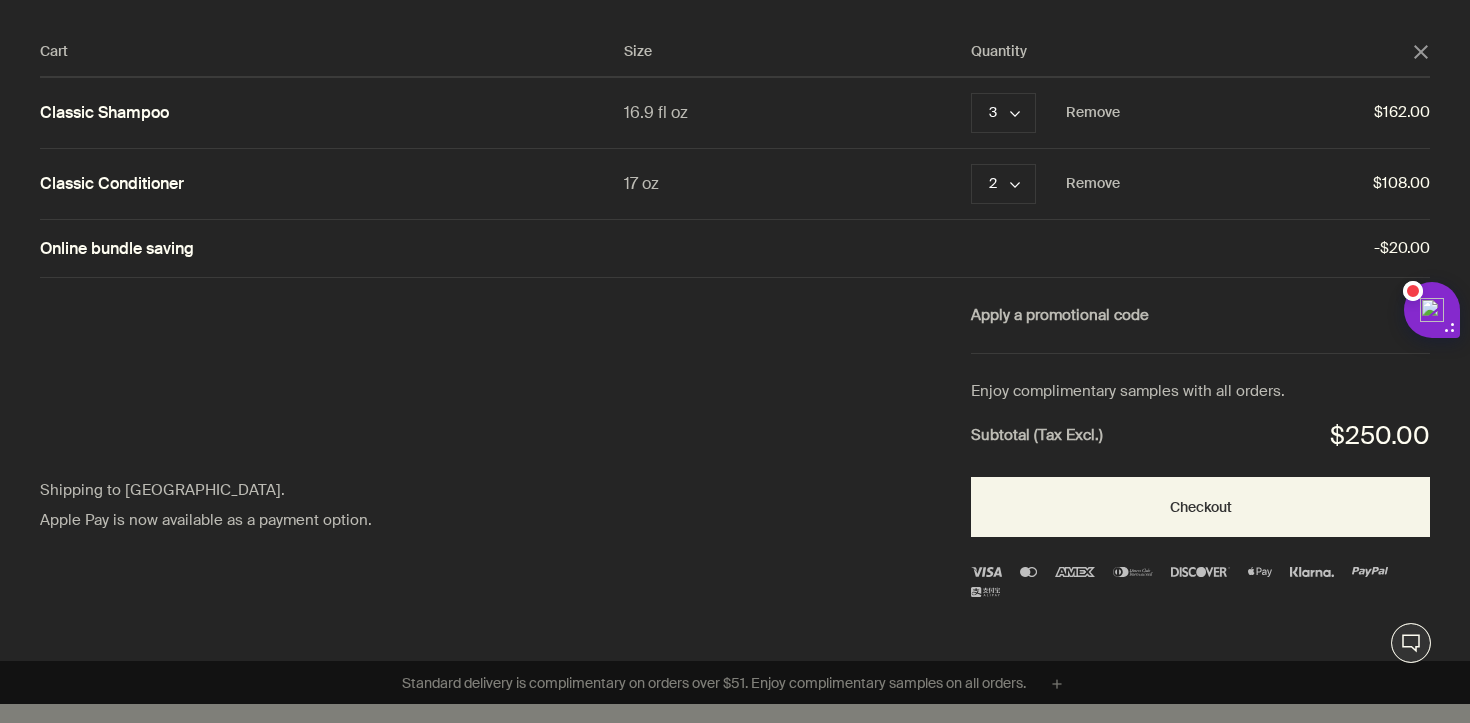 click on "Apply a promotional code plusAndCloseWithCircle Shipping to the United States. Apple Pay is now available as a payment option." at bounding box center [735, 316] 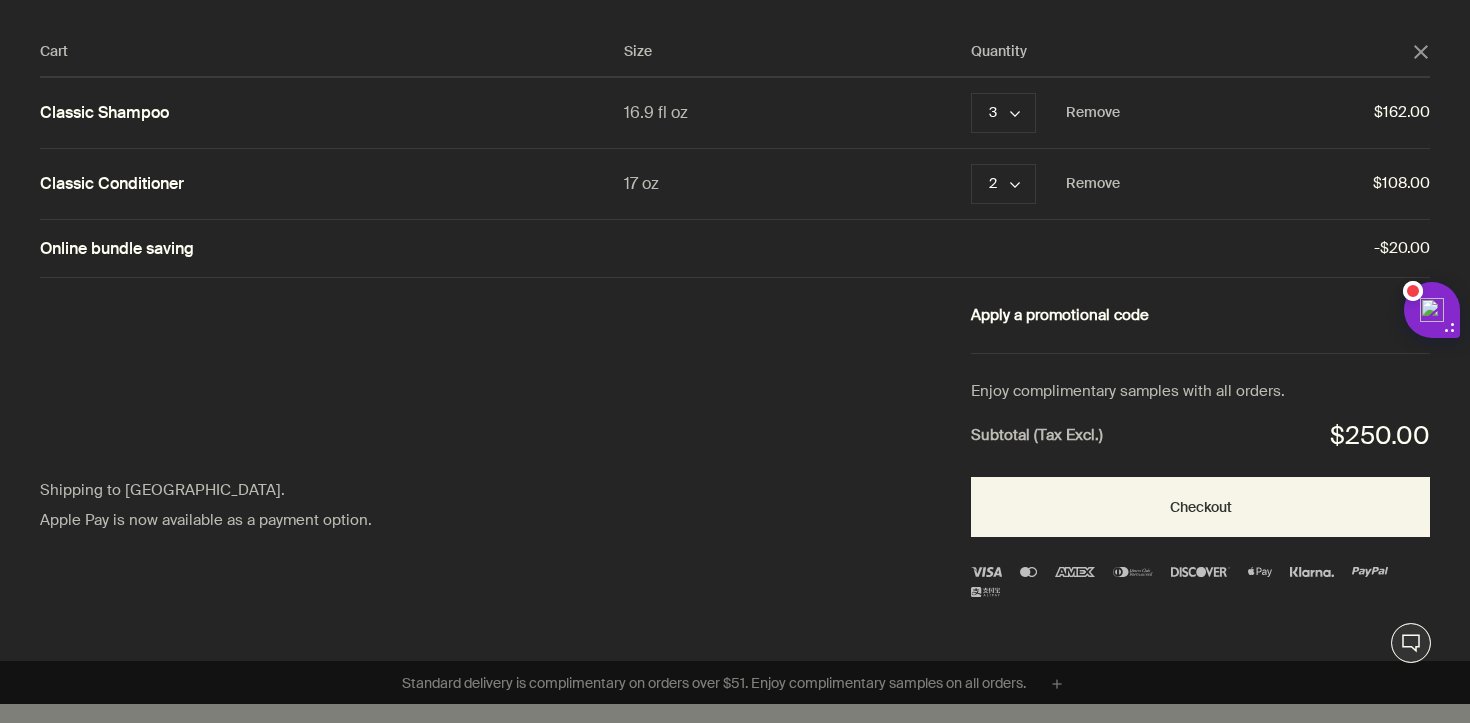 click on "Apply a promotional code plusAndCloseWithCircle" at bounding box center (1200, 316) 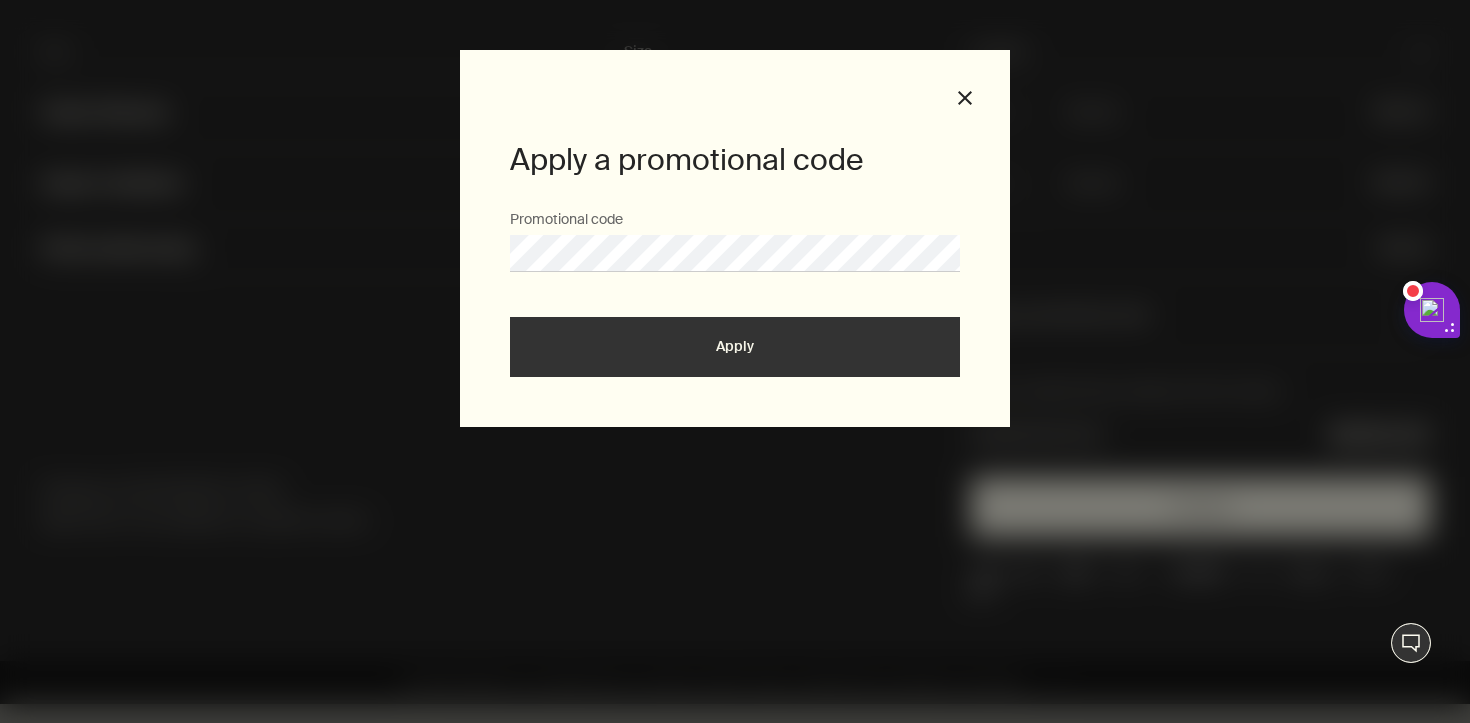 click on "Apply" at bounding box center [735, 347] 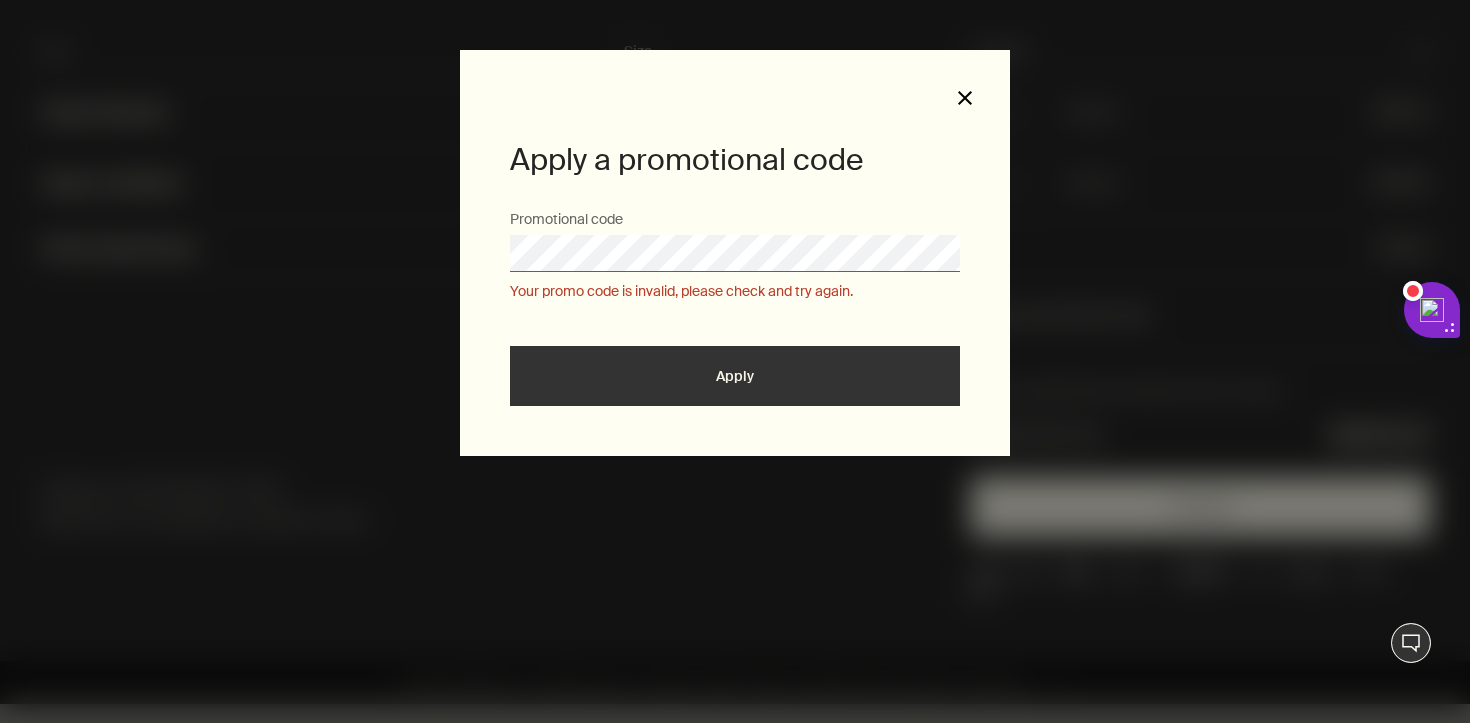 click on "close" at bounding box center (965, 98) 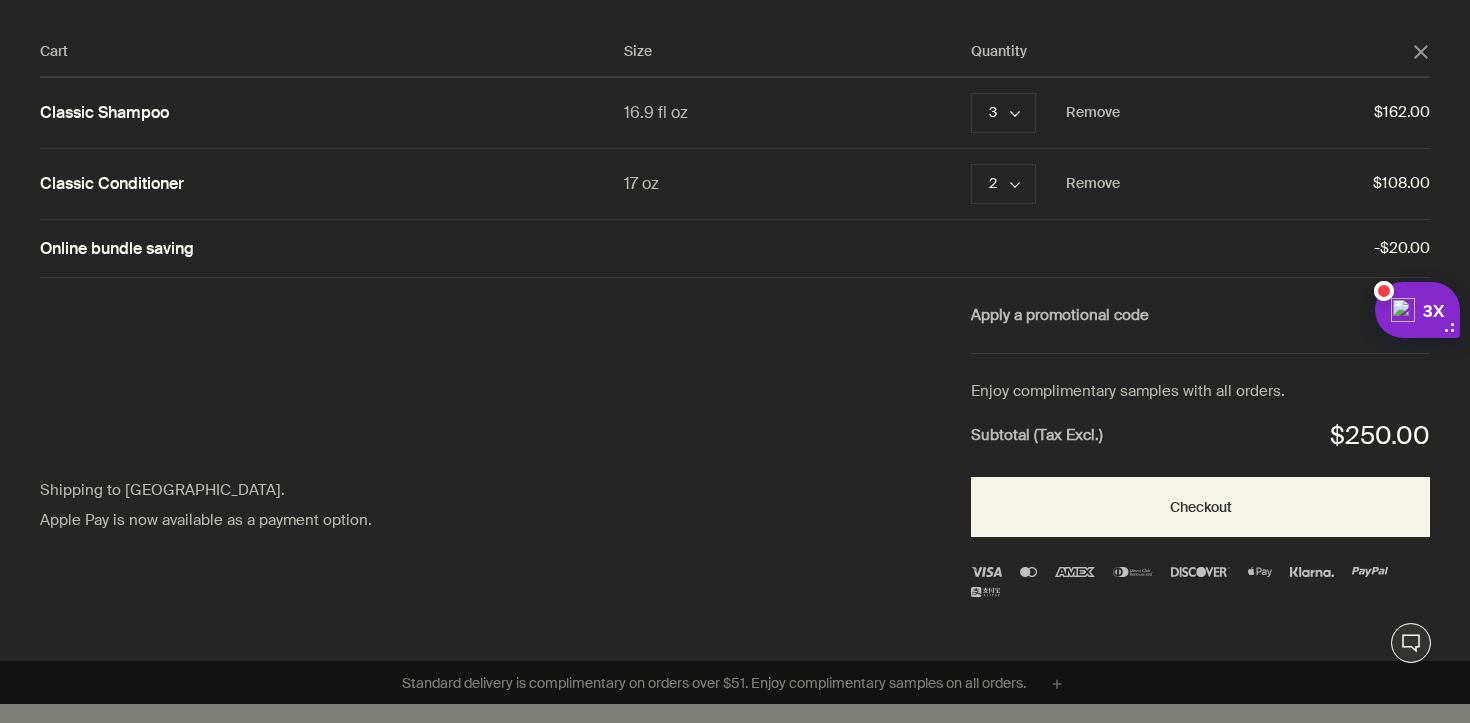 click on "3X" at bounding box center [1437, 310] 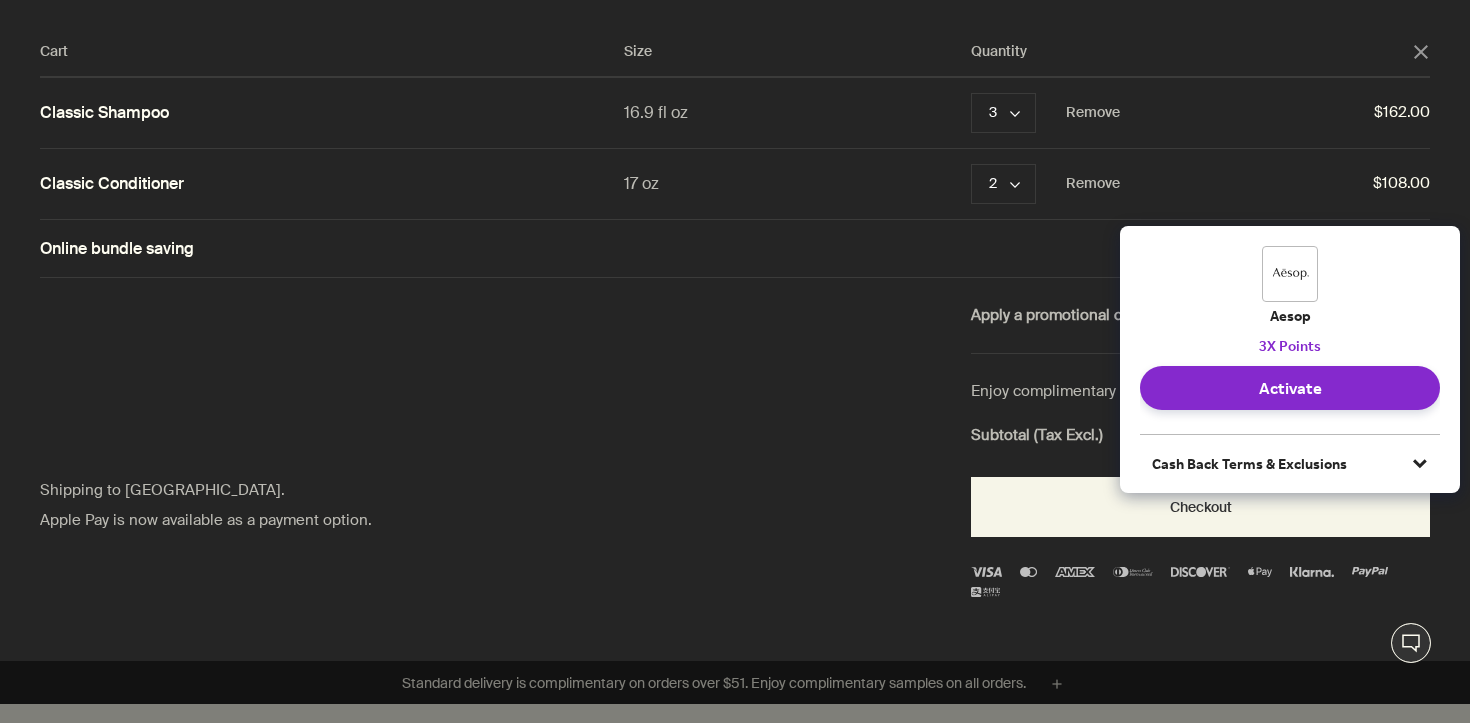 click on "$162.00" at bounding box center (1275, 113) 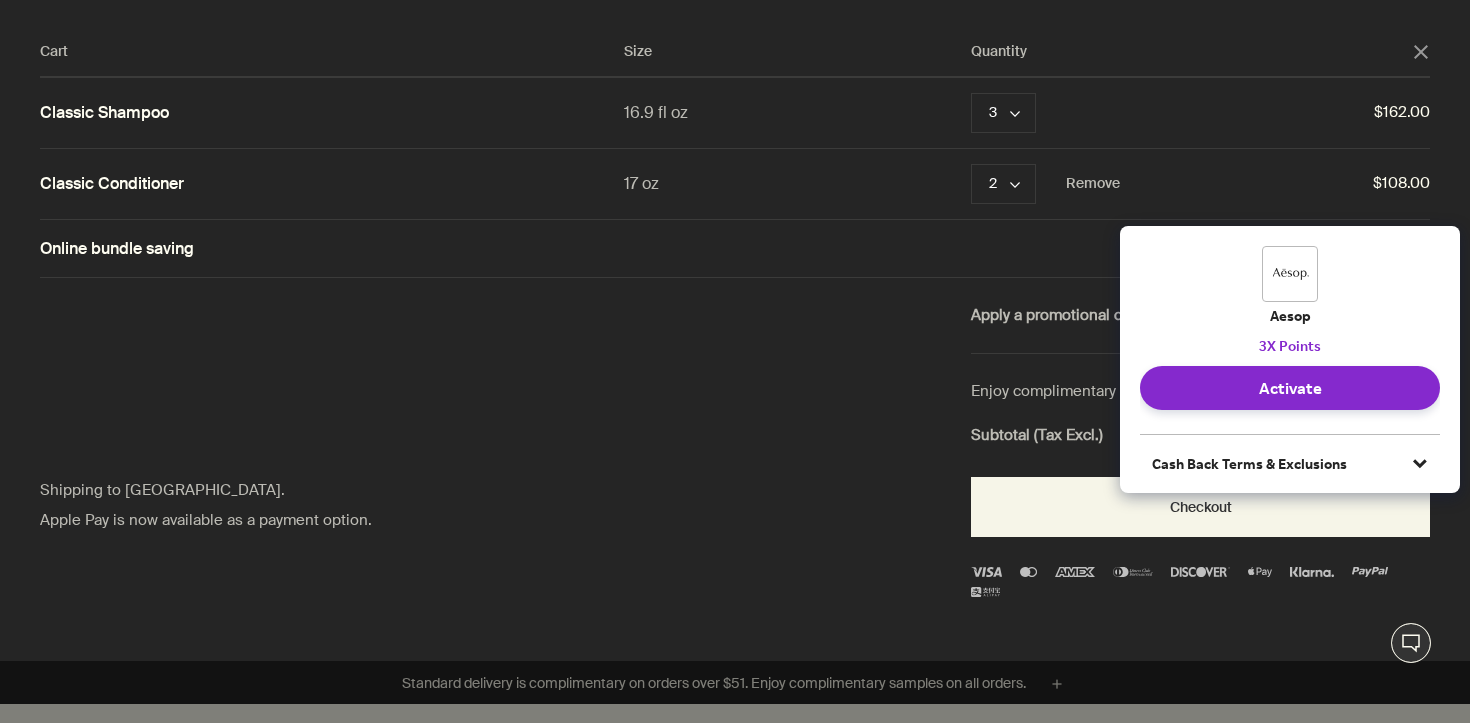 click on "Classic Conditioner  17 oz 2 chevron Remove $108.00" at bounding box center (735, 184) 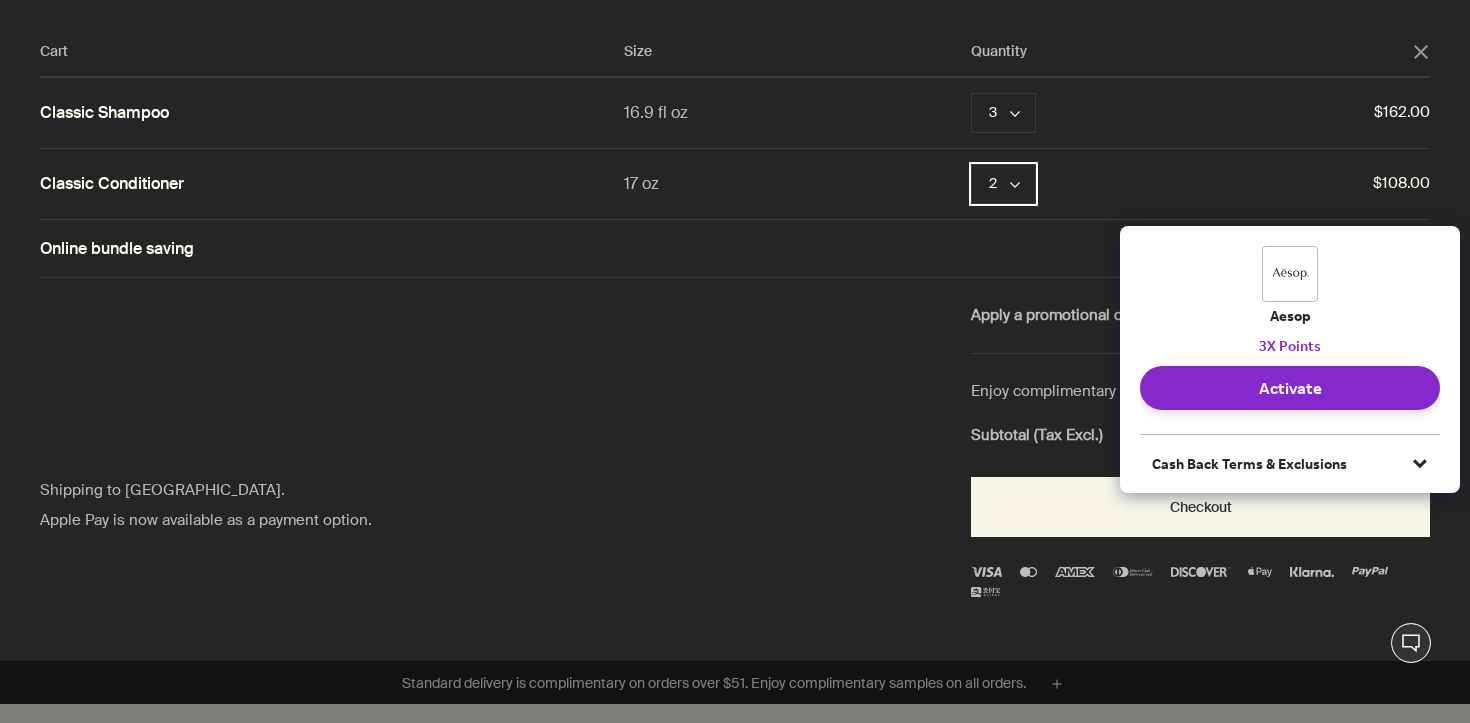 click on "2 chevron" at bounding box center (1003, 184) 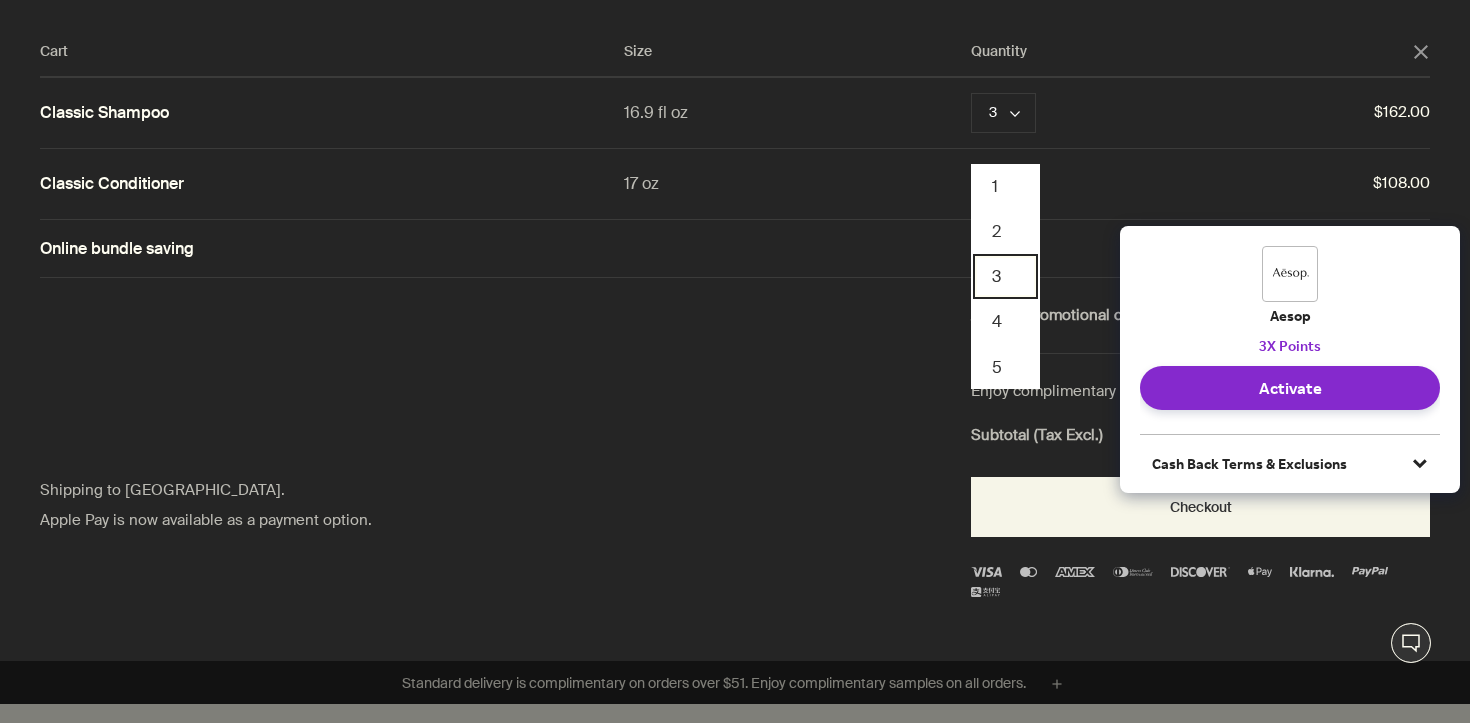 click on "3" at bounding box center (1005, 276) 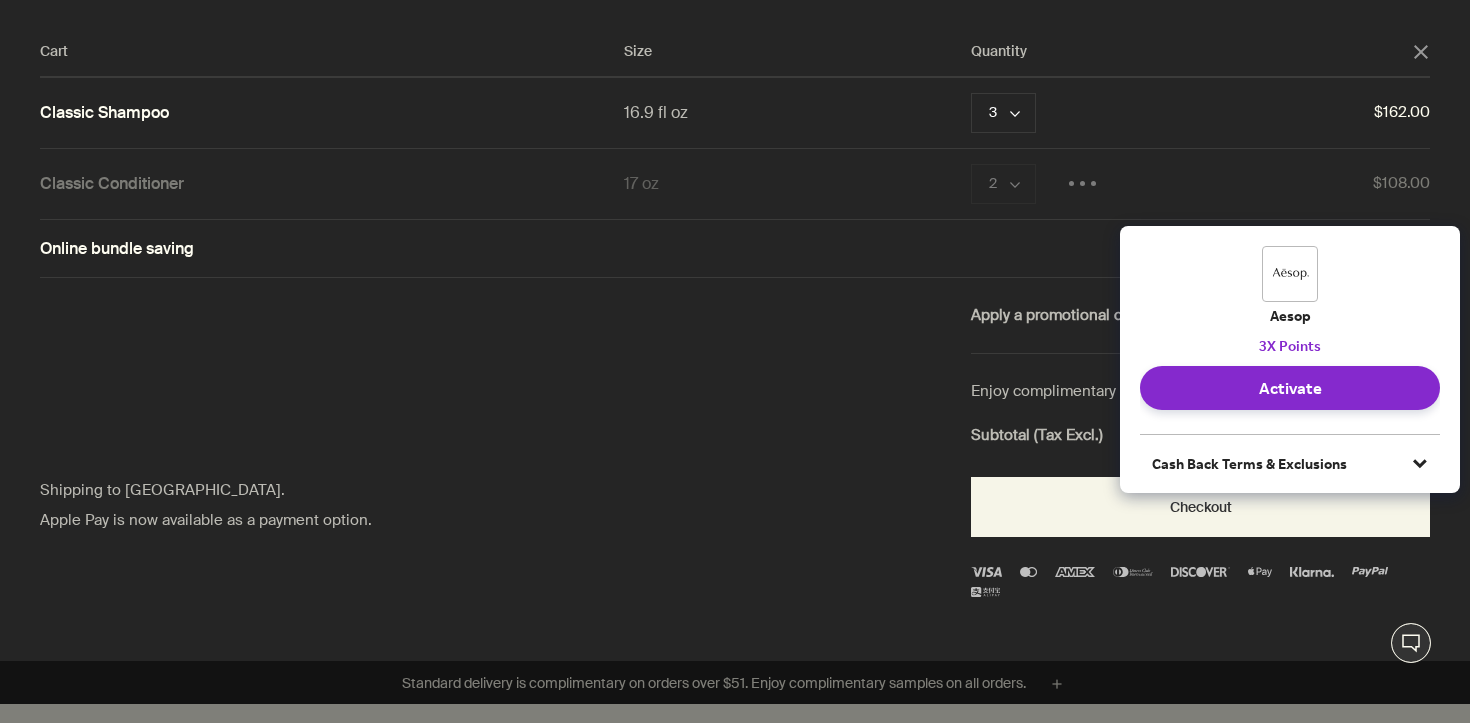 click at bounding box center [1436, 250] 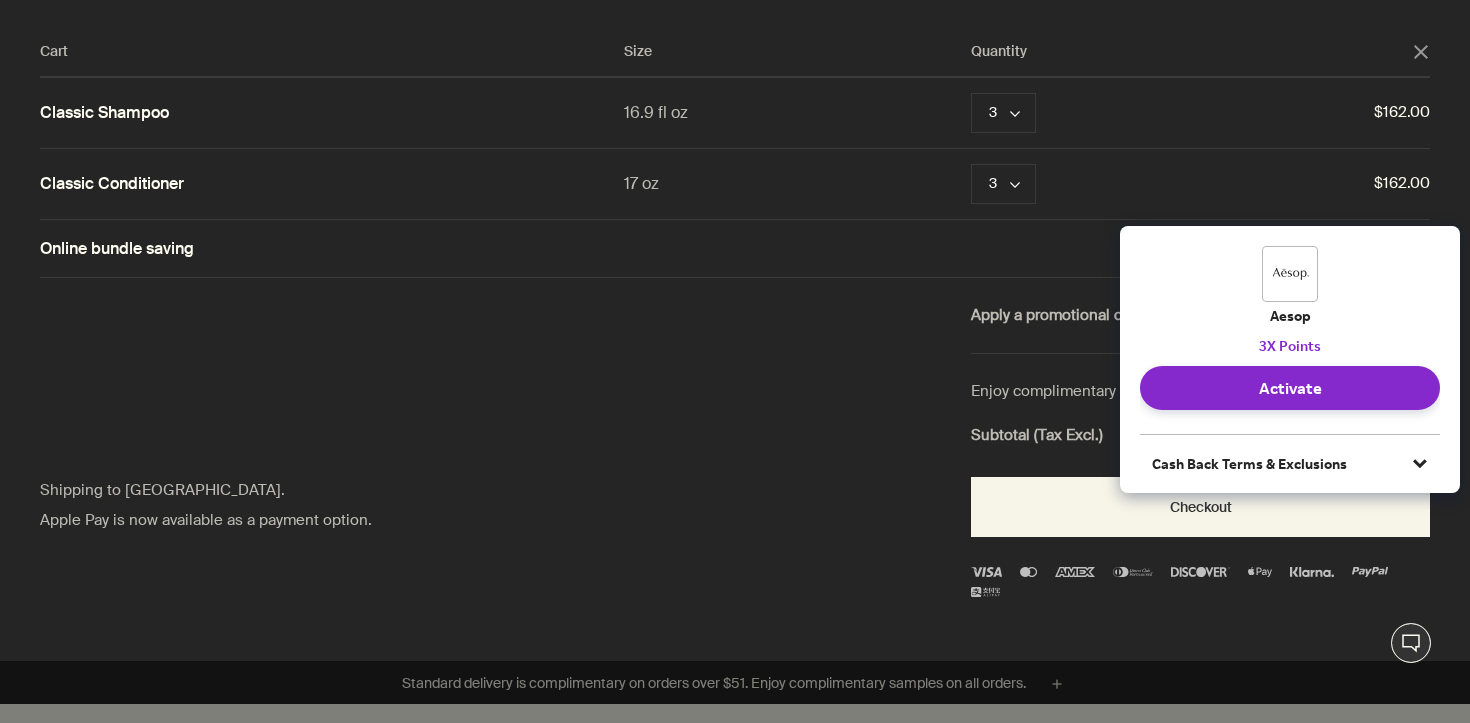 click 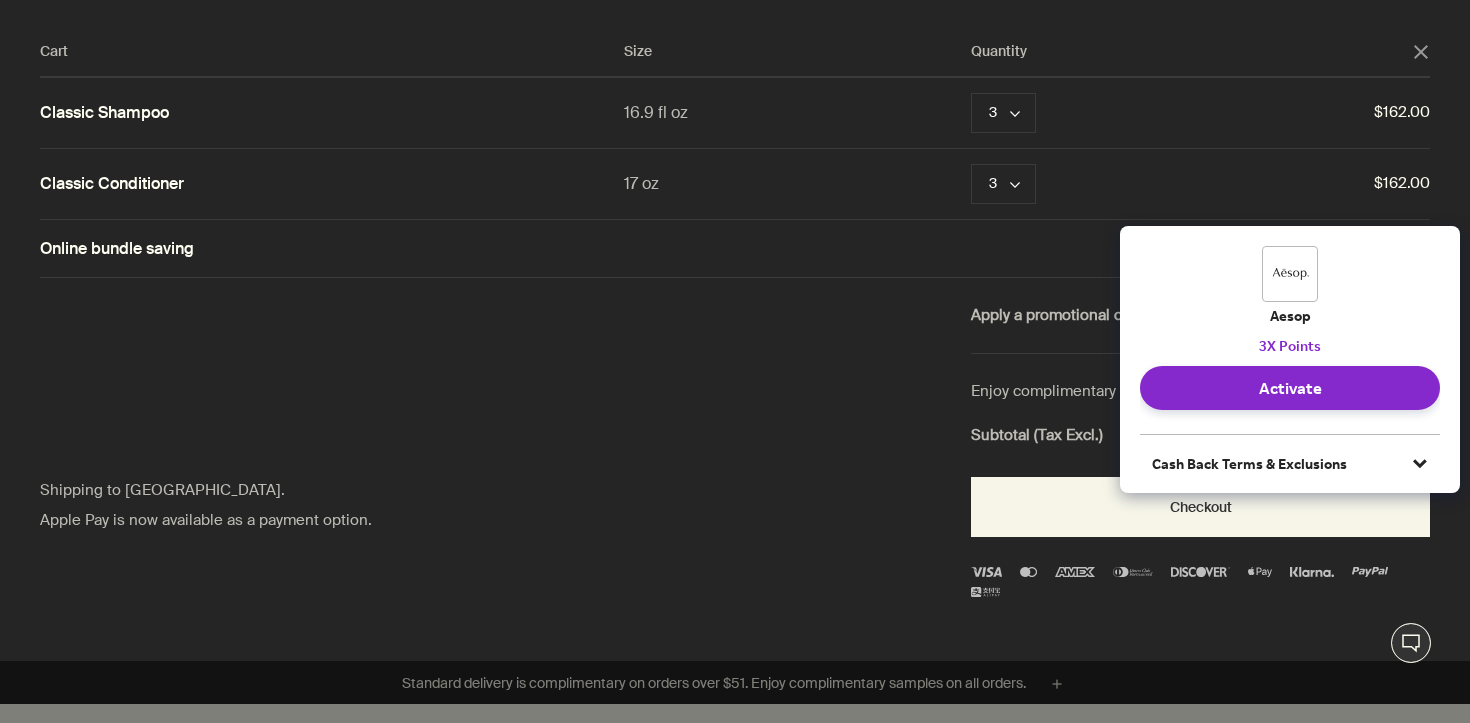 click 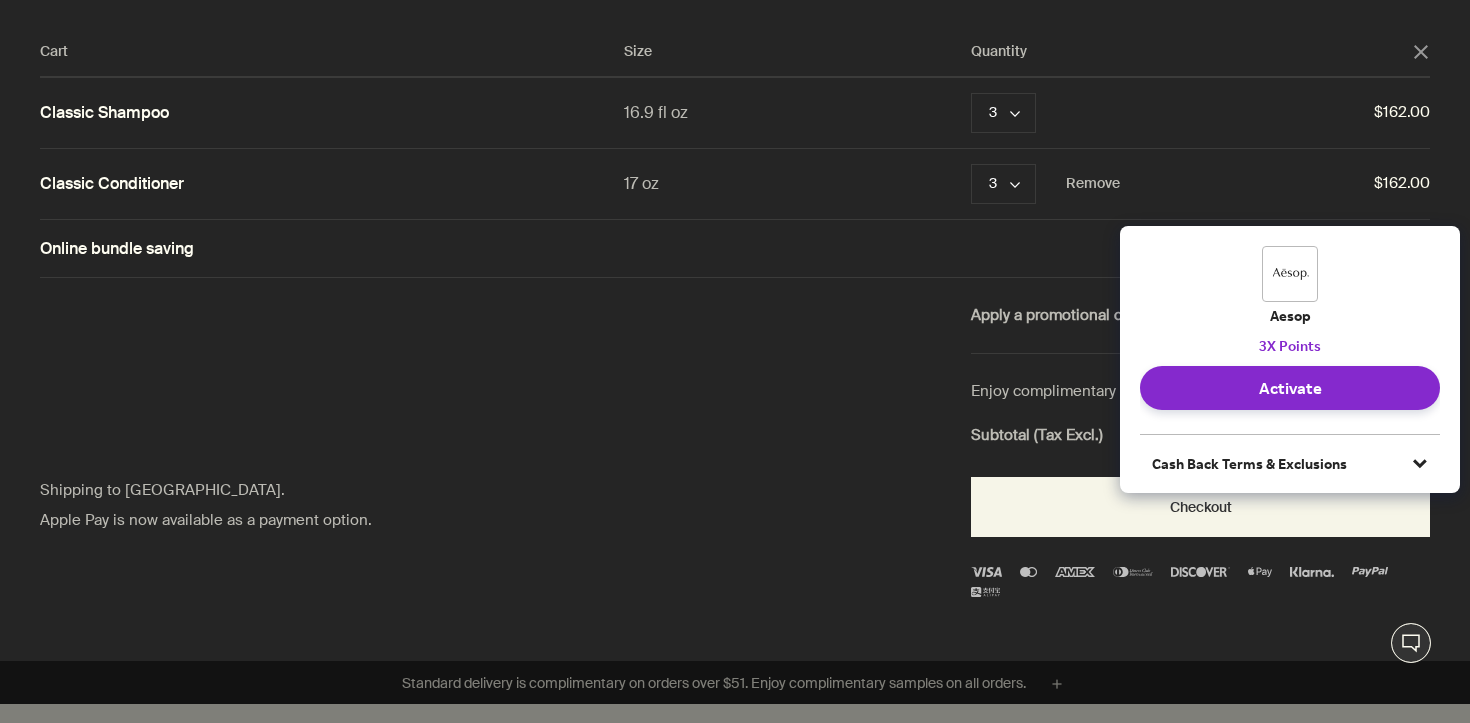 drag, startPoint x: 1340, startPoint y: 239, endPoint x: 1341, endPoint y: 154, distance: 85.00588 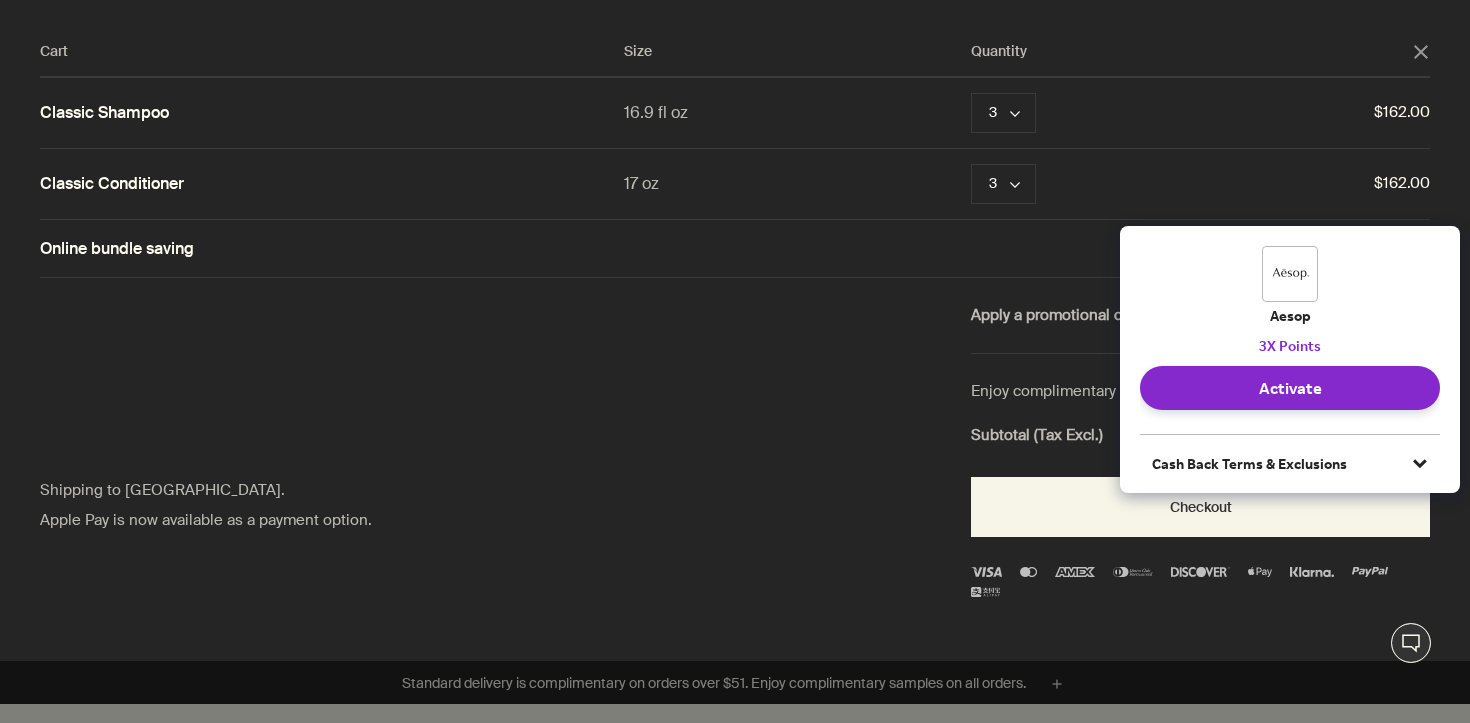 drag, startPoint x: 1215, startPoint y: 247, endPoint x: 1271, endPoint y: 43, distance: 211.54669 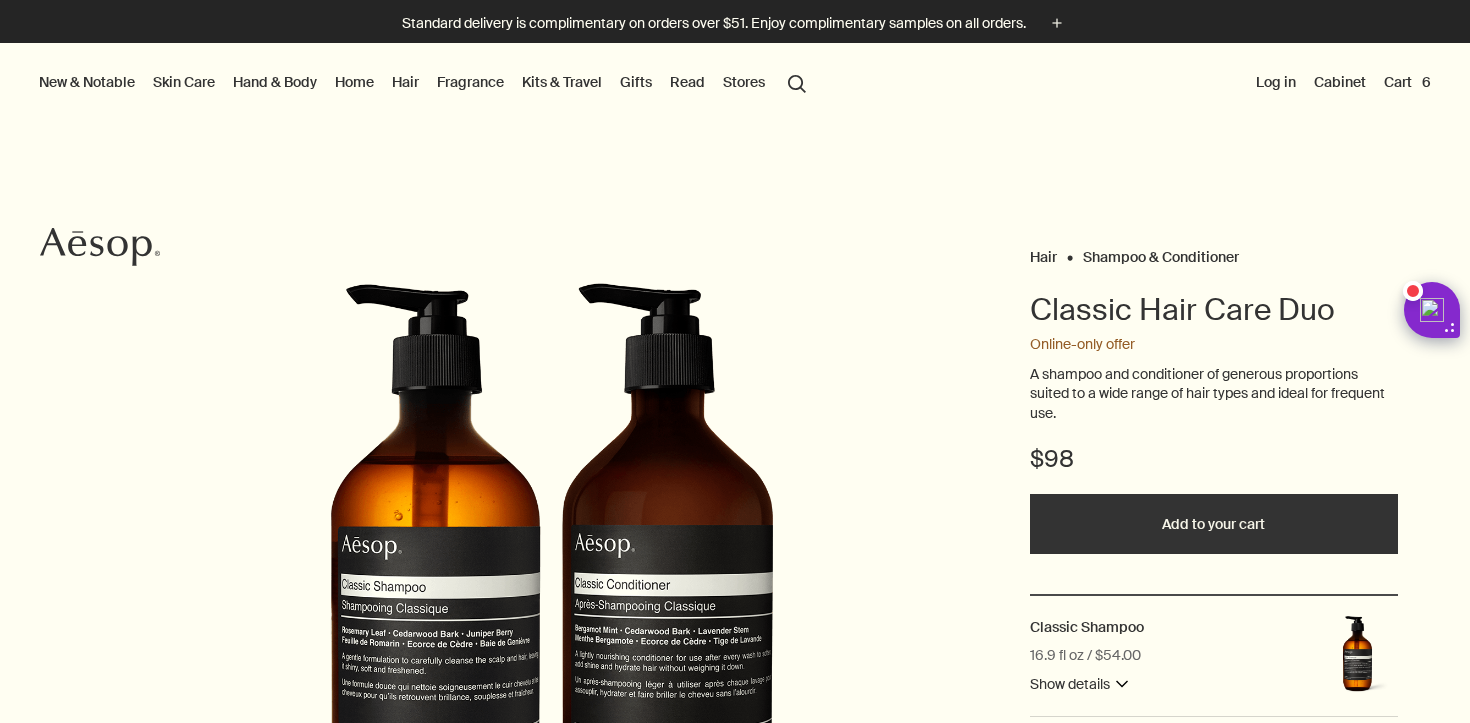 scroll, scrollTop: 0, scrollLeft: 0, axis: both 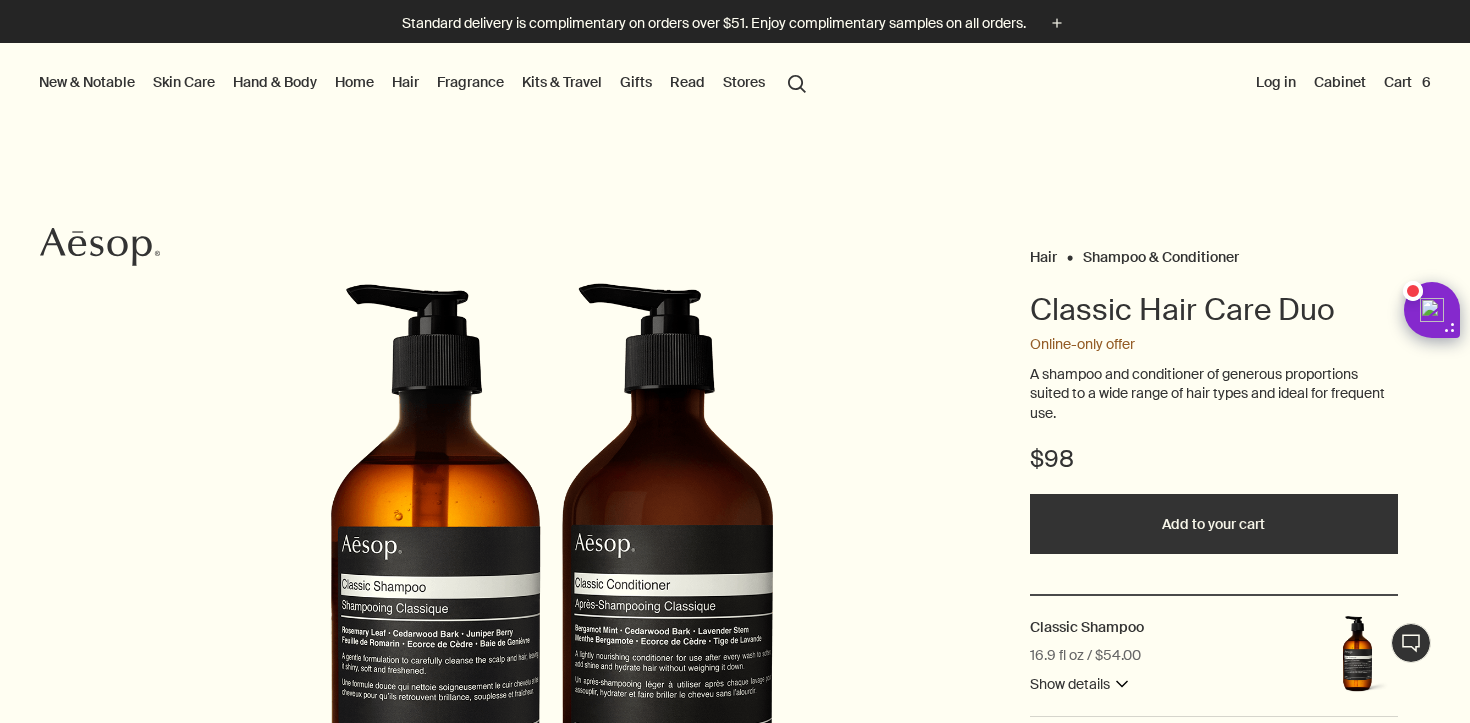 click on "Cart 6" at bounding box center [1407, 82] 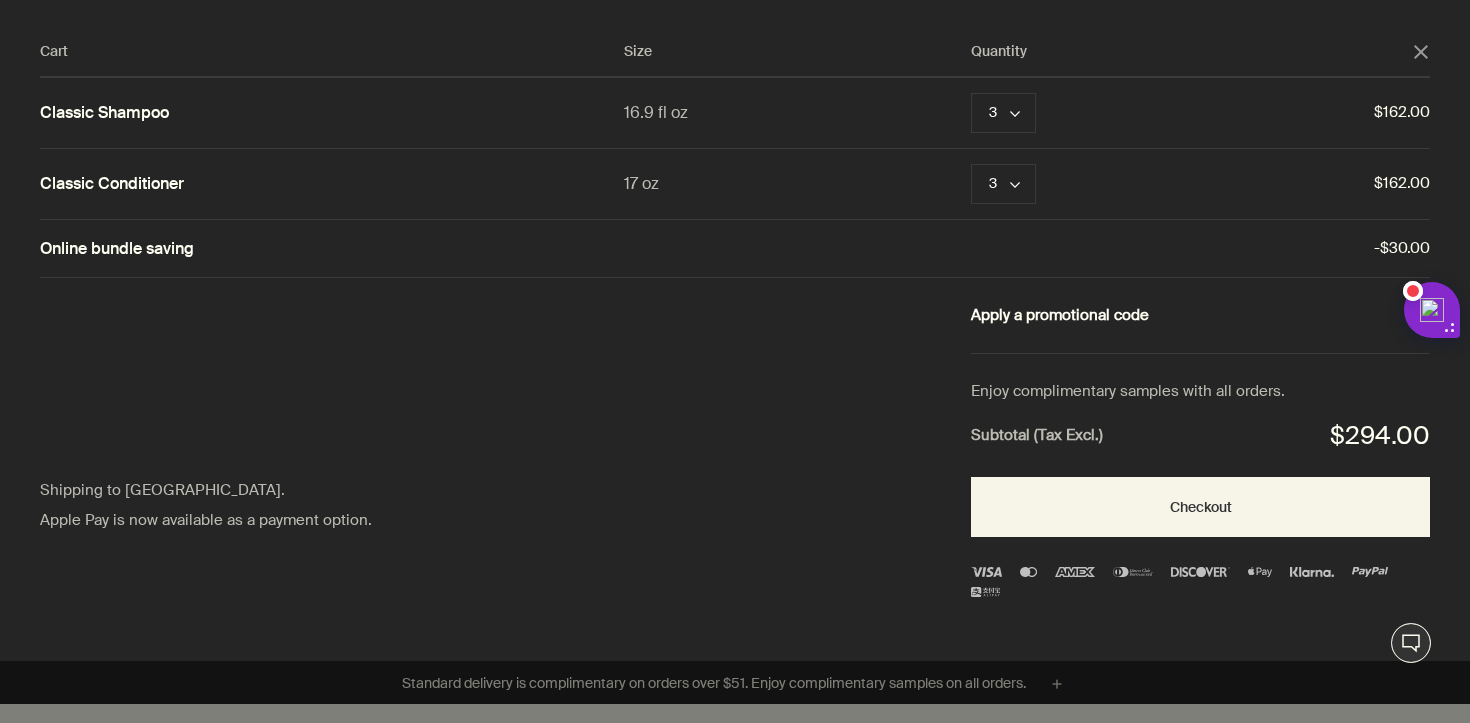 click on "Apply a promotional code plusAndCloseWithCircle" at bounding box center (1200, 316) 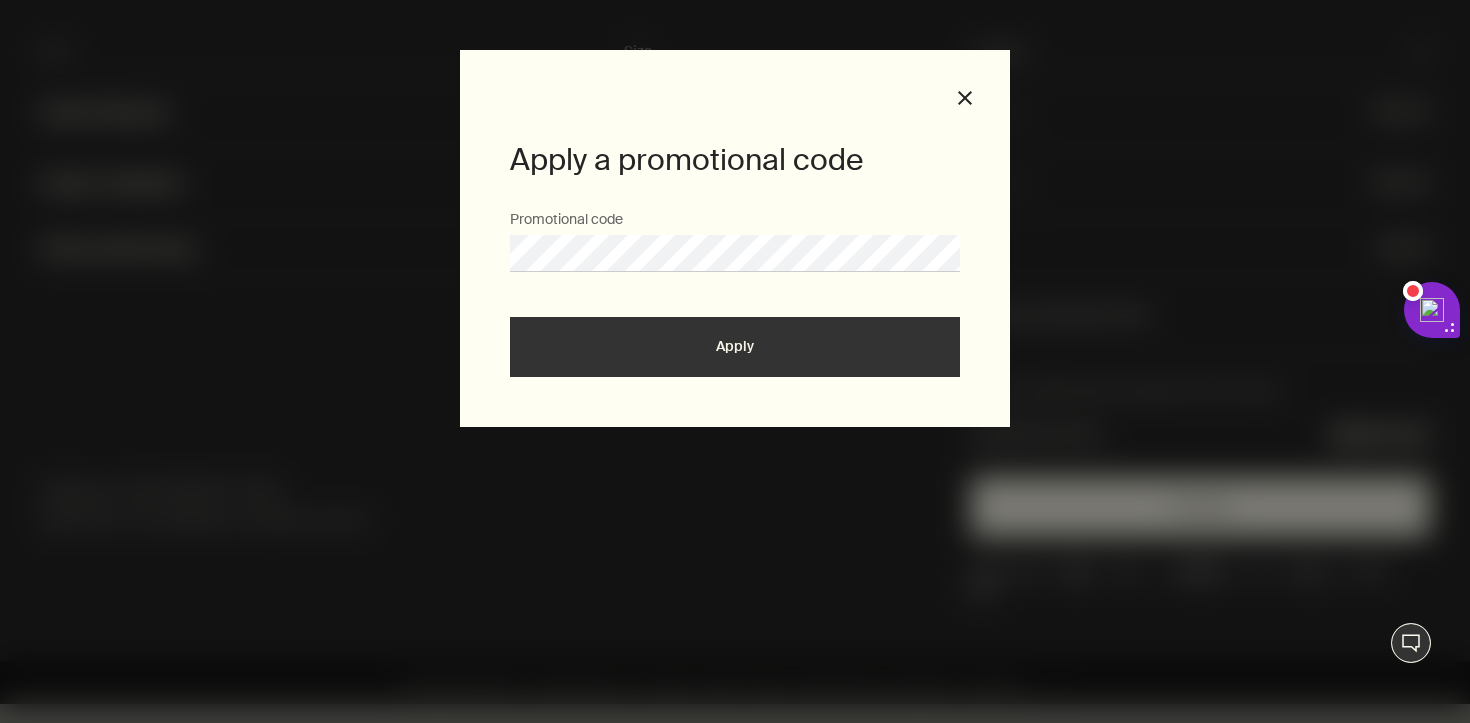 click on "Apply" at bounding box center (735, 347) 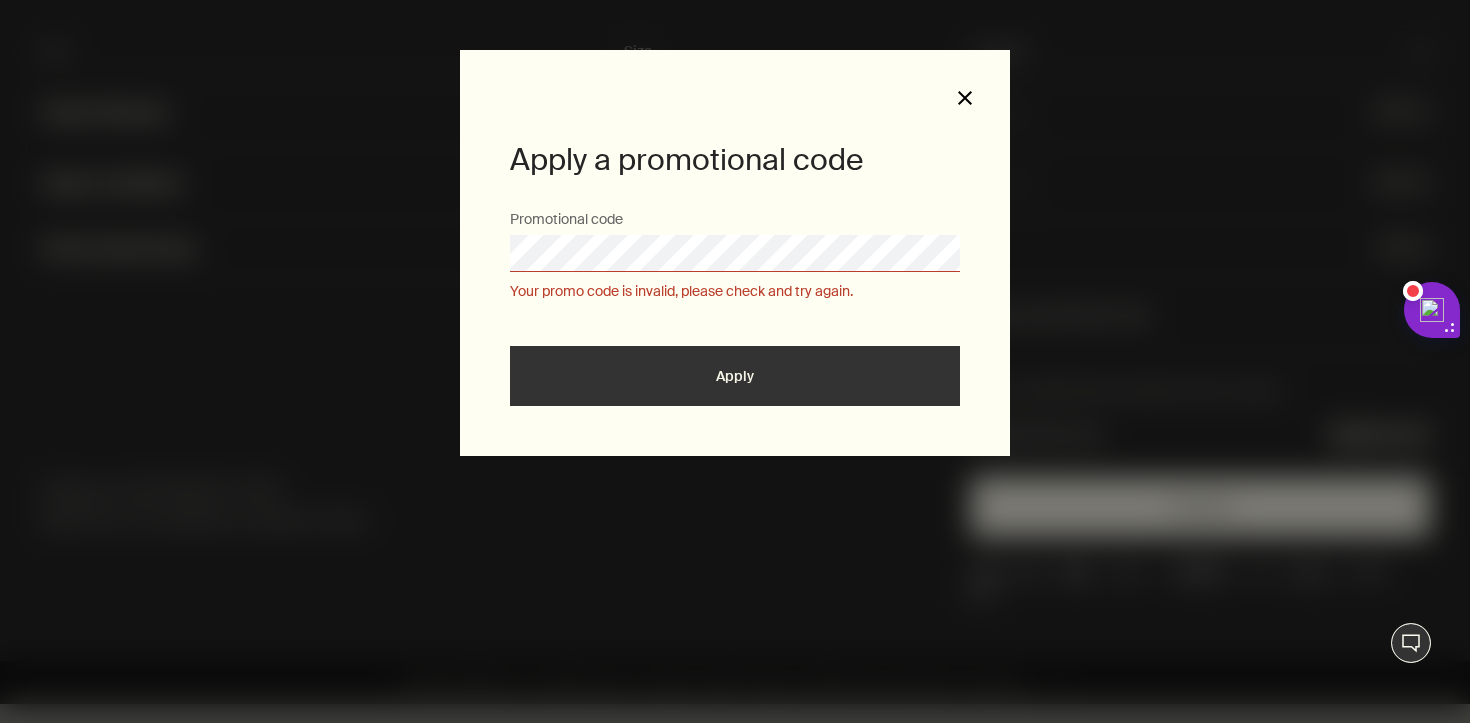 click on "close" at bounding box center (965, 98) 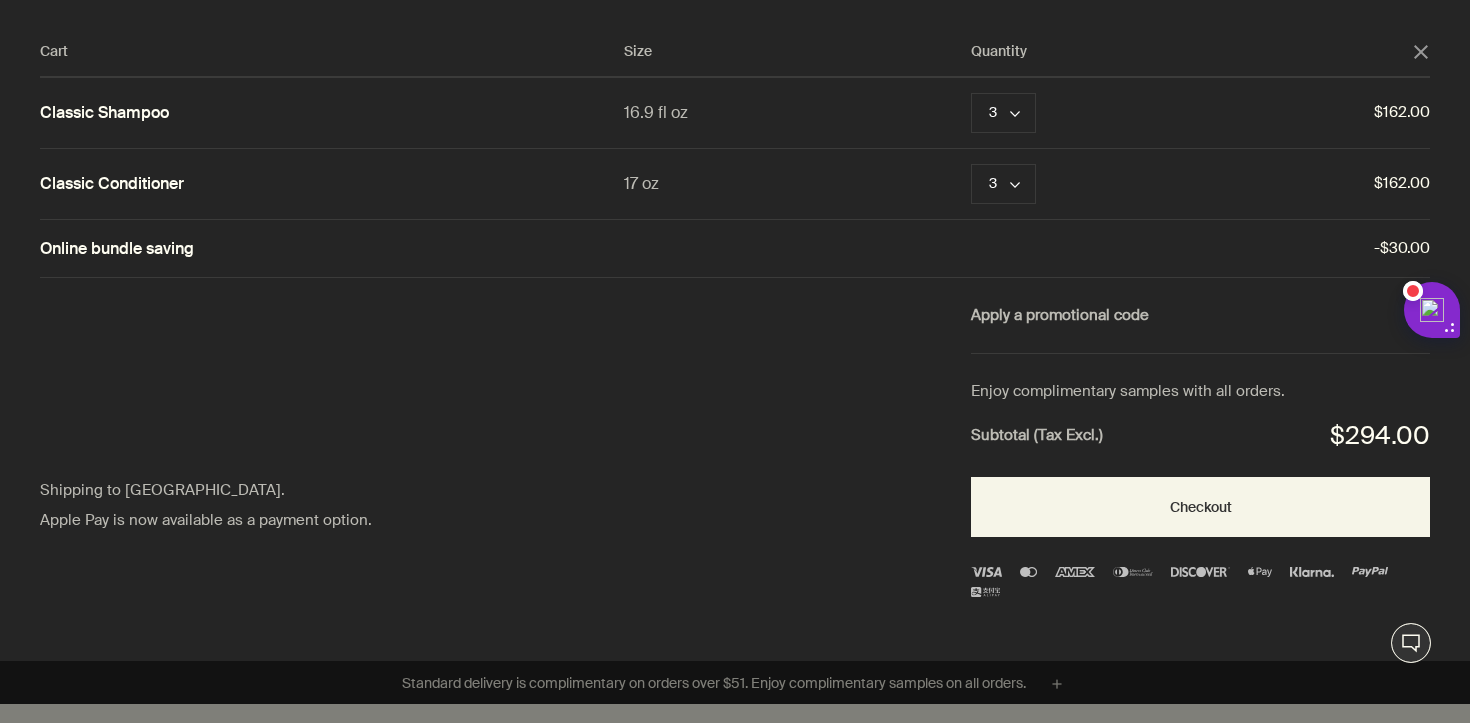 click 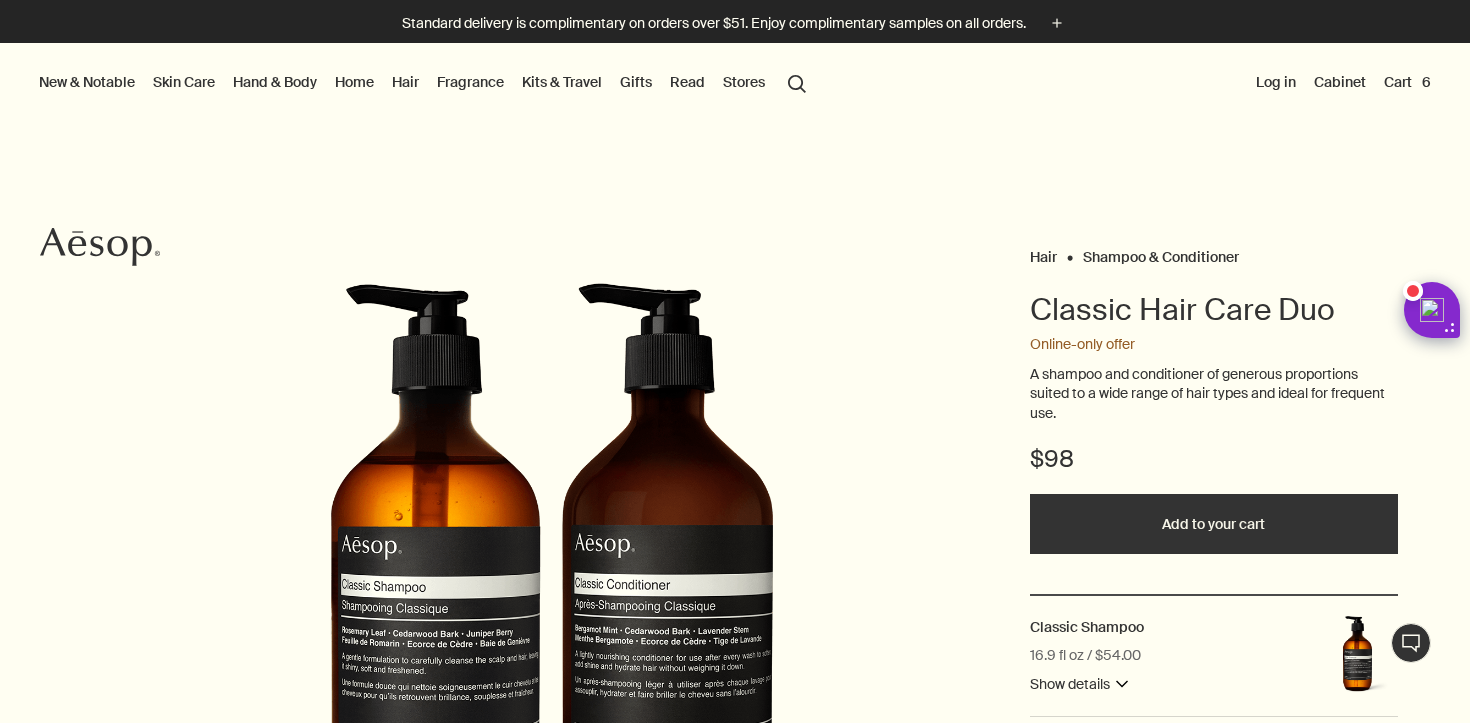 click on "Log in" at bounding box center (1276, 82) 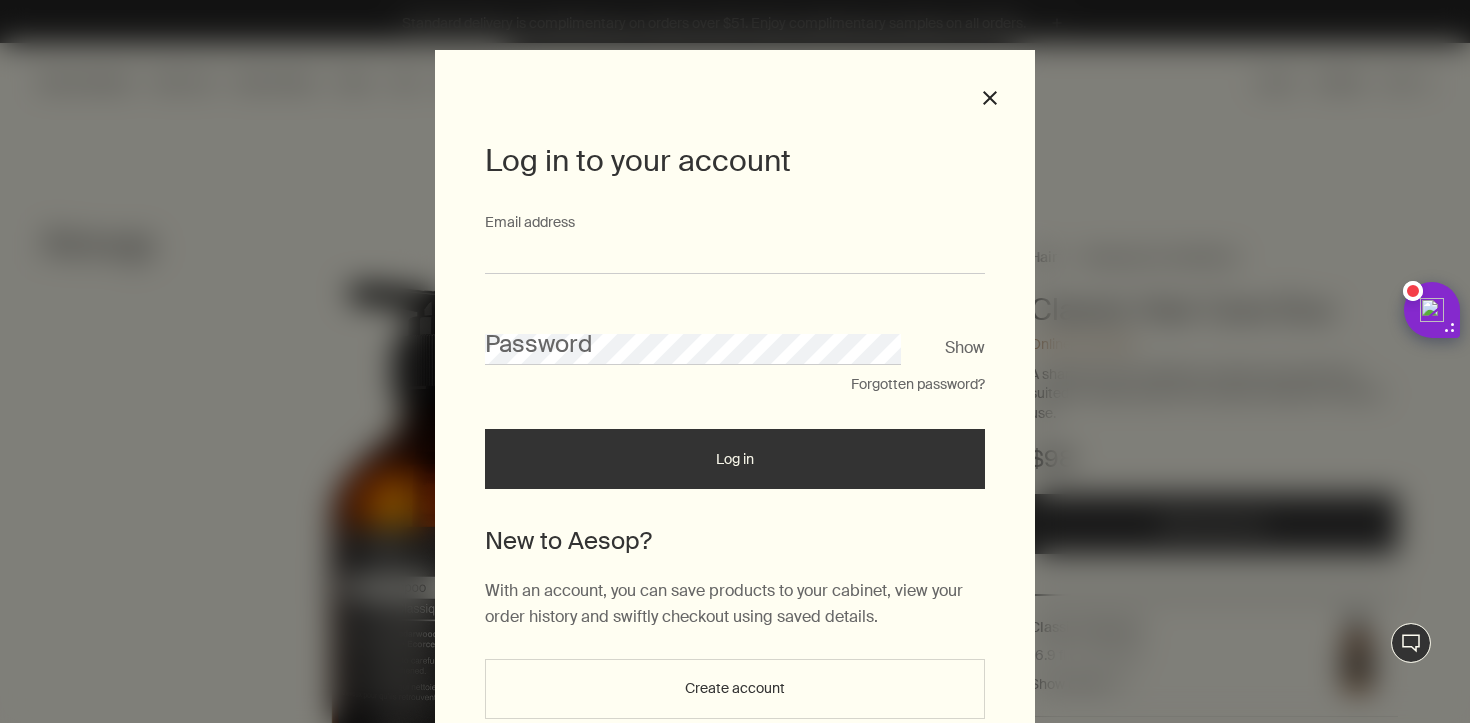 click on "Email address" at bounding box center [735, 255] 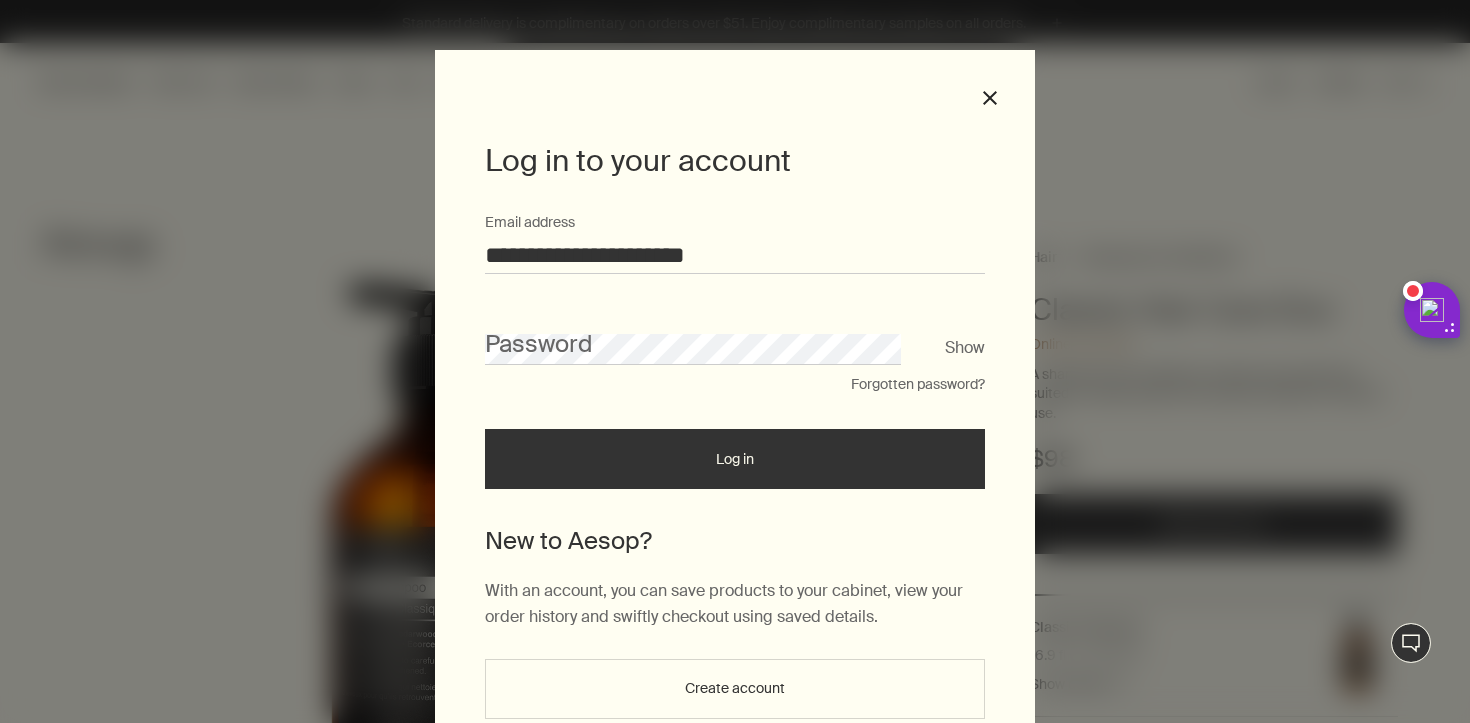 type on "**********" 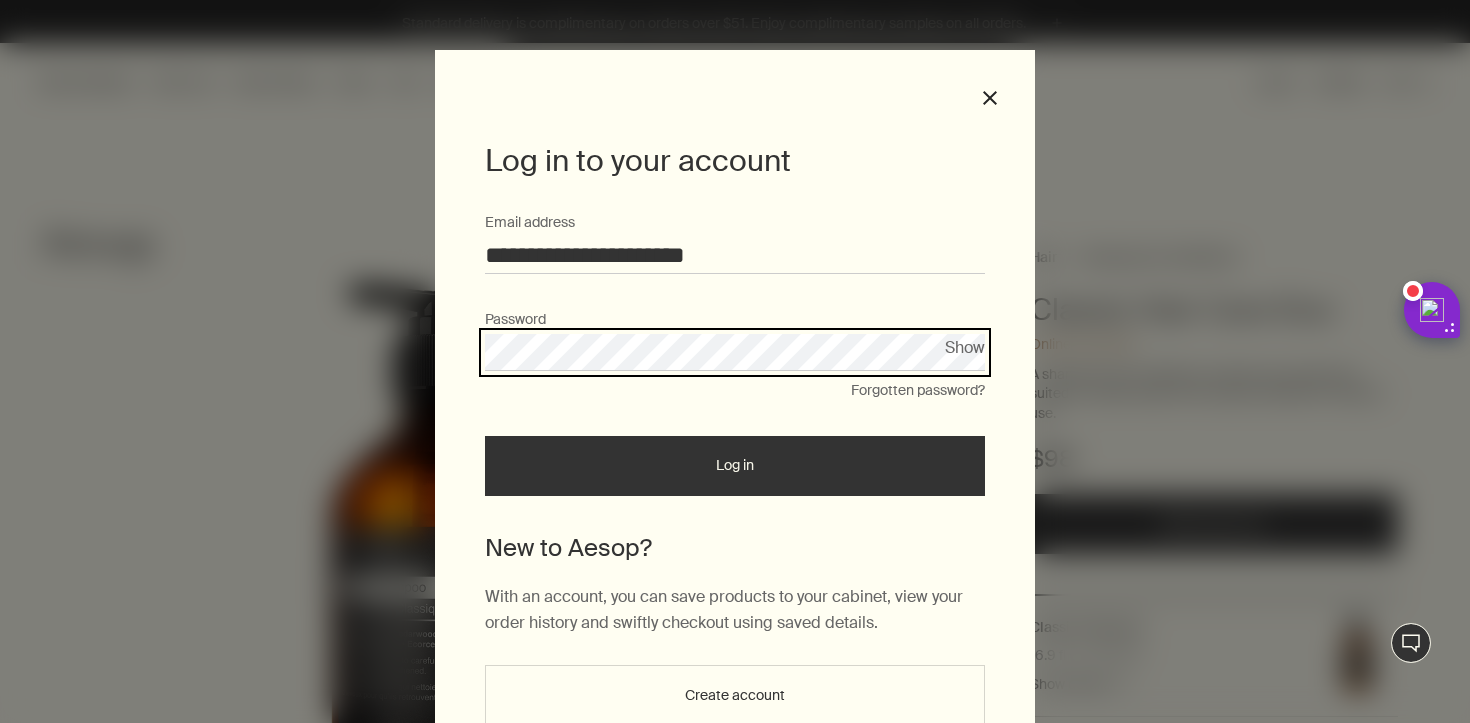 click on "Log in" at bounding box center [735, 466] 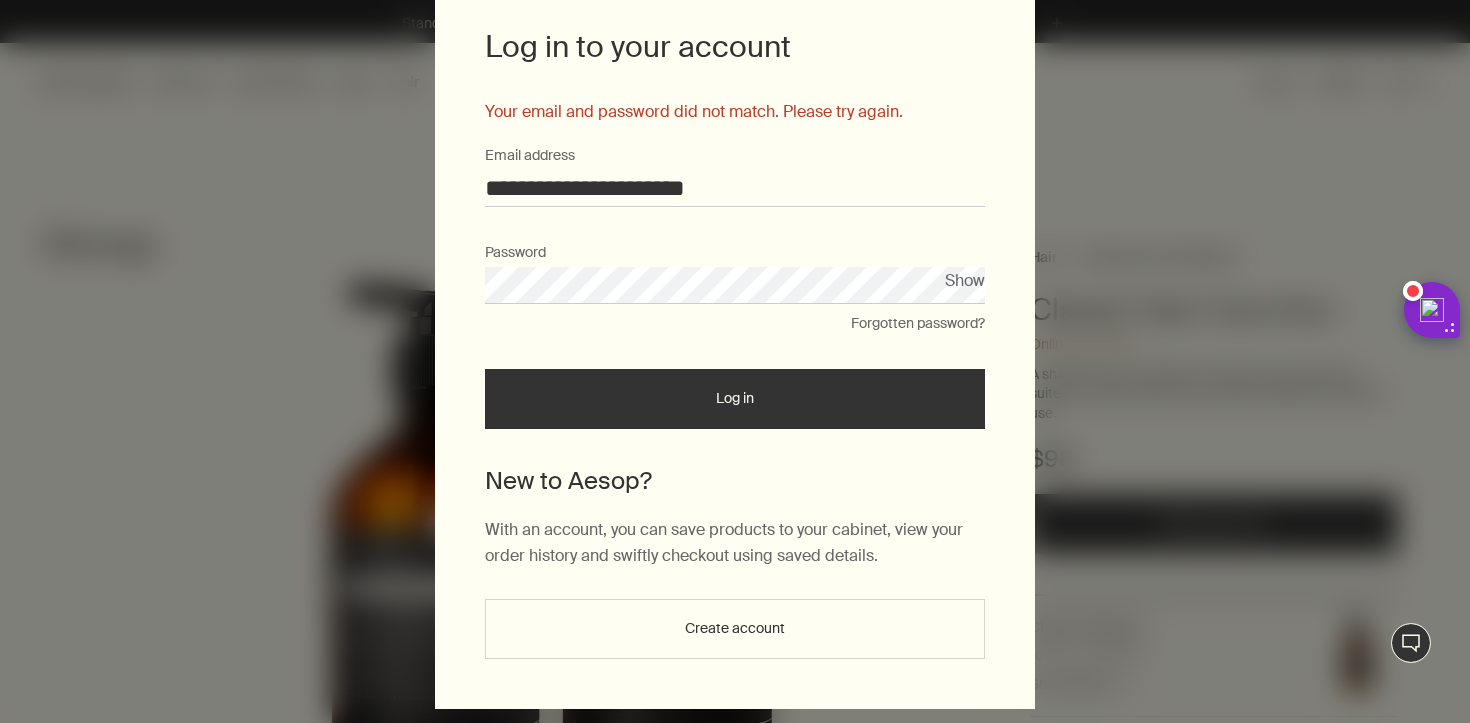 scroll, scrollTop: 102, scrollLeft: 0, axis: vertical 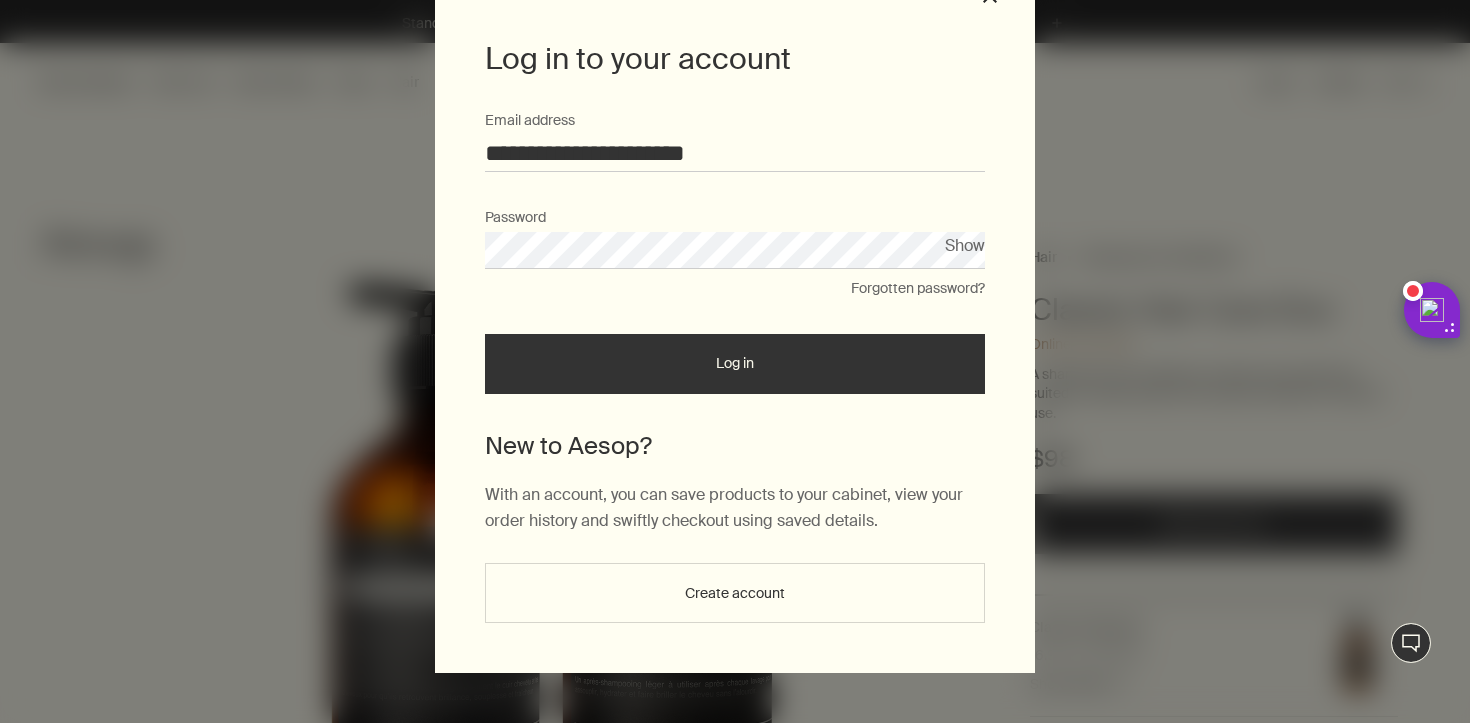 click on "Log in" at bounding box center [735, 364] 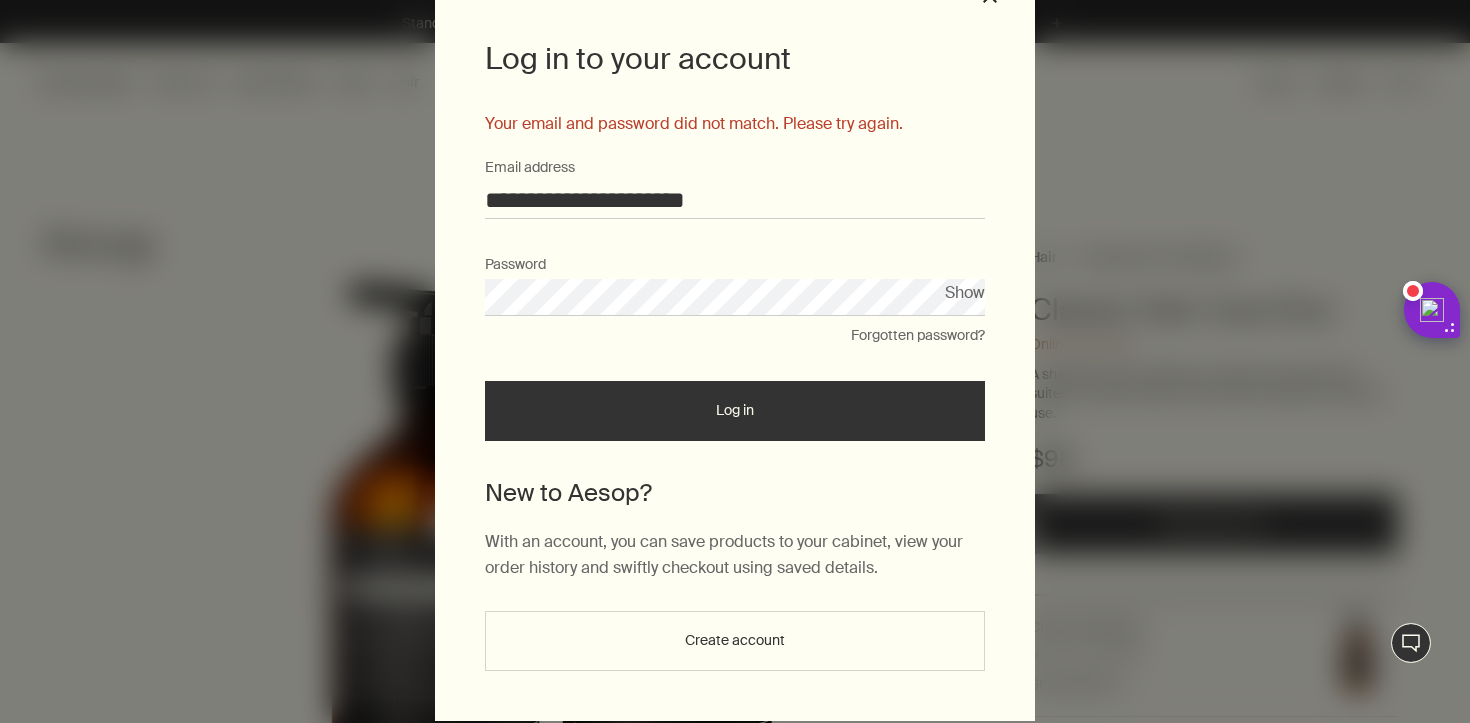 click on "Create account" at bounding box center (735, 641) 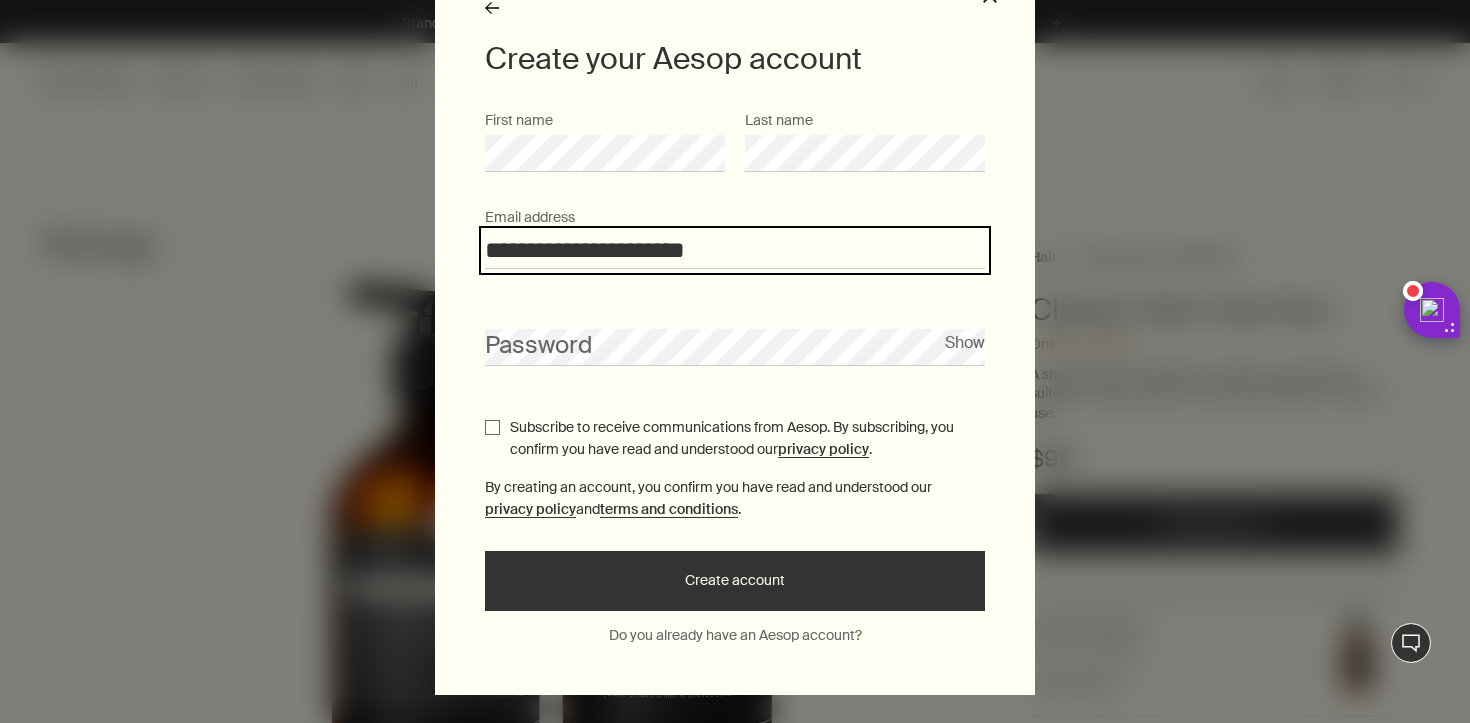 type on "**********" 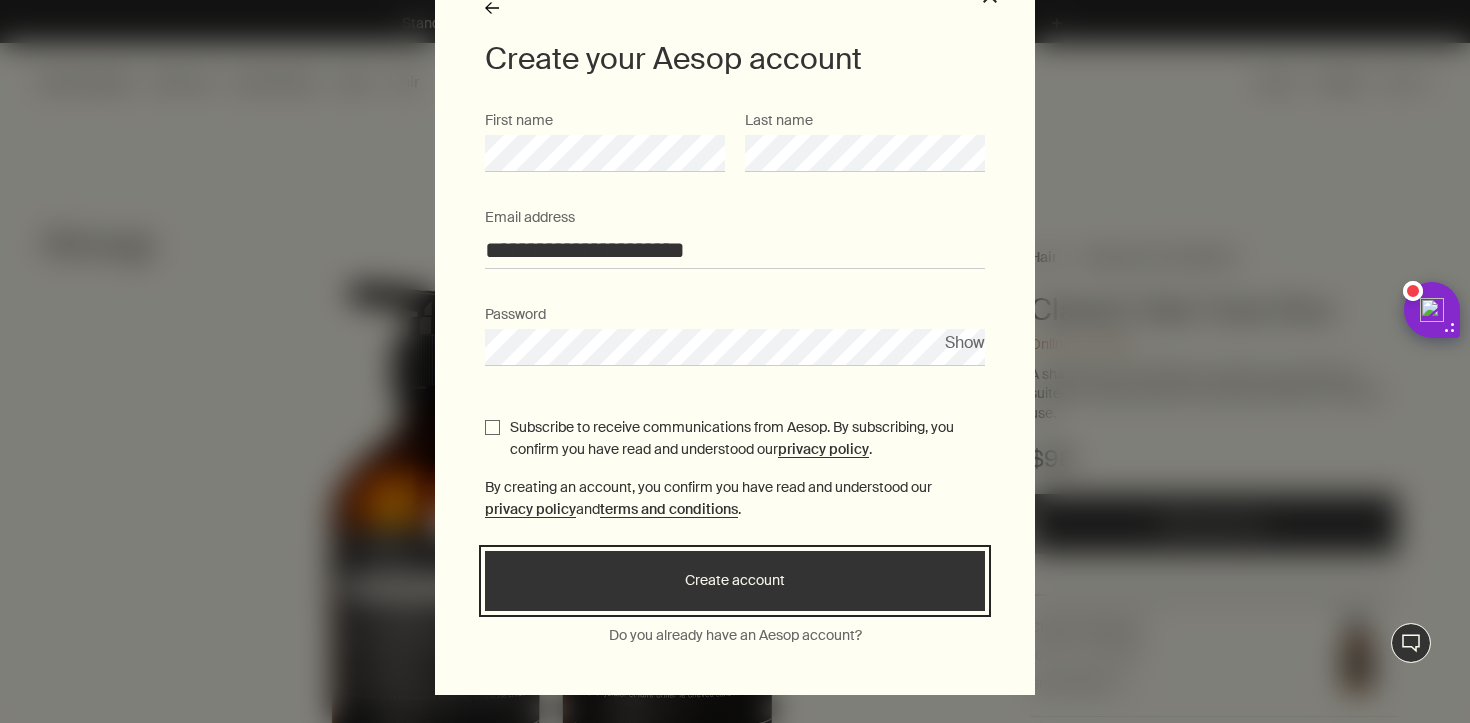 click on "Create account" at bounding box center (735, 581) 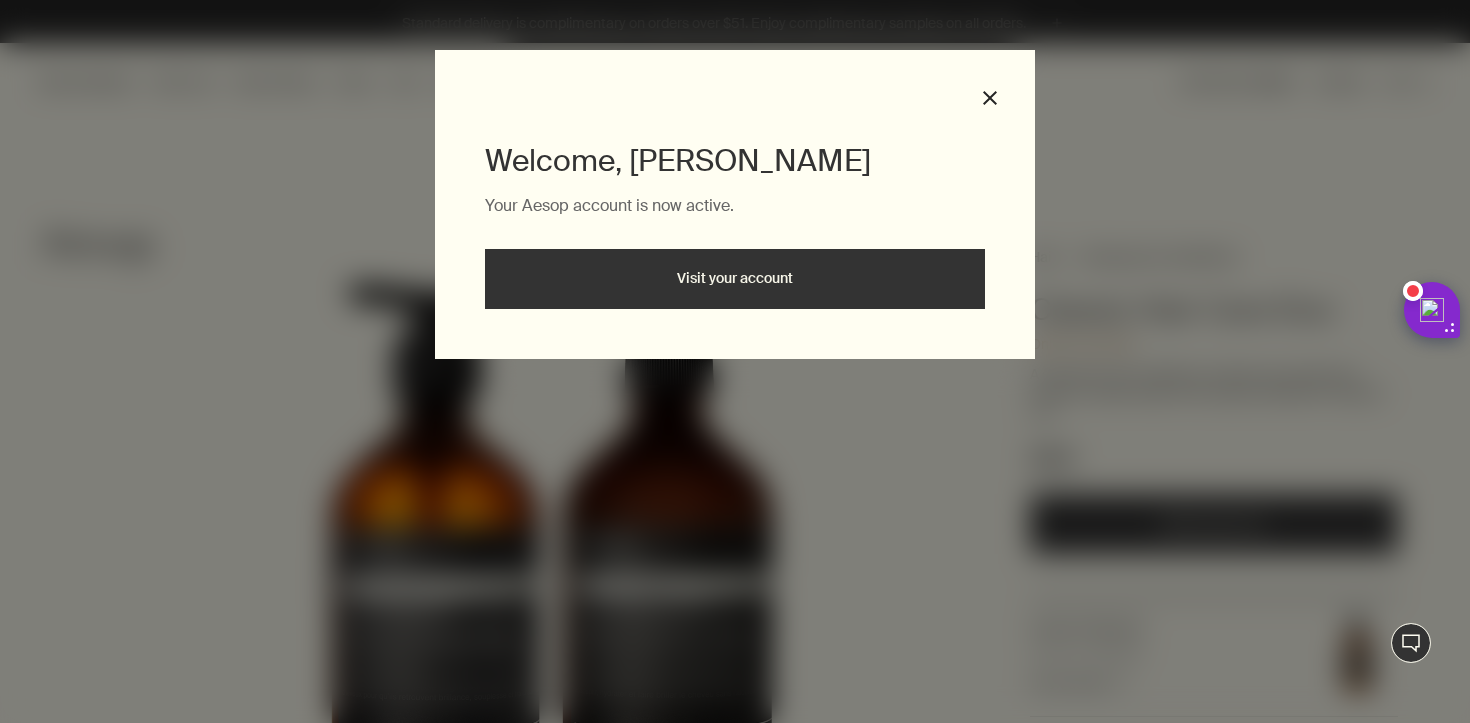 scroll, scrollTop: 0, scrollLeft: 0, axis: both 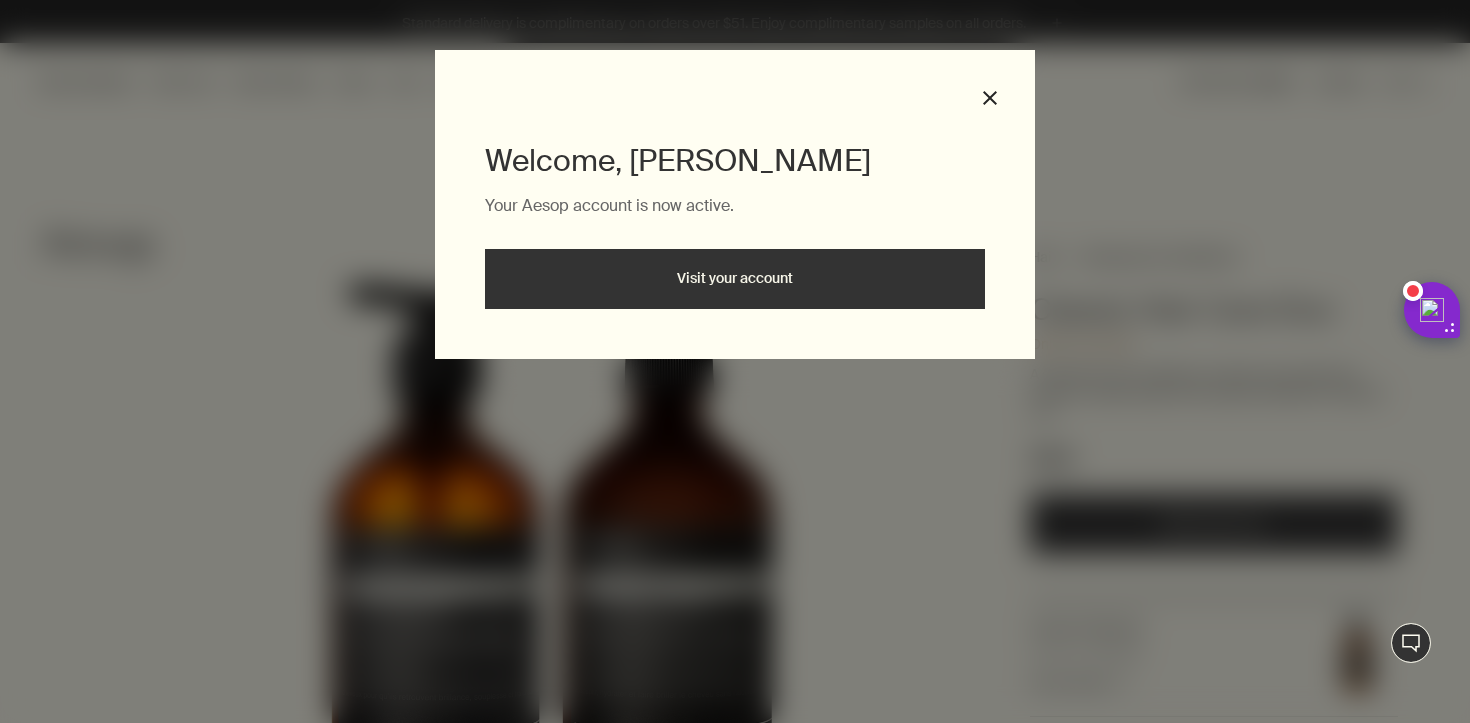 click on "Welcome, Vlad Your Aesop account is now active.  Visit your account  close" at bounding box center [735, 361] 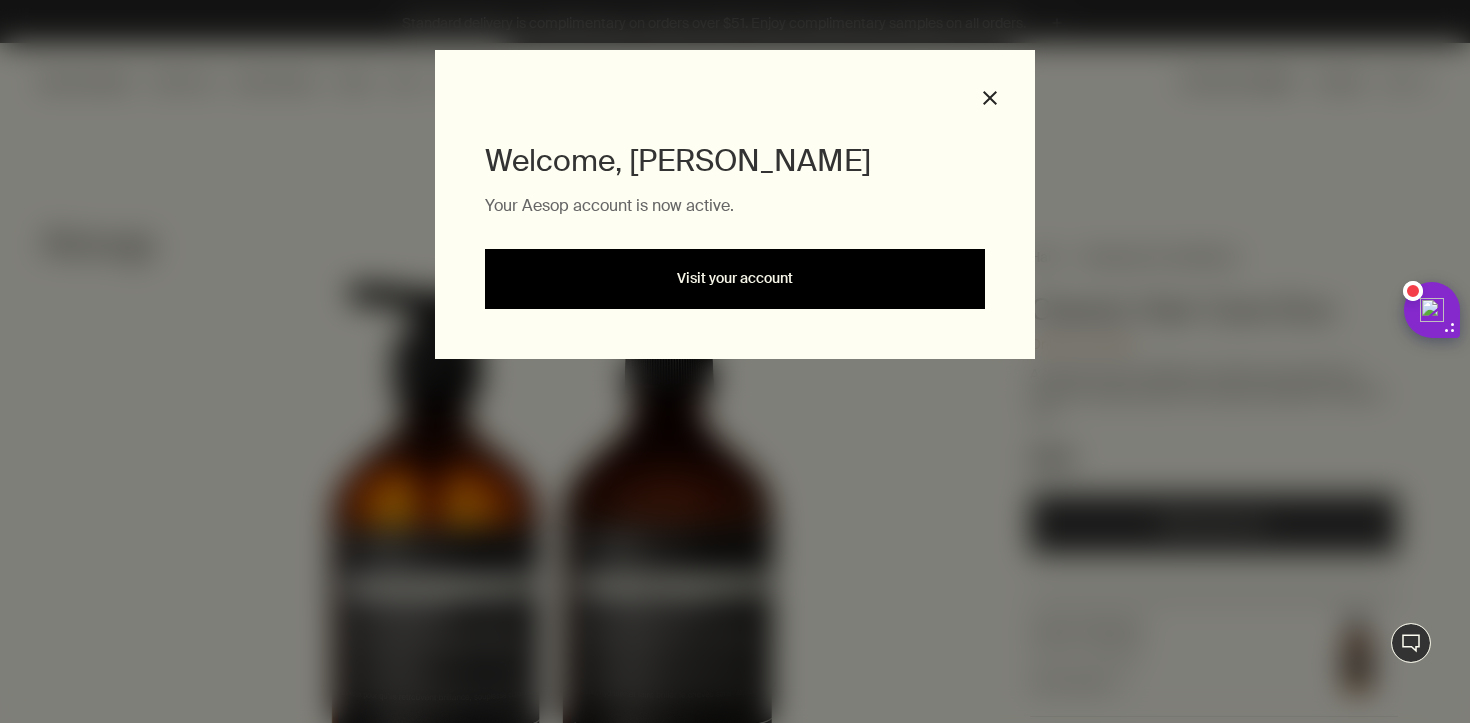 click on "Visit your account" at bounding box center (735, 279) 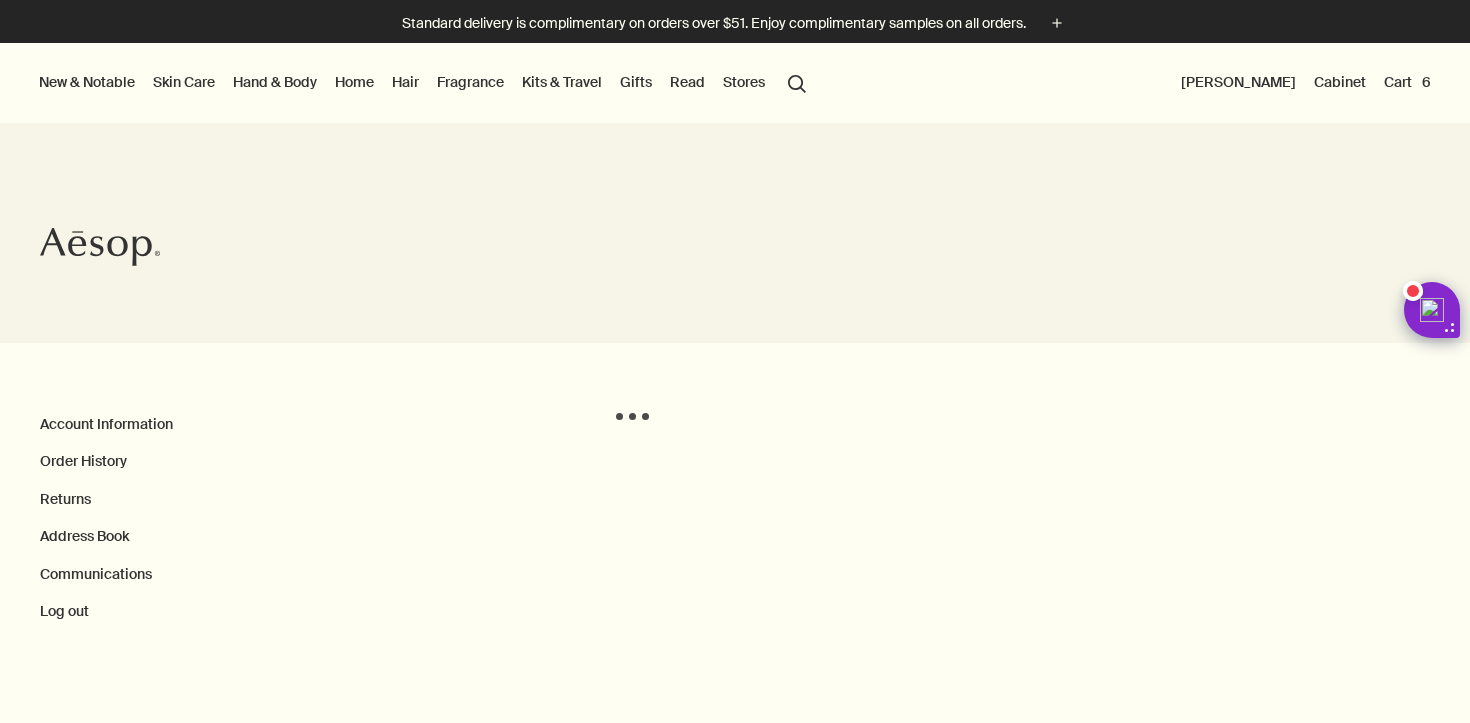scroll, scrollTop: 0, scrollLeft: 0, axis: both 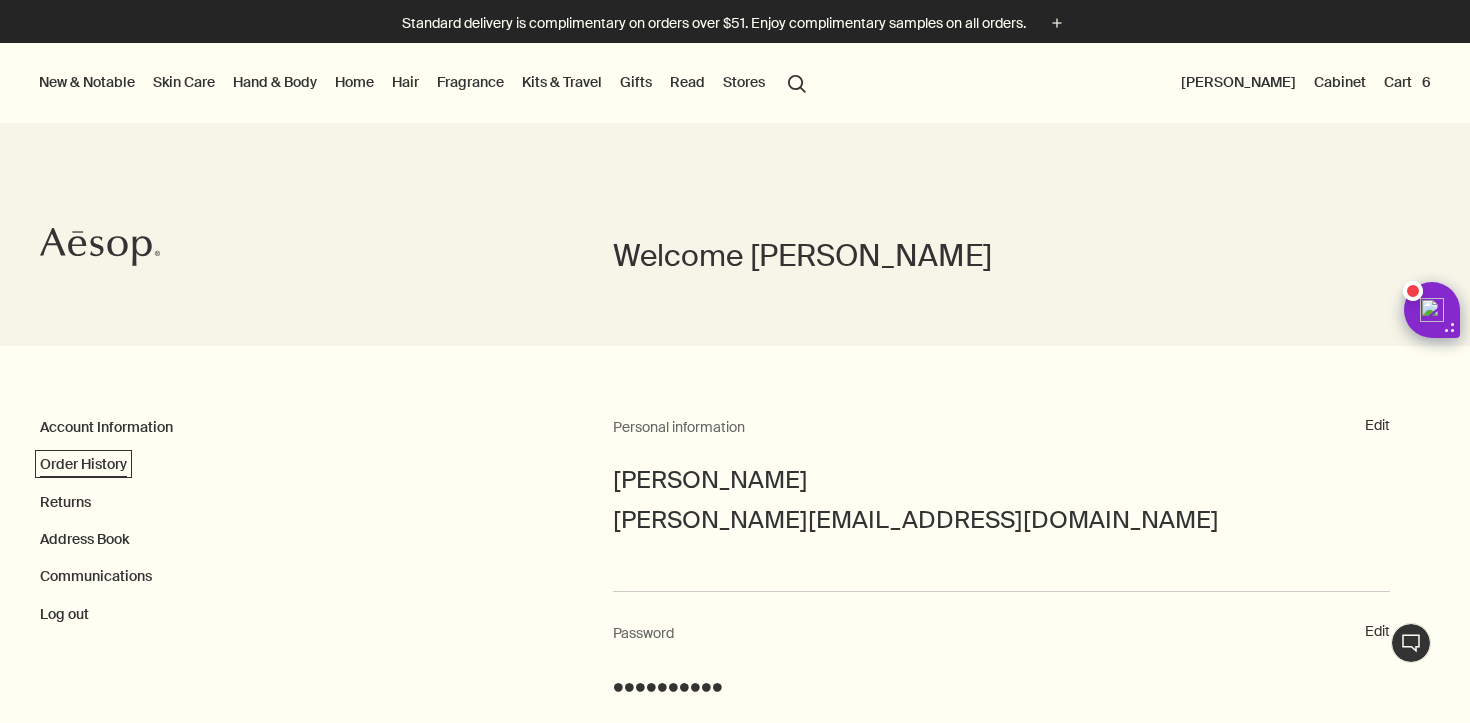 click on "Order History" at bounding box center [83, 464] 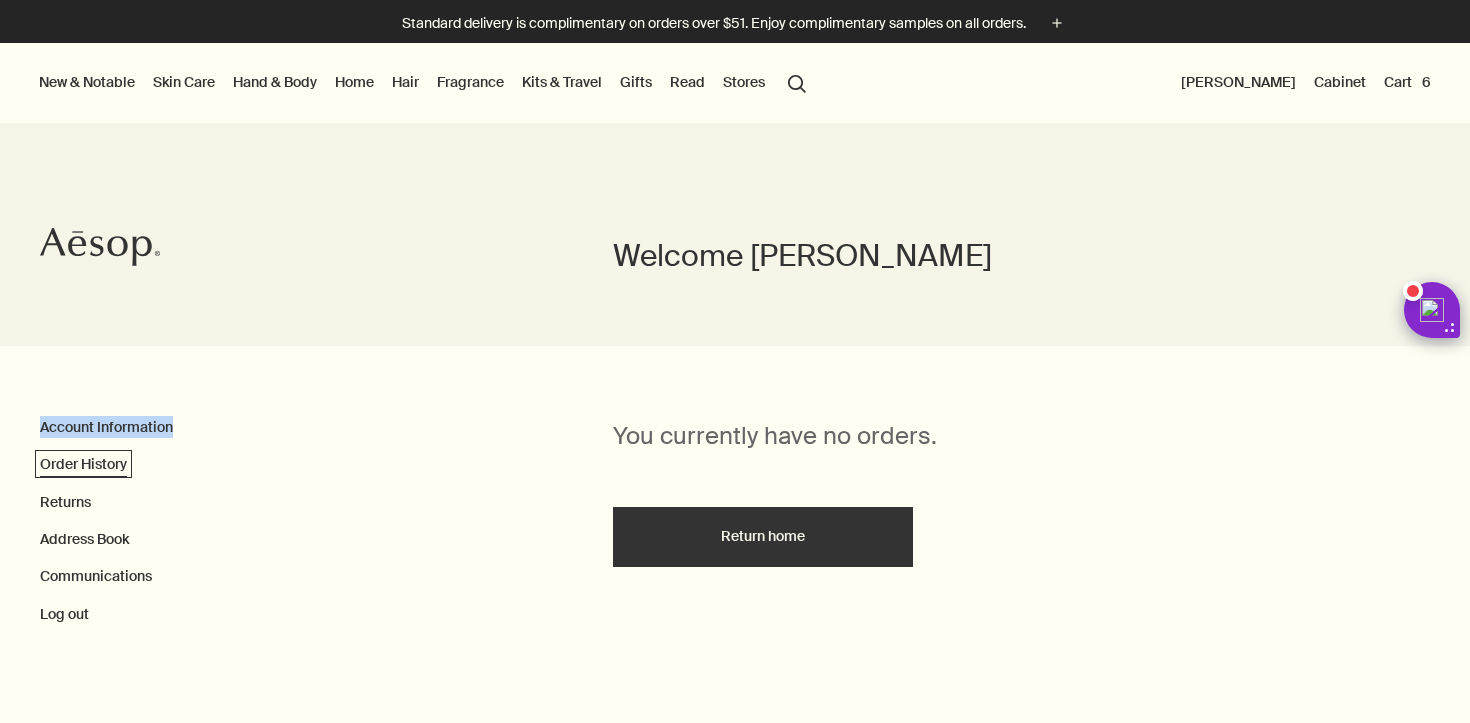 click on "Order History" at bounding box center [83, 464] 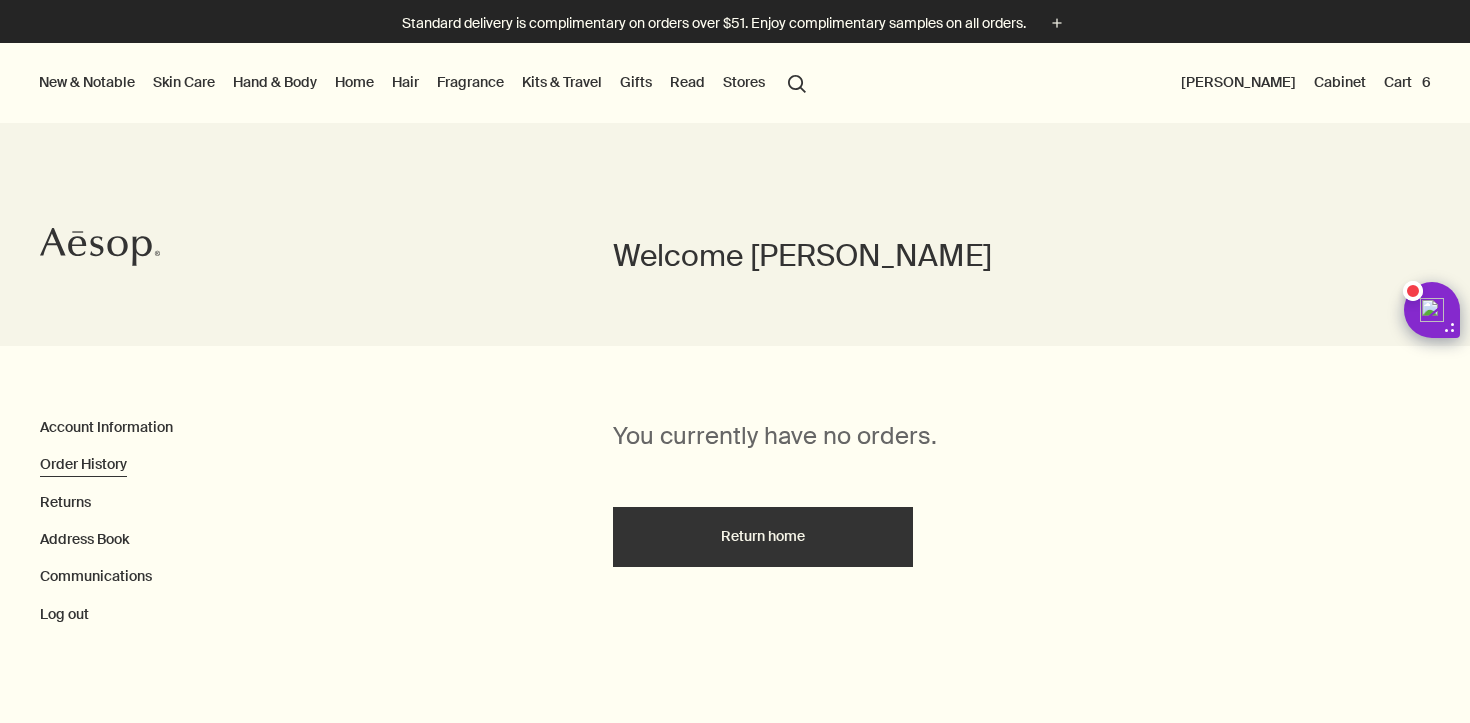 click on "Account Information Order History Returns Address Book Communications Log out" at bounding box center (326, 520) 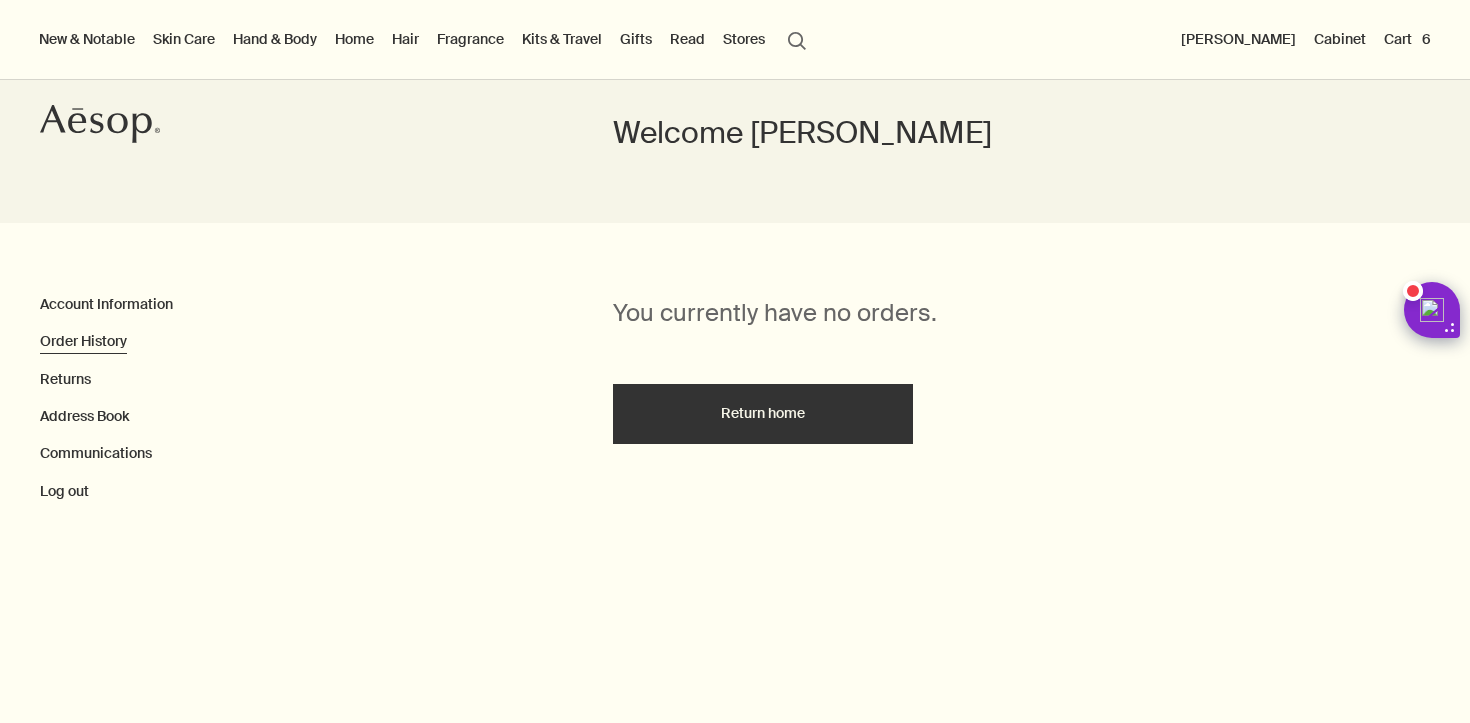 scroll, scrollTop: 0, scrollLeft: 0, axis: both 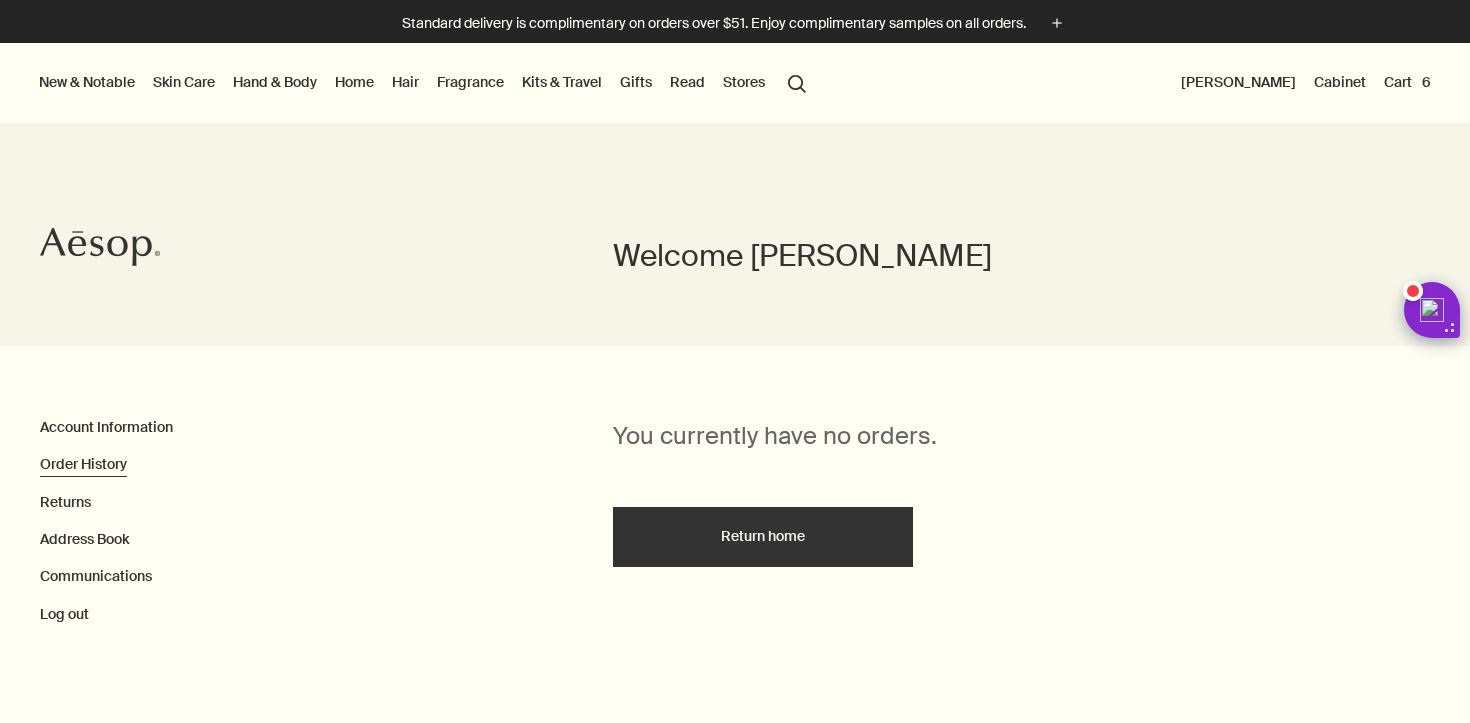 click on "Cart 6" at bounding box center (1407, 82) 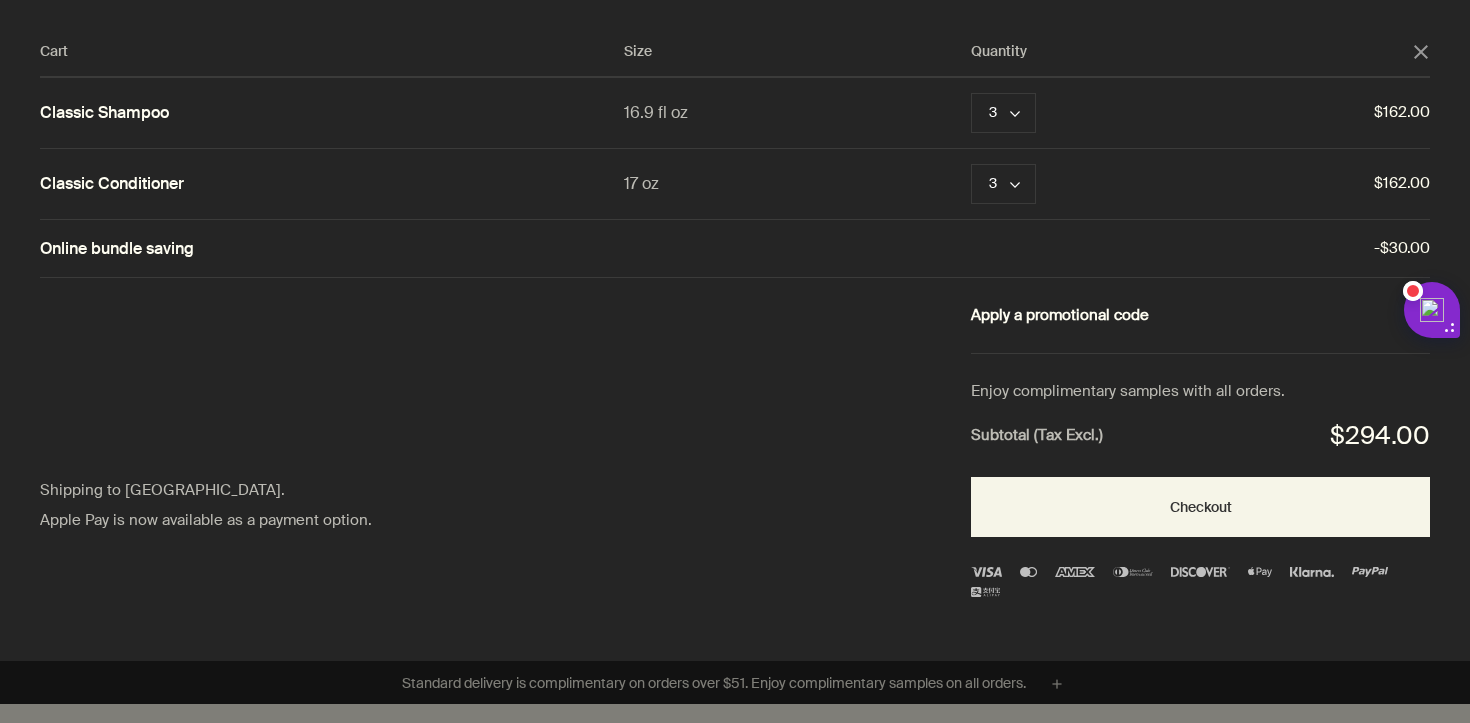 click on "Apply a promotional code plusAndCloseWithCircle" at bounding box center [1200, 316] 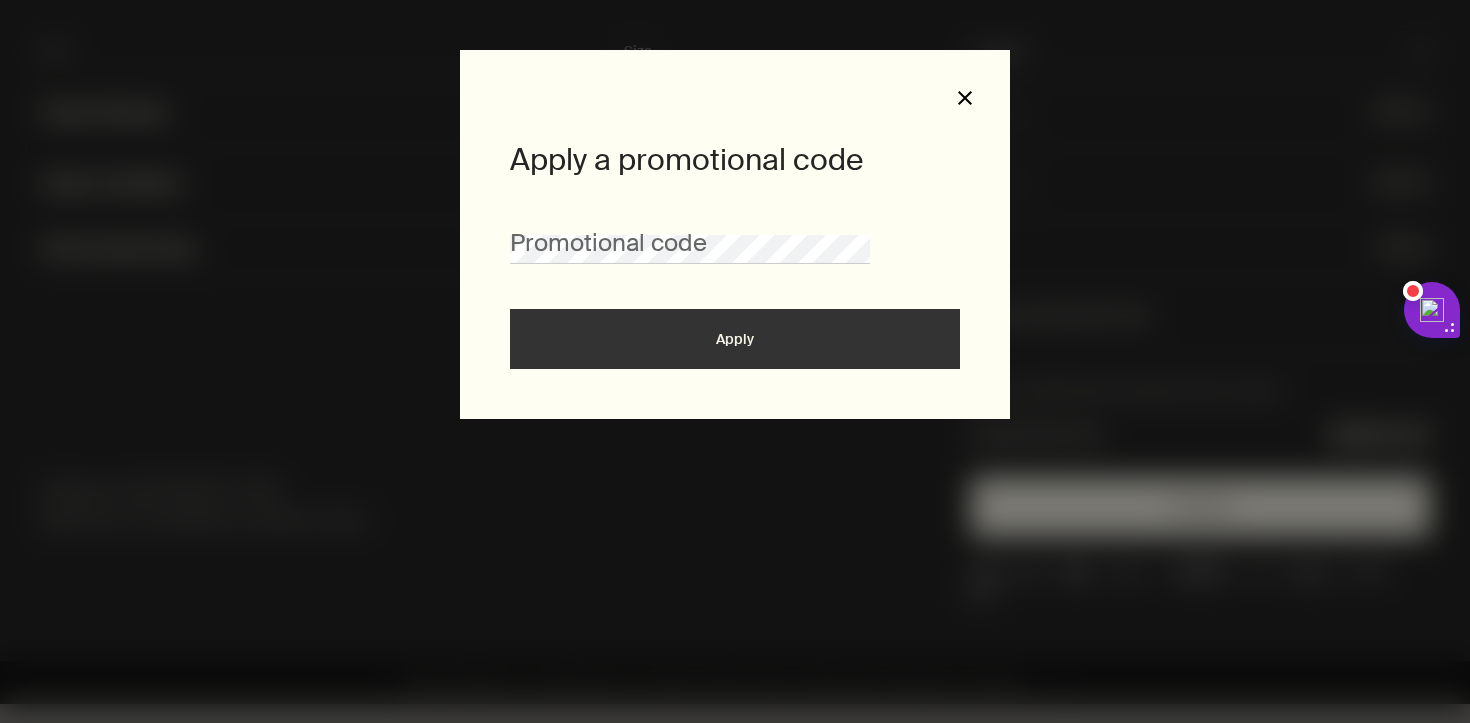 click on "close" at bounding box center (965, 98) 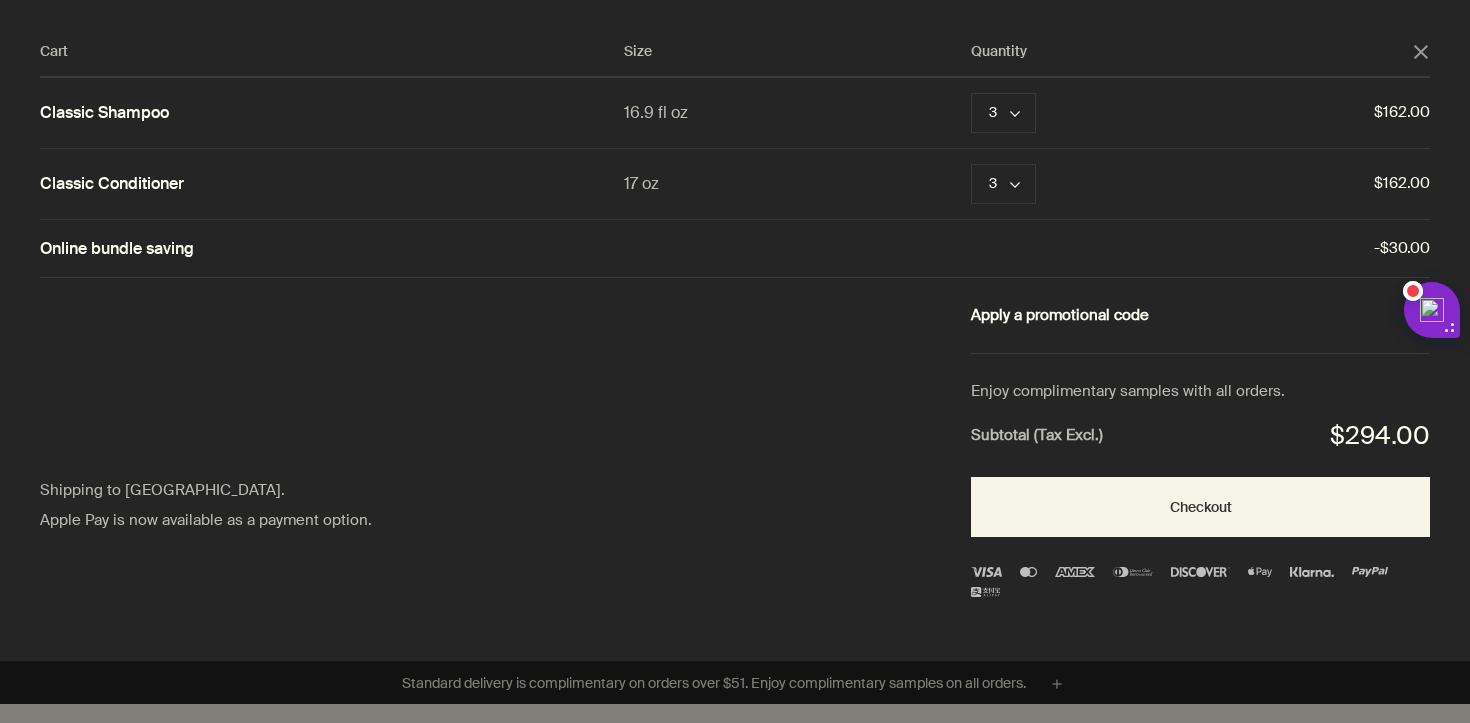click on "Apply a promotional code plusAndCloseWithCircle" at bounding box center (1200, 316) 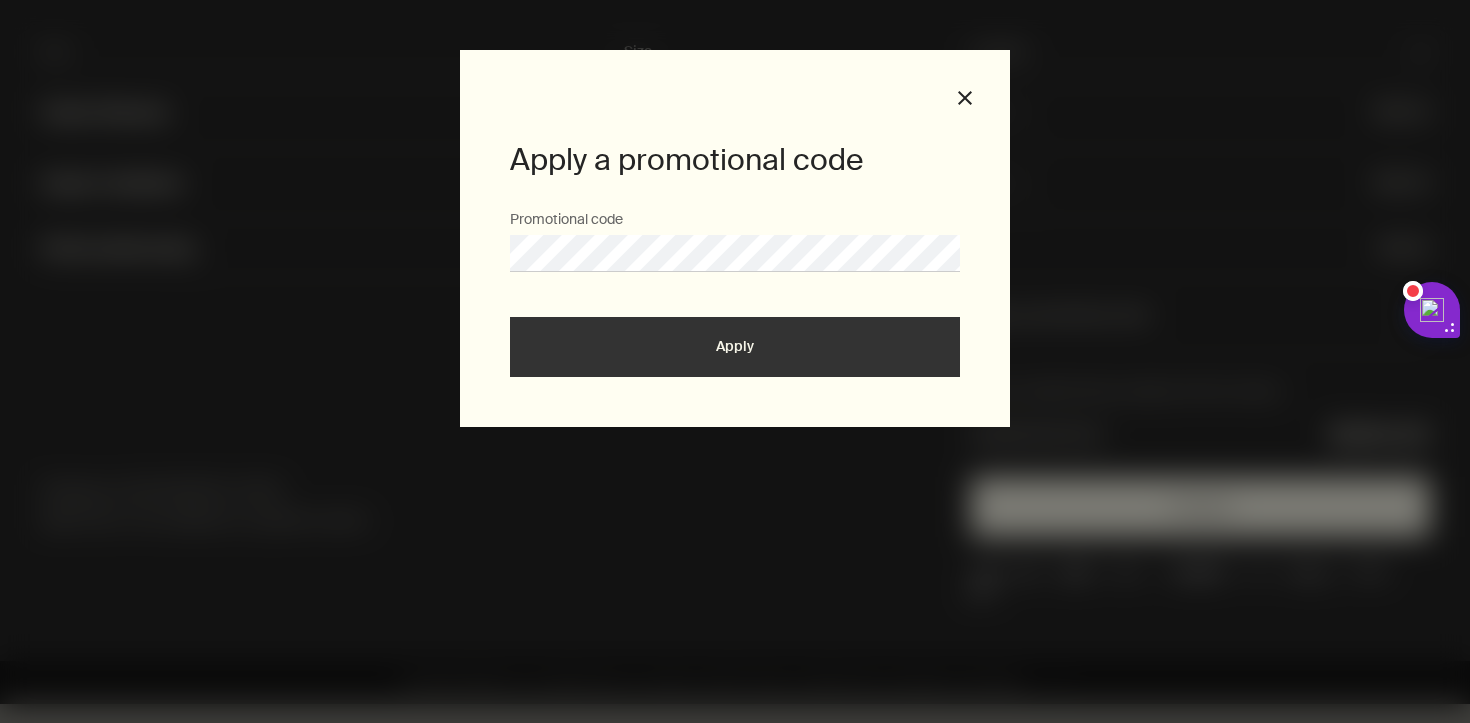 click on "Apply" at bounding box center [735, 347] 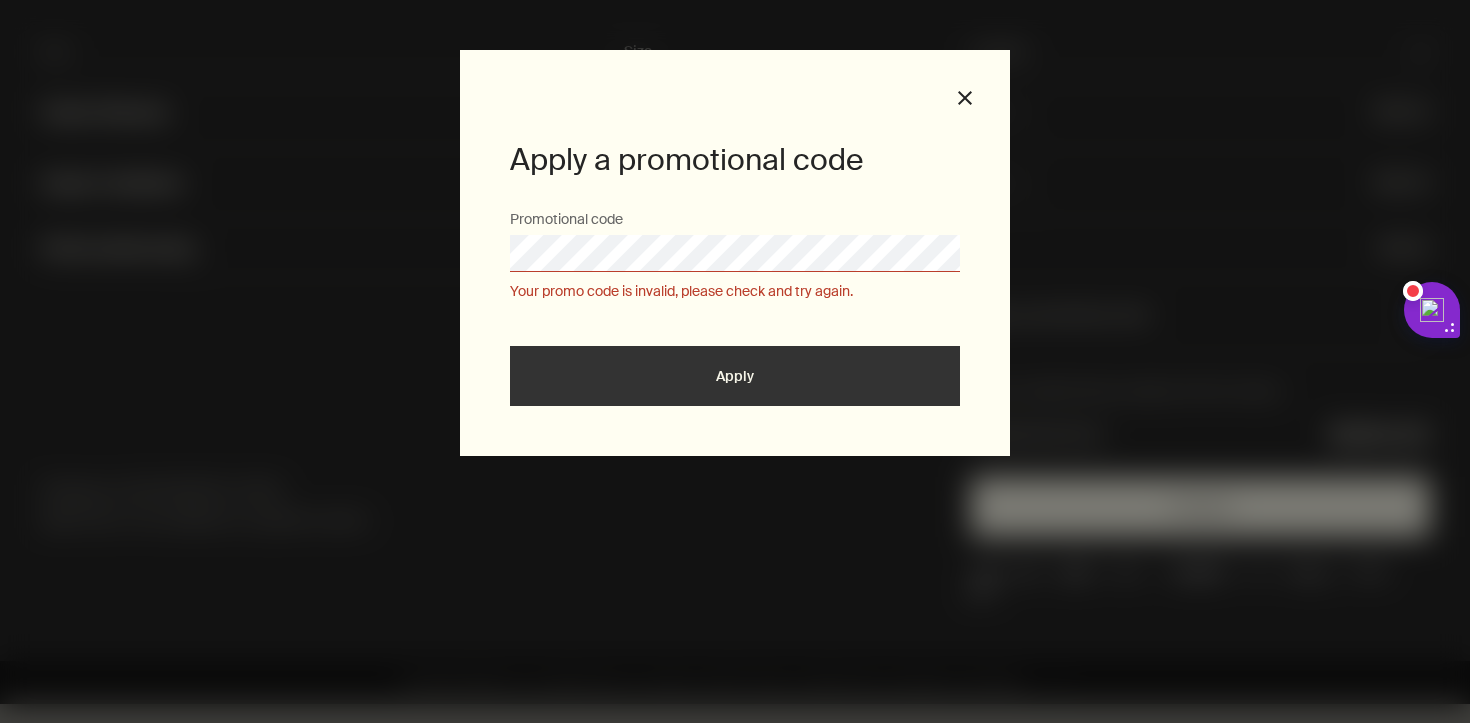 click on "Apply a promotional code Promotional code Your promo code is invalid, please check and try again. Apply close" at bounding box center [735, 361] 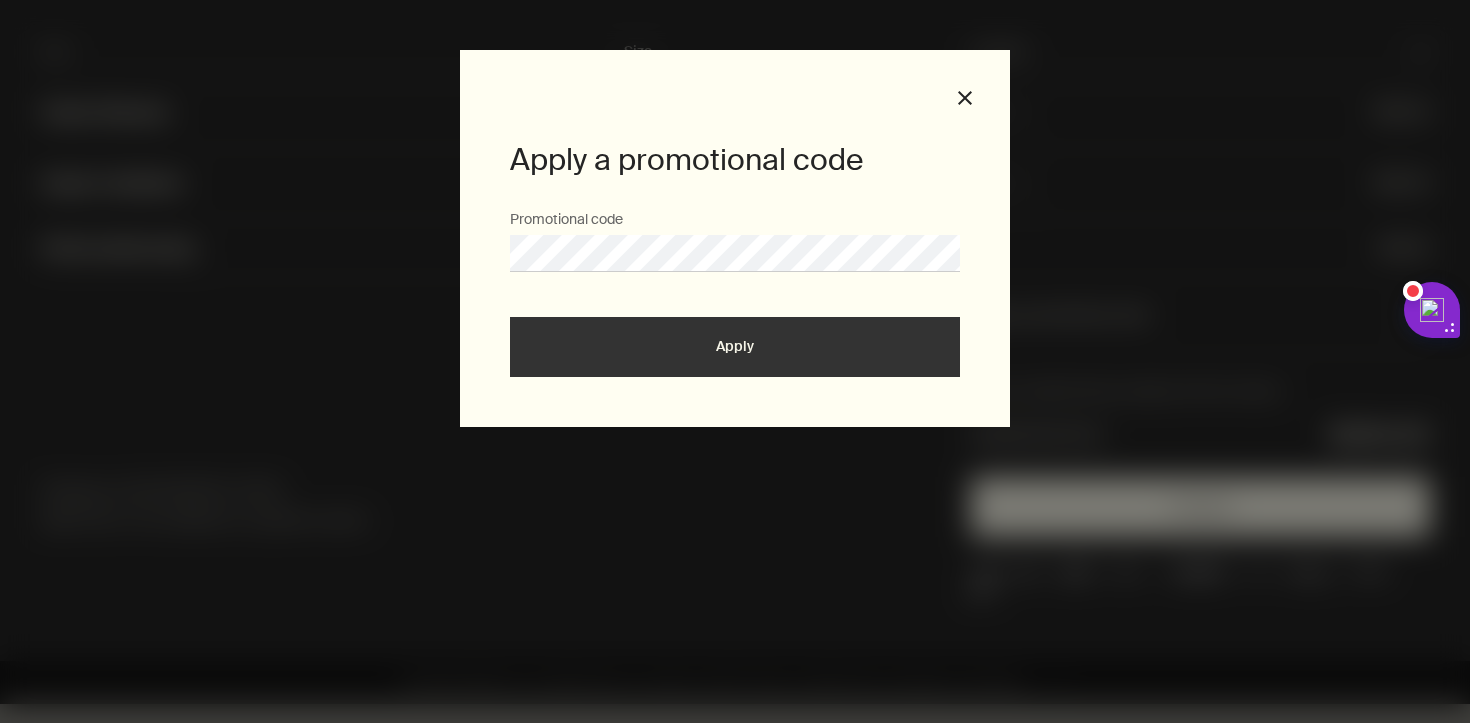 click on "Apply" at bounding box center [735, 347] 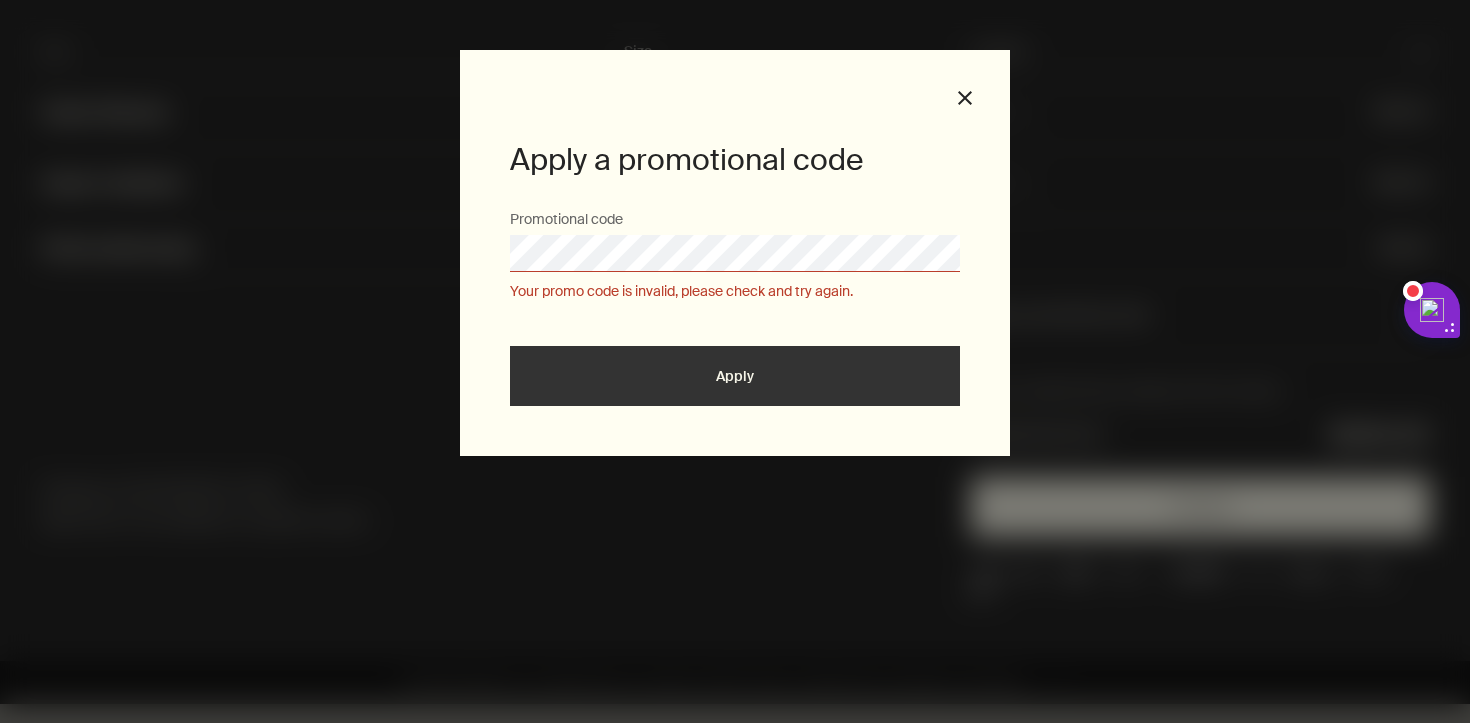 click on "Apply a promotional code Promotional code Your promo code is invalid, please check and try again. Apply close" at bounding box center [735, 253] 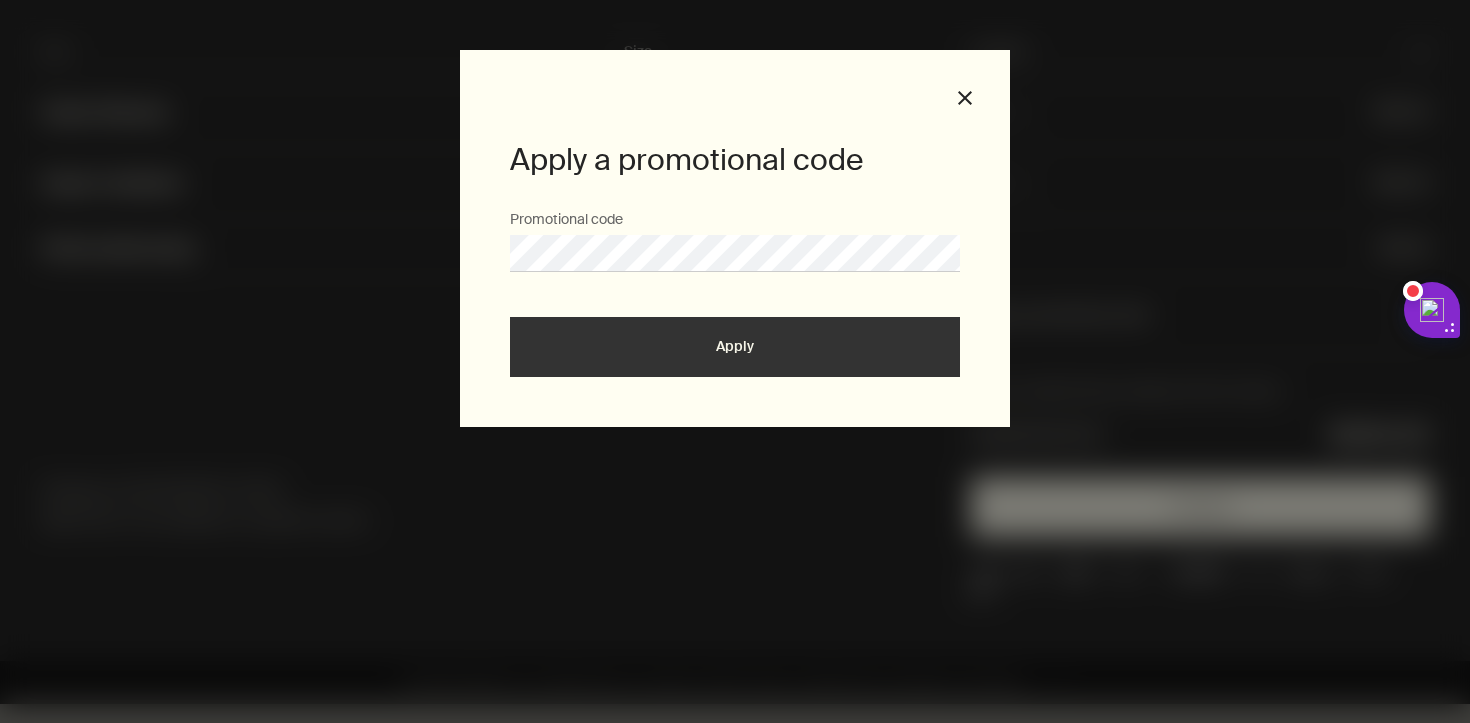 click on "Apply a promotional code Promotional code Apply close" at bounding box center [735, 238] 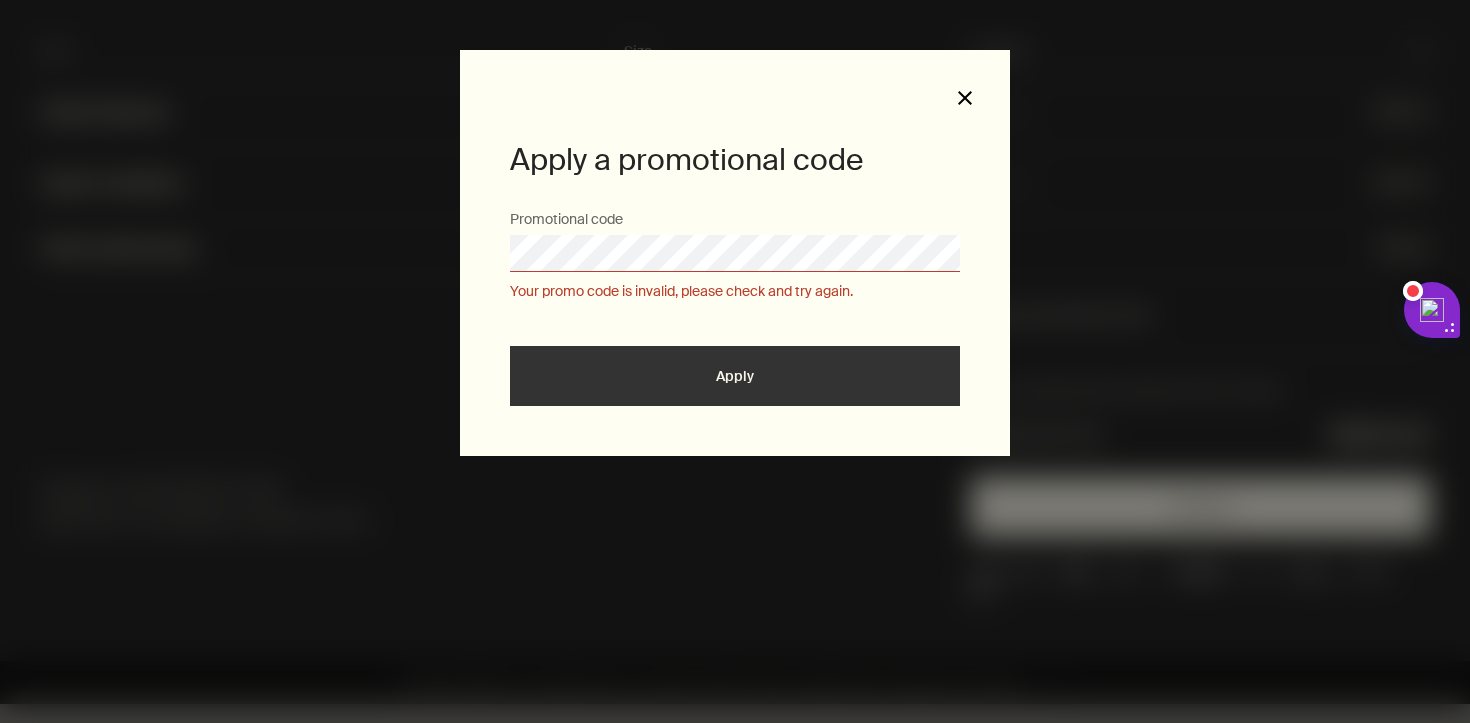click on "close" at bounding box center (965, 98) 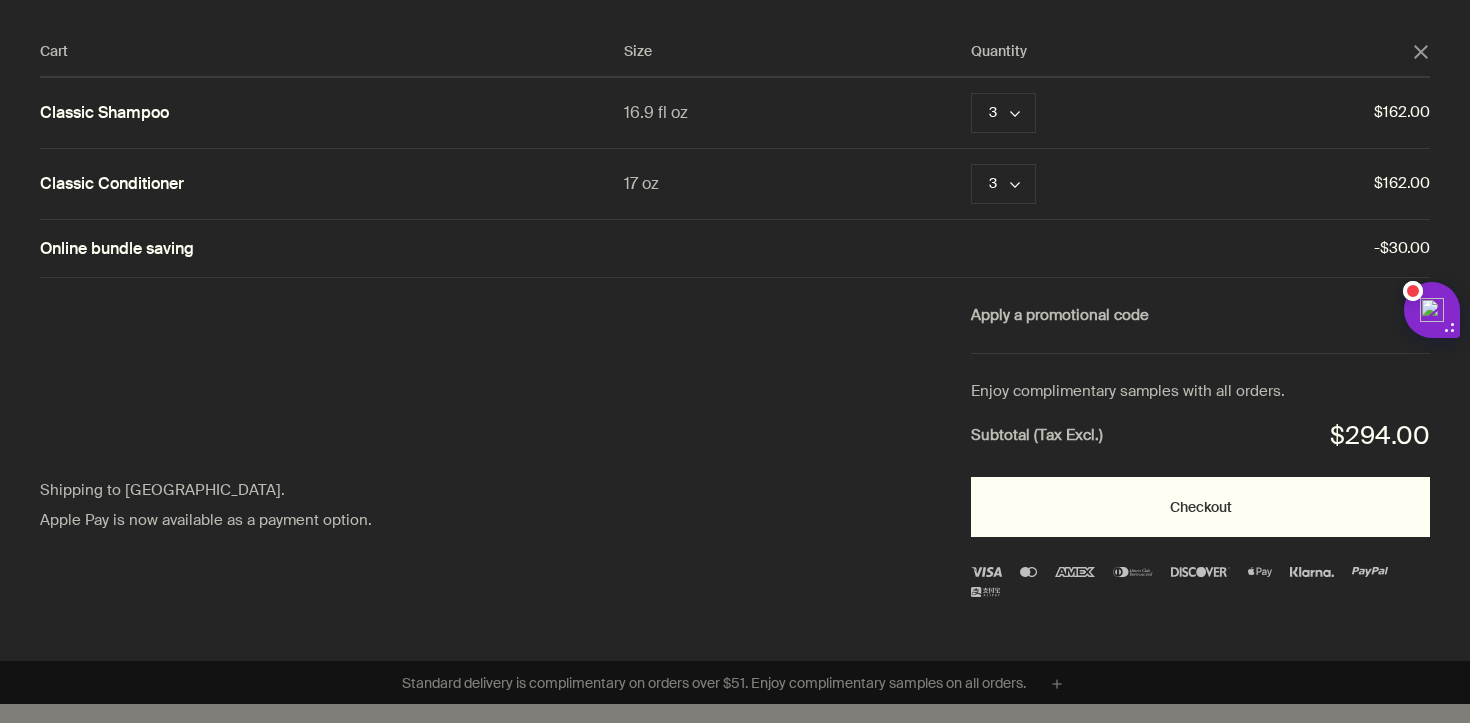 click on "Checkout" at bounding box center (1200, 507) 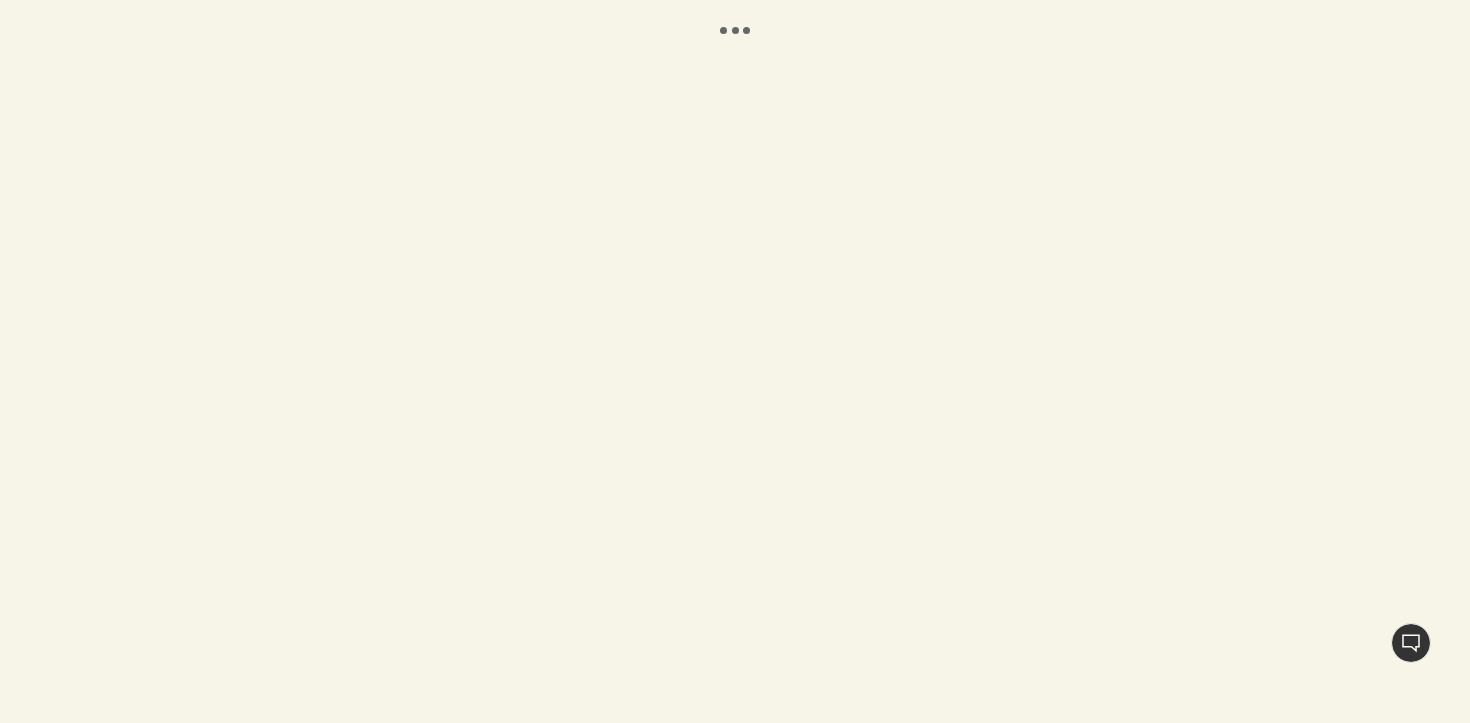 scroll, scrollTop: 0, scrollLeft: 0, axis: both 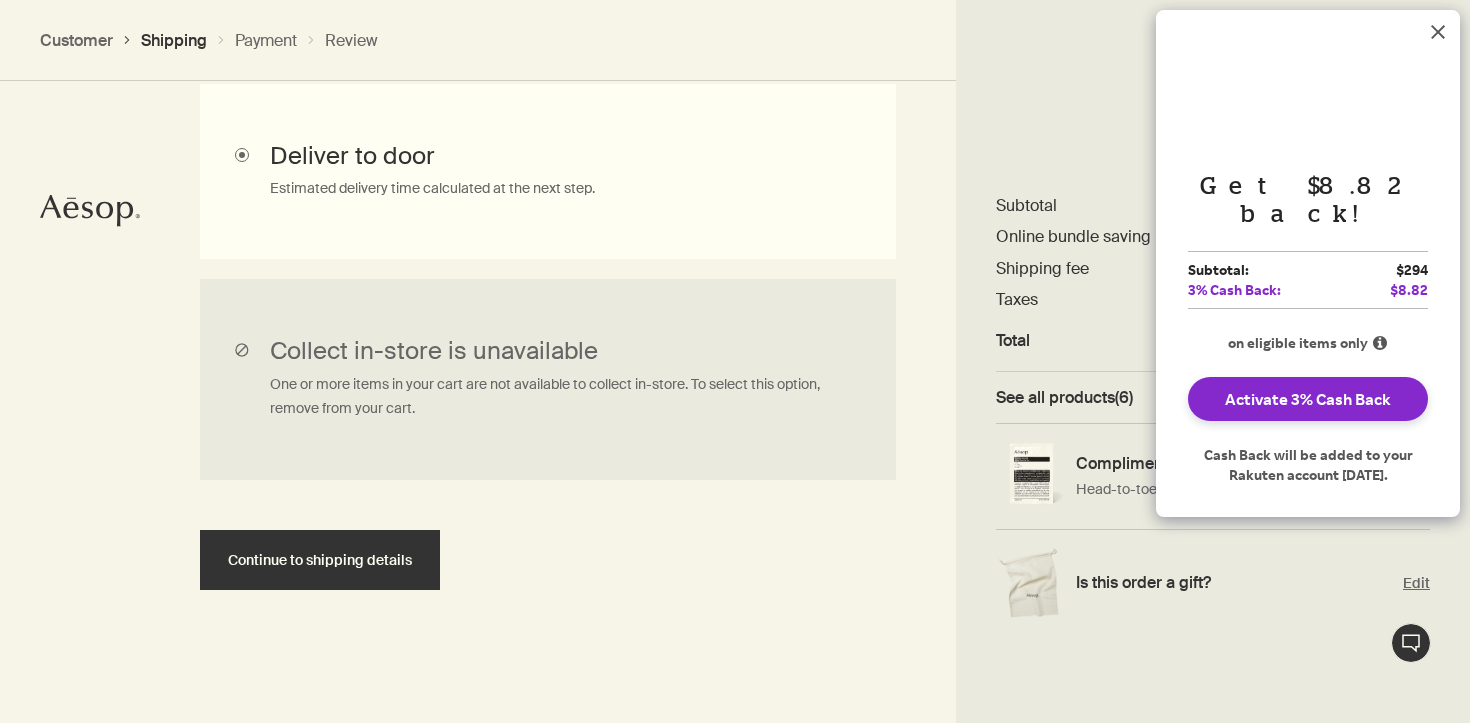 click on "Edit" at bounding box center (1416, 583) 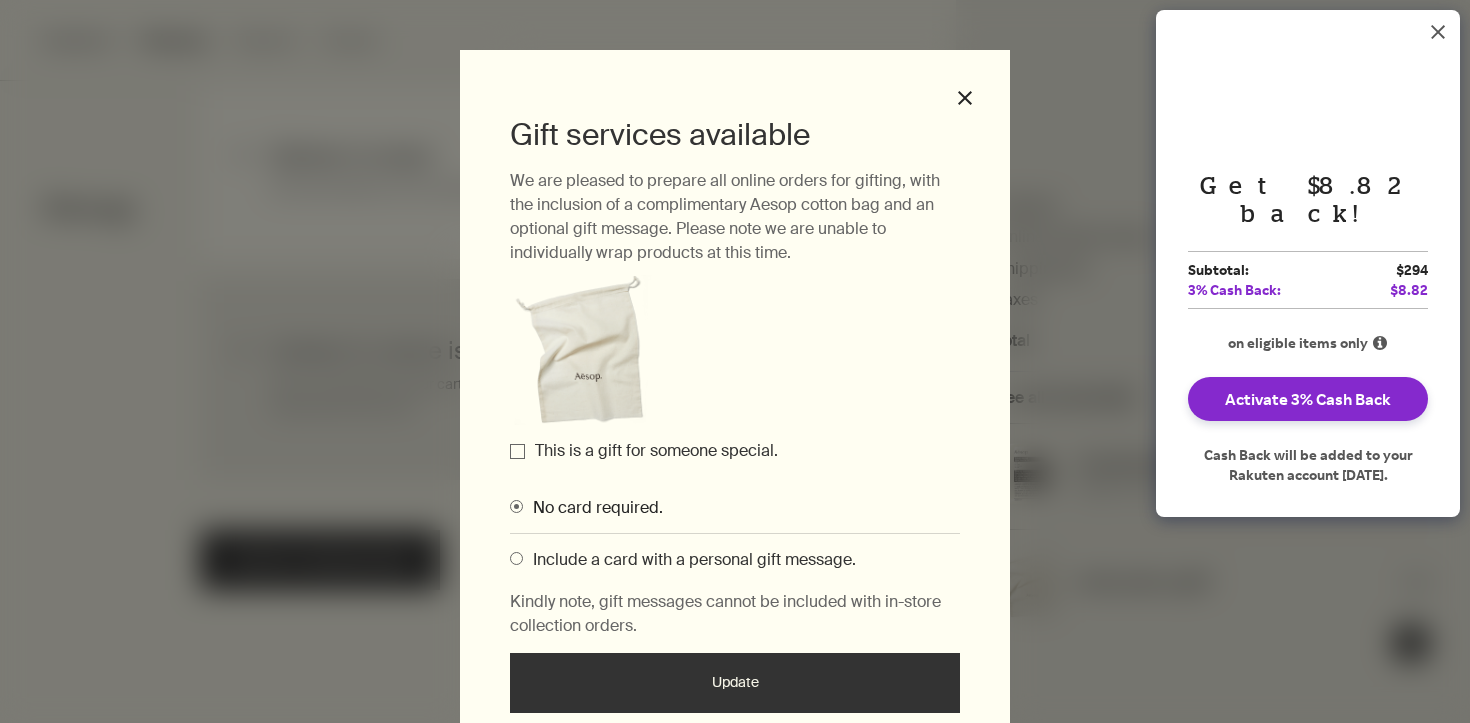 click on "This is a gift for someone special." at bounding box center (517, 451) 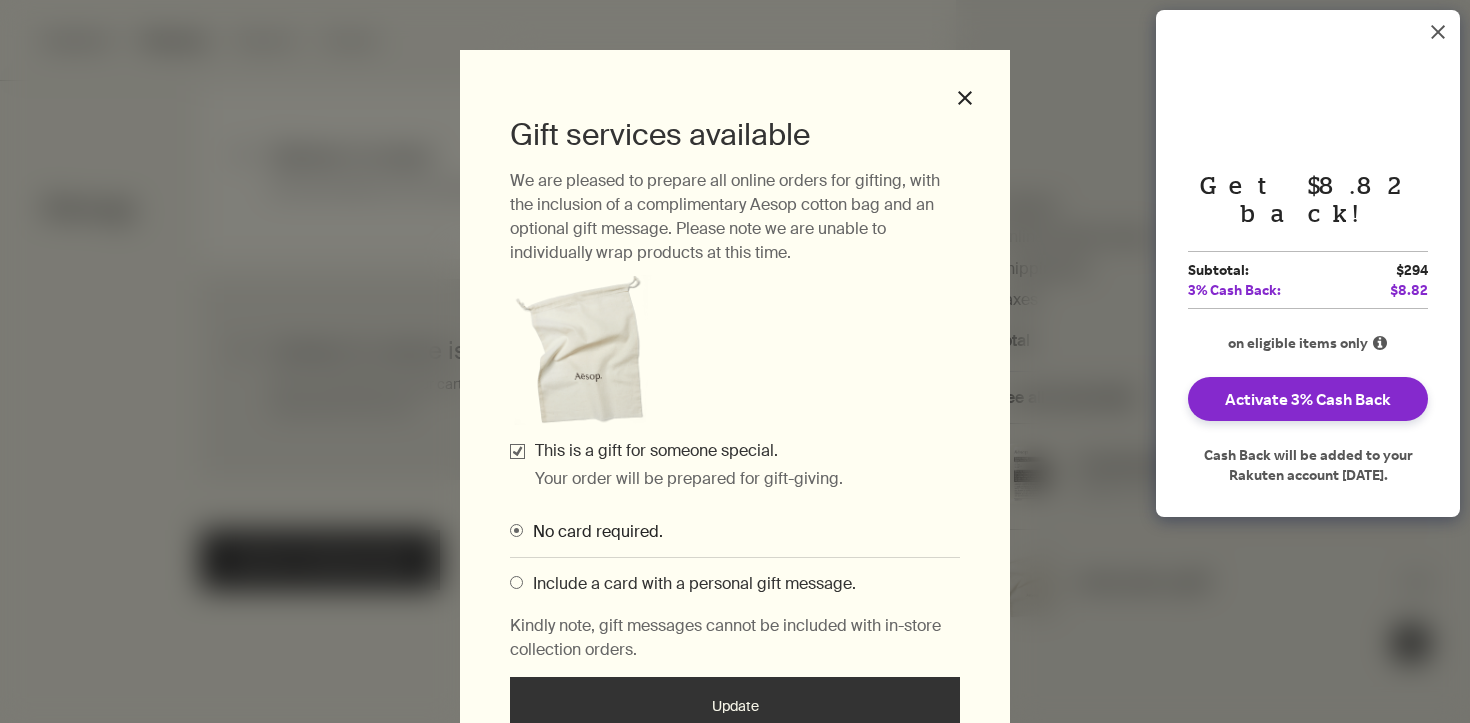 click on "Update" at bounding box center (735, 707) 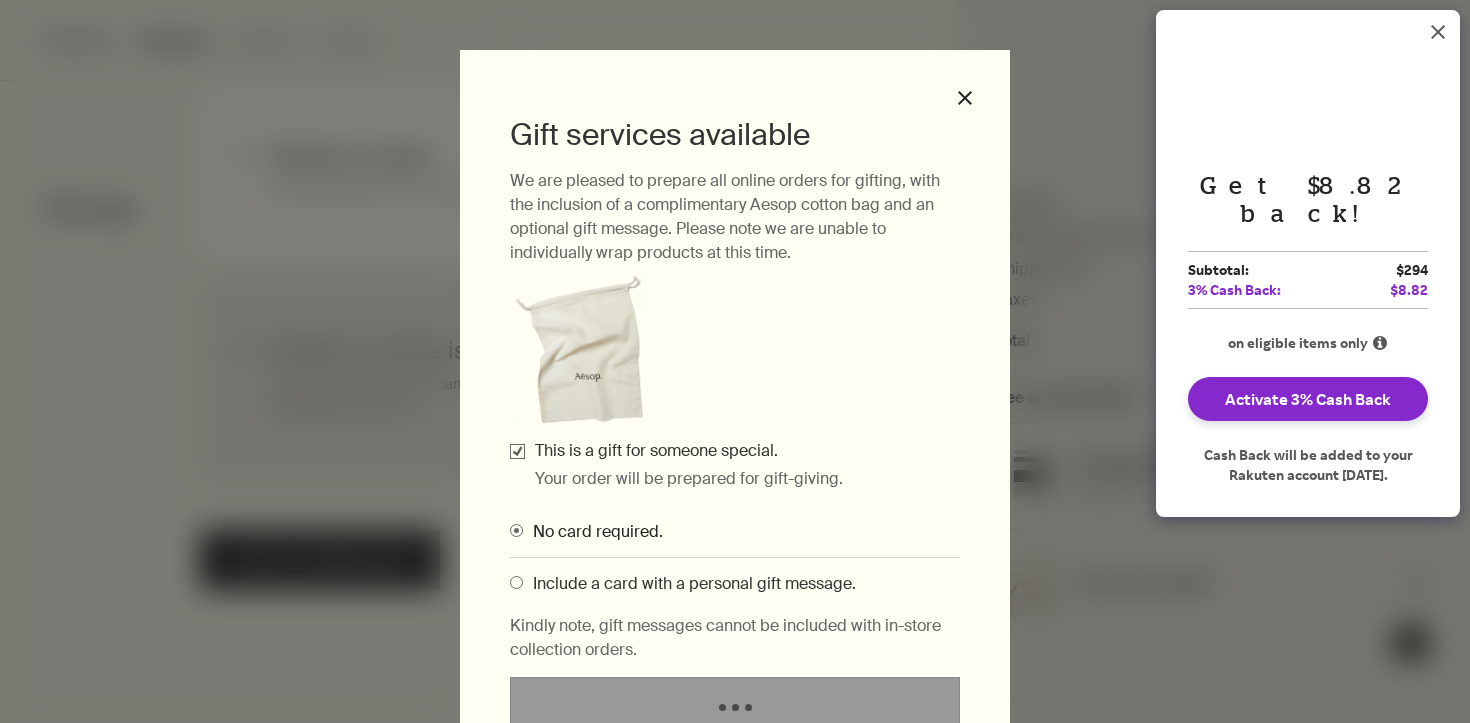 click 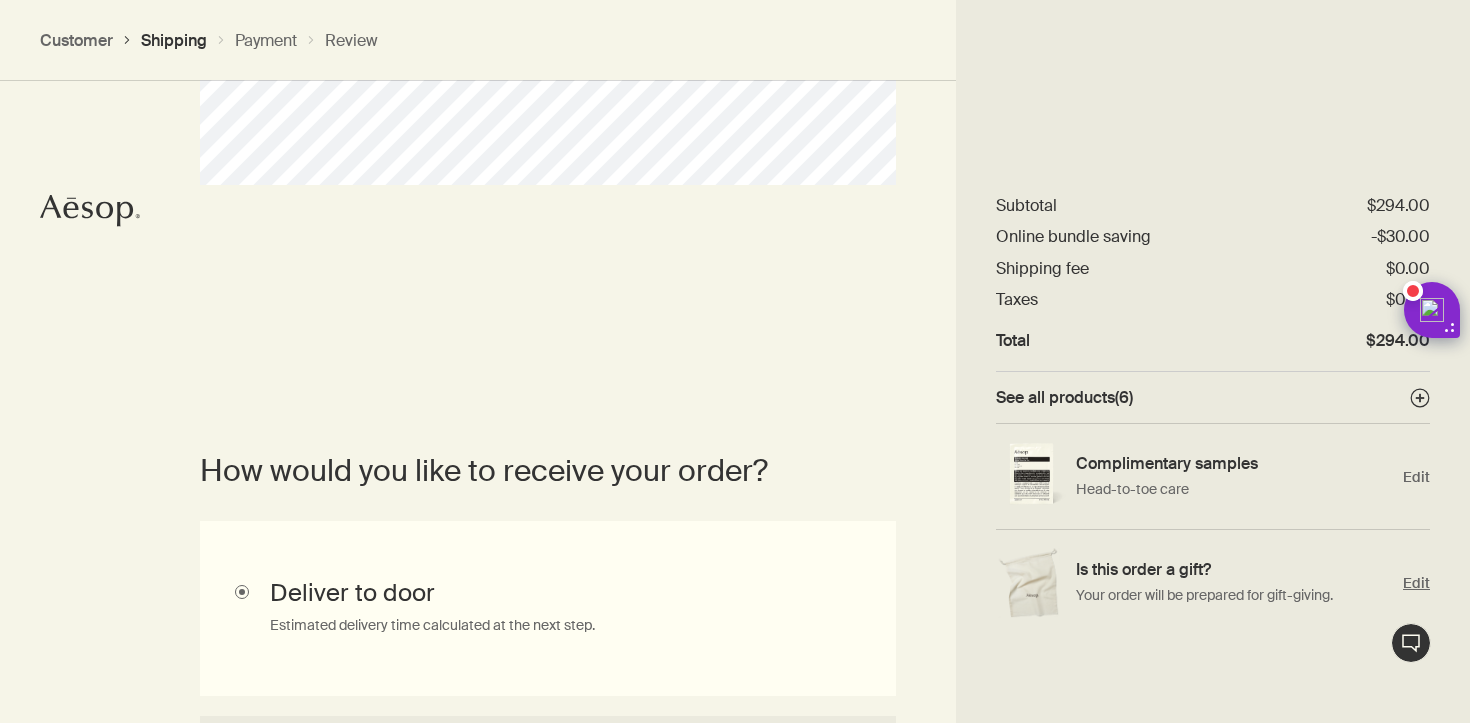 scroll, scrollTop: 629, scrollLeft: 0, axis: vertical 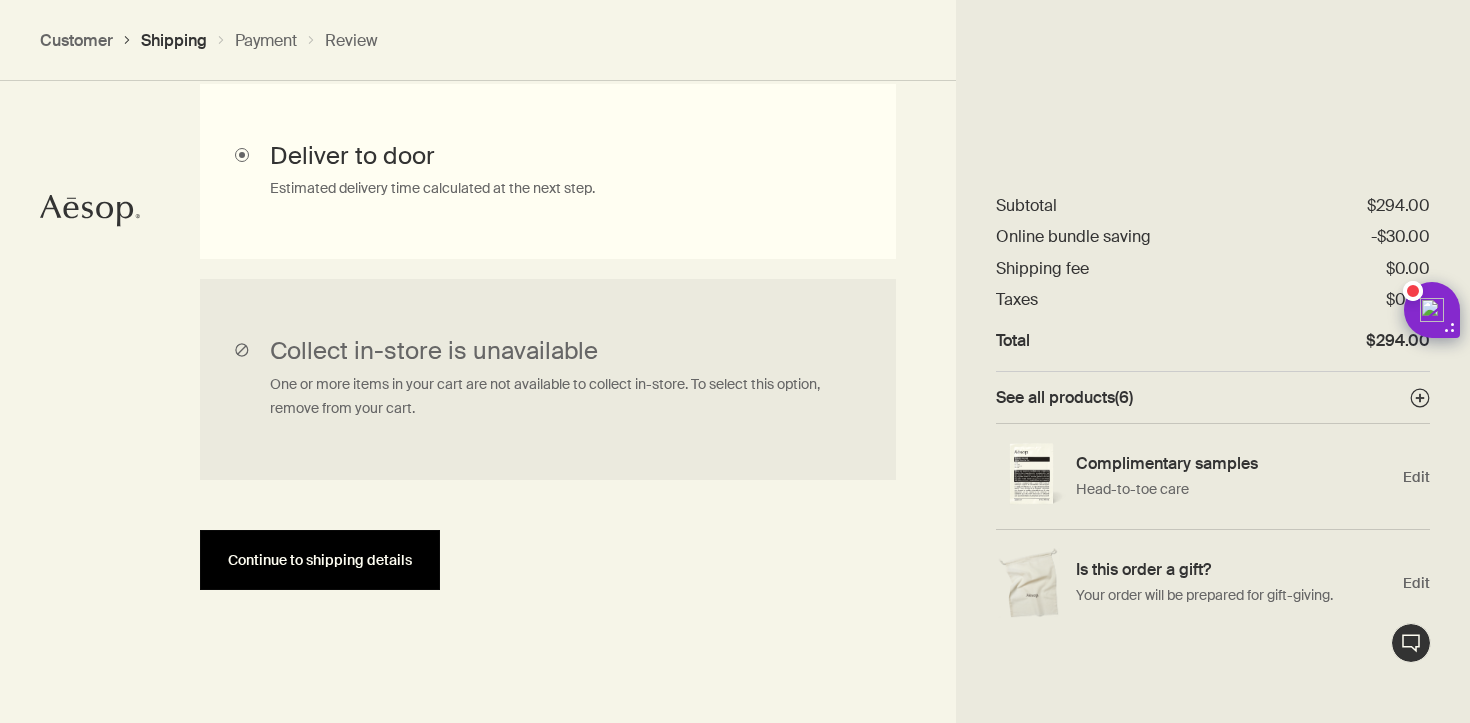 click on "Continue to shipping details" at bounding box center [320, 560] 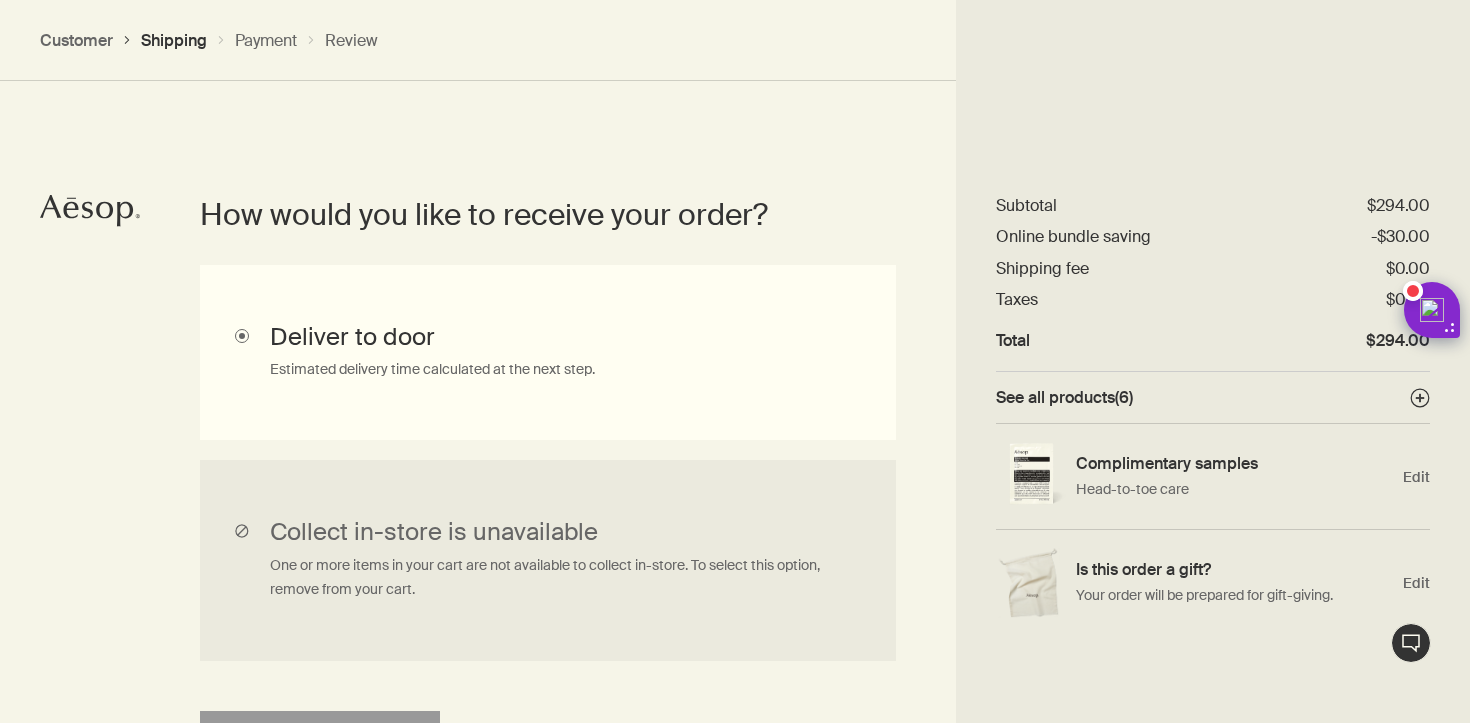 select on "US" 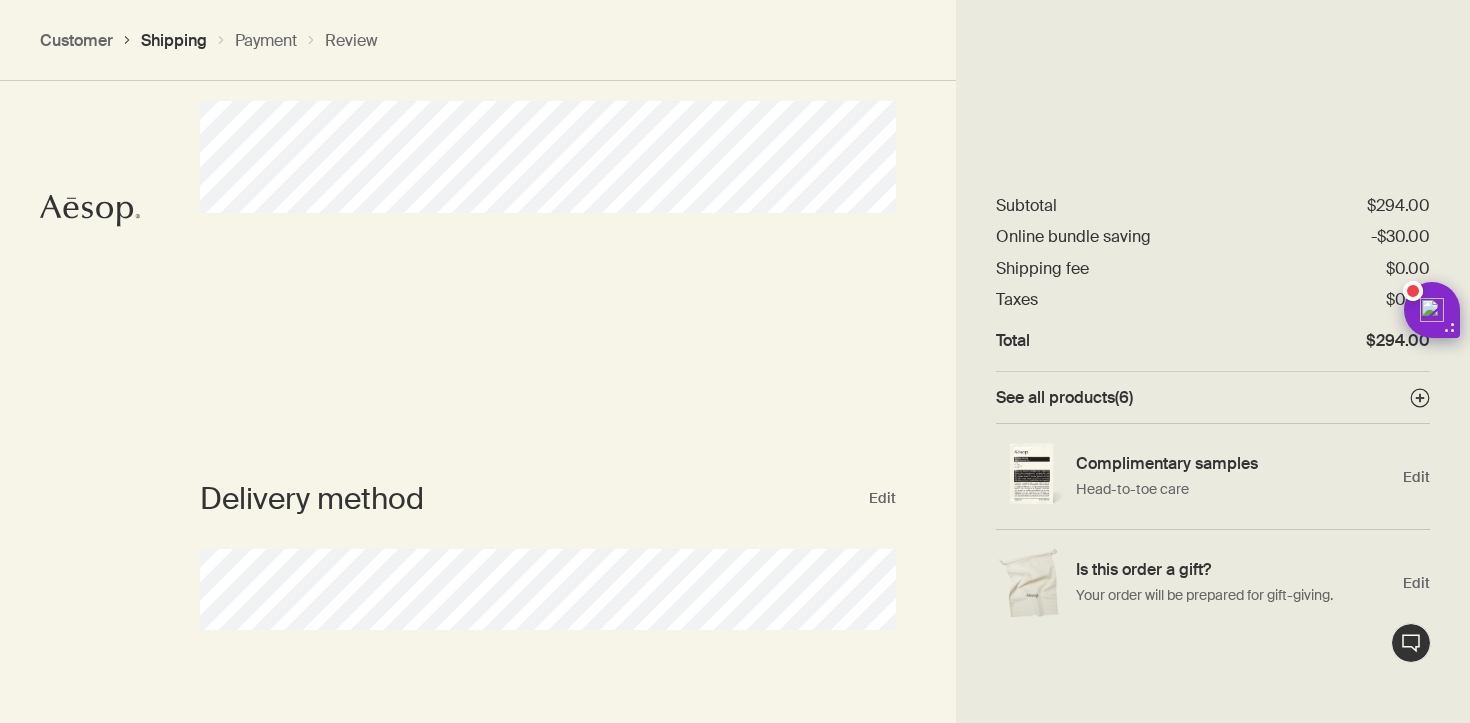 scroll, scrollTop: 505, scrollLeft: 0, axis: vertical 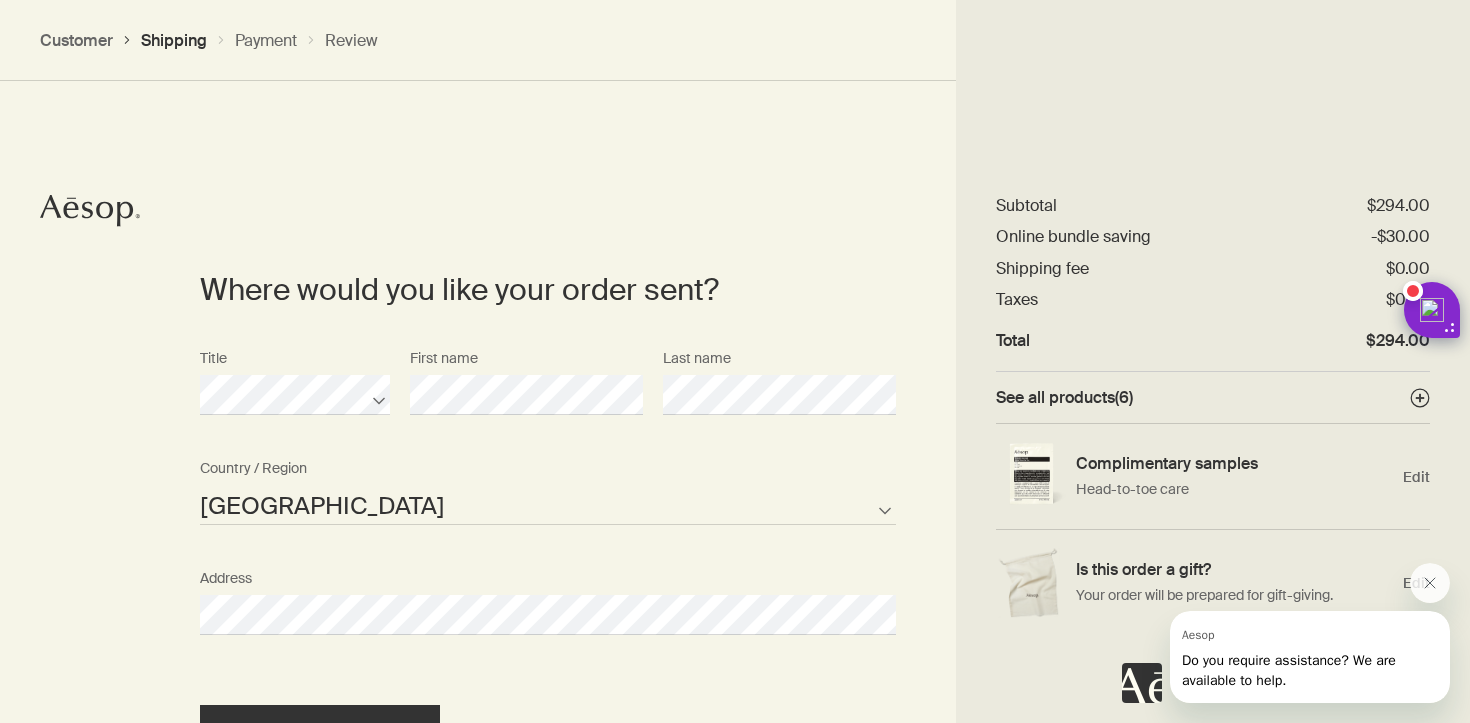 select on "US" 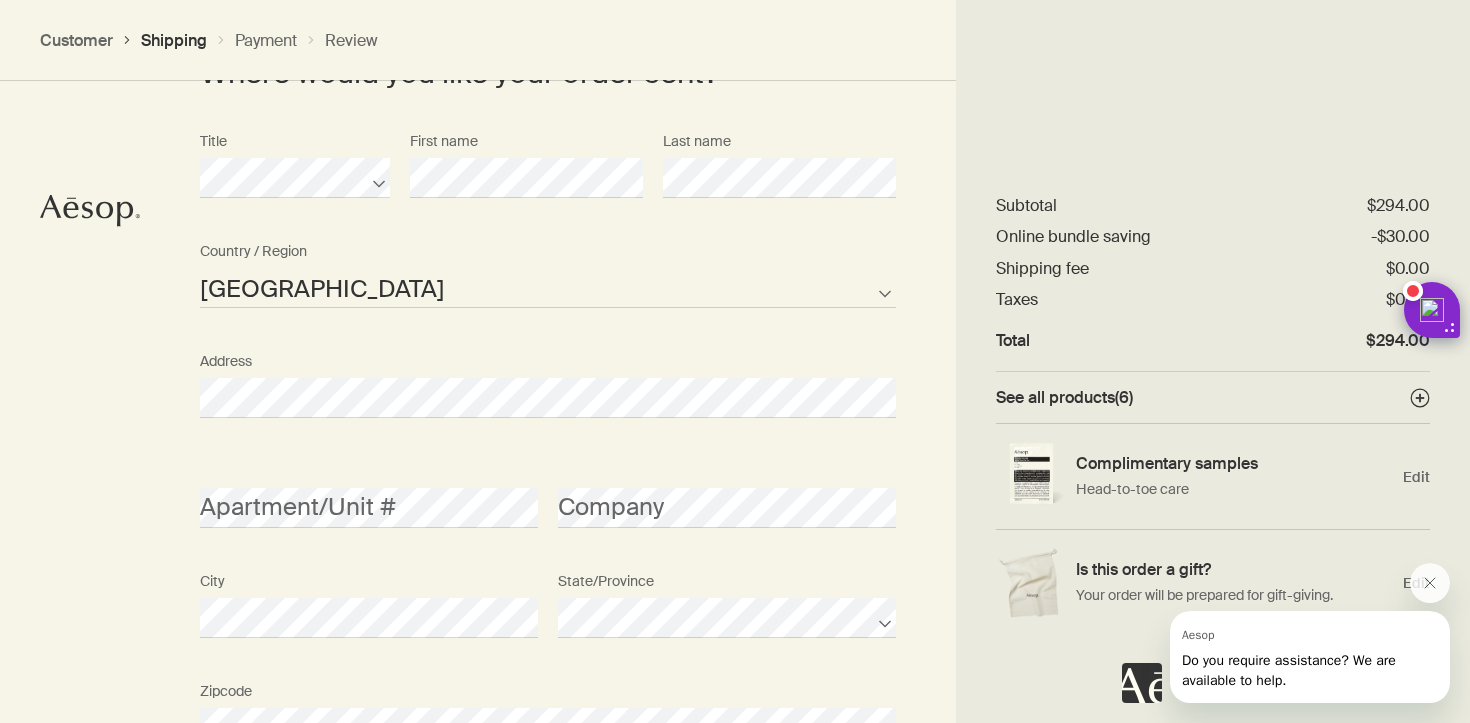 scroll, scrollTop: 1031, scrollLeft: 0, axis: vertical 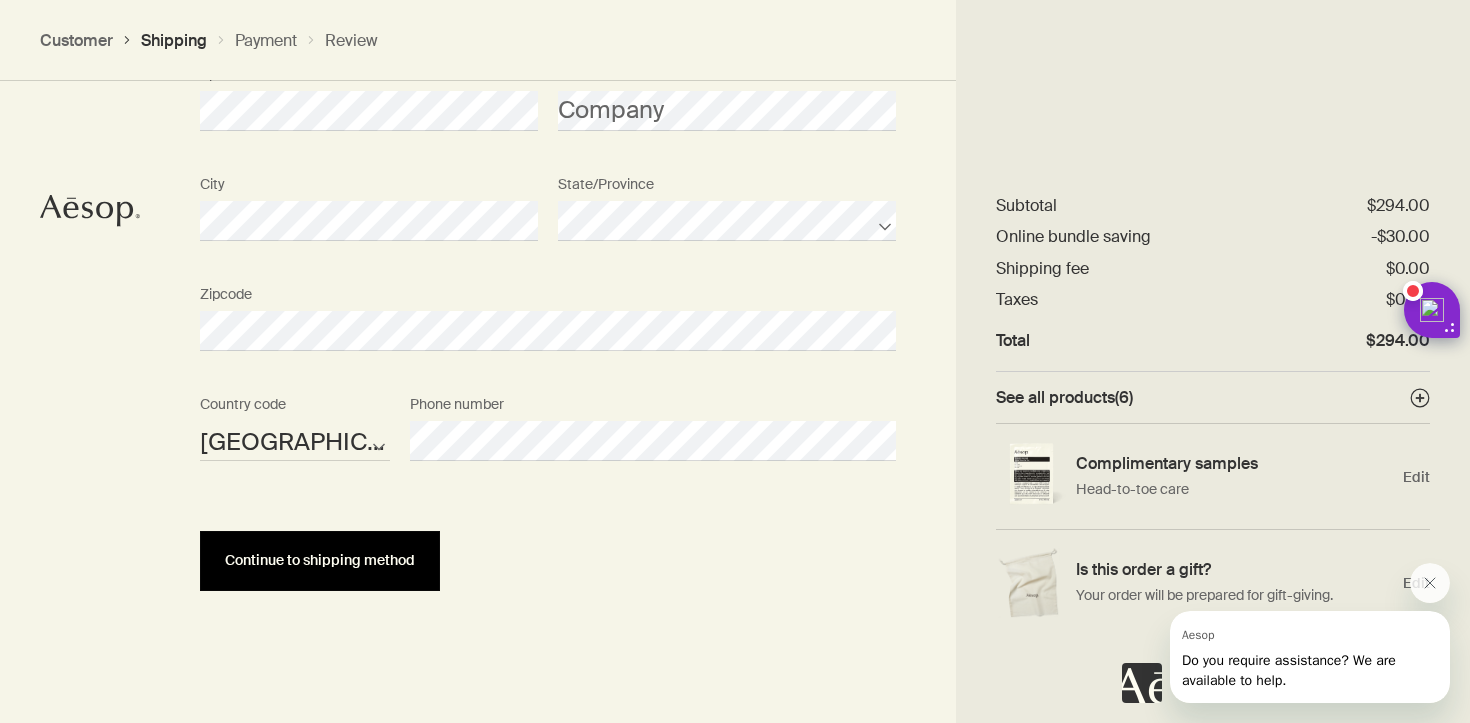 click on "Continue to shipping method" at bounding box center (320, 560) 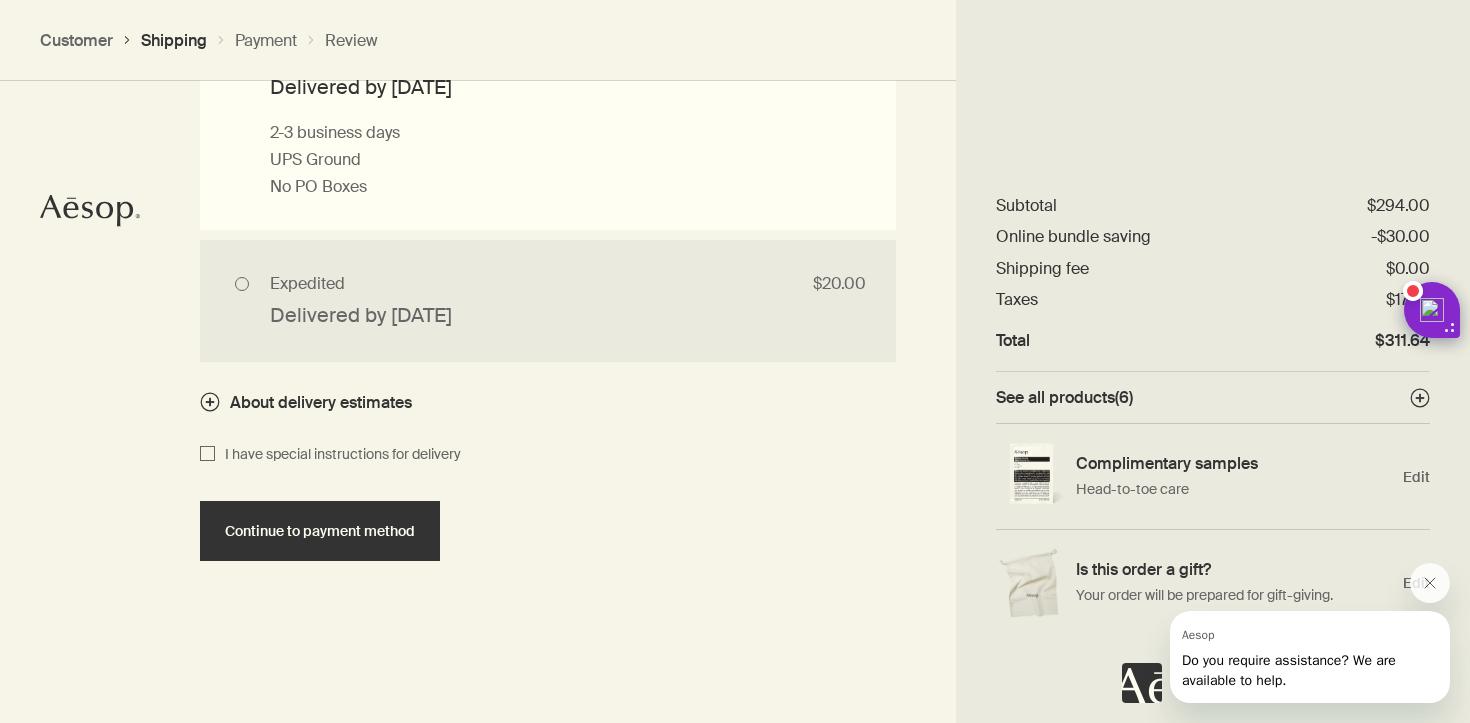 scroll, scrollTop: 2032, scrollLeft: 0, axis: vertical 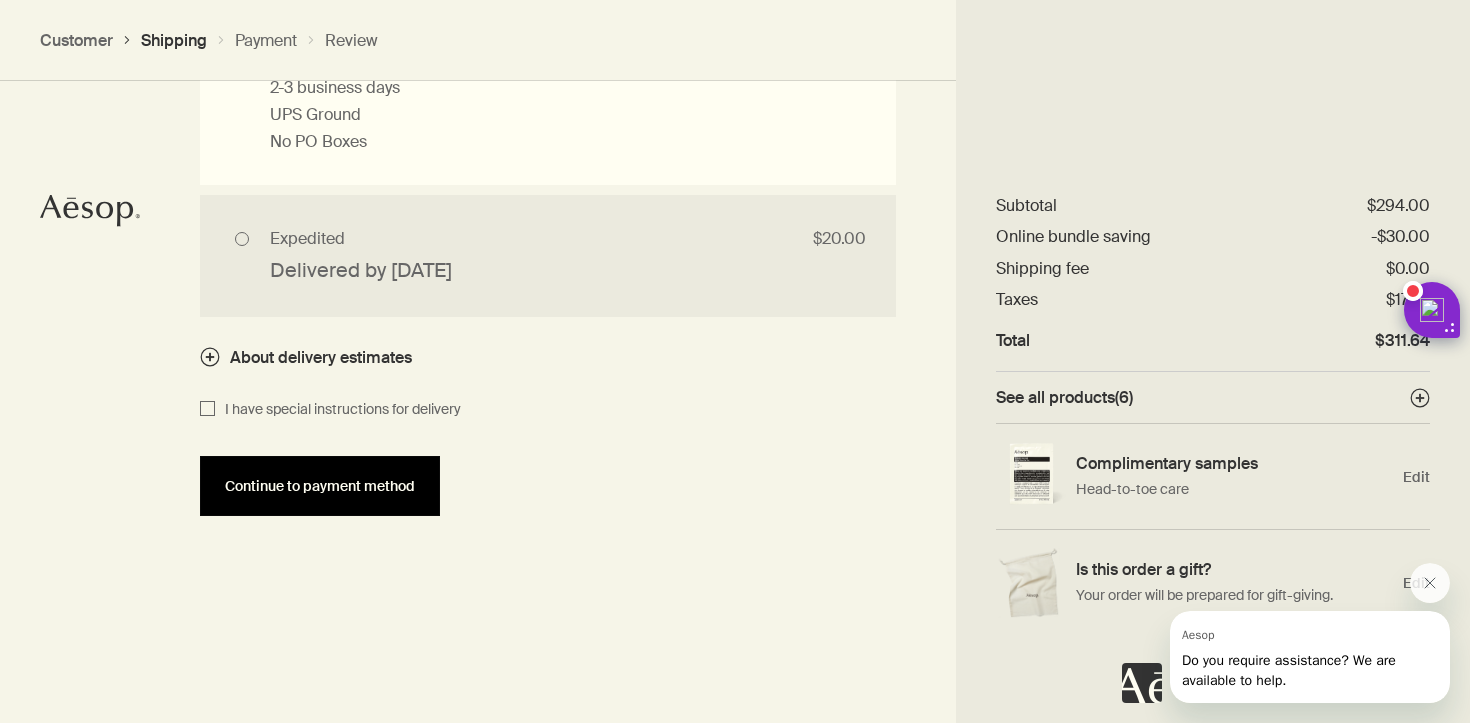 click on "Continue to payment method" at bounding box center (320, 486) 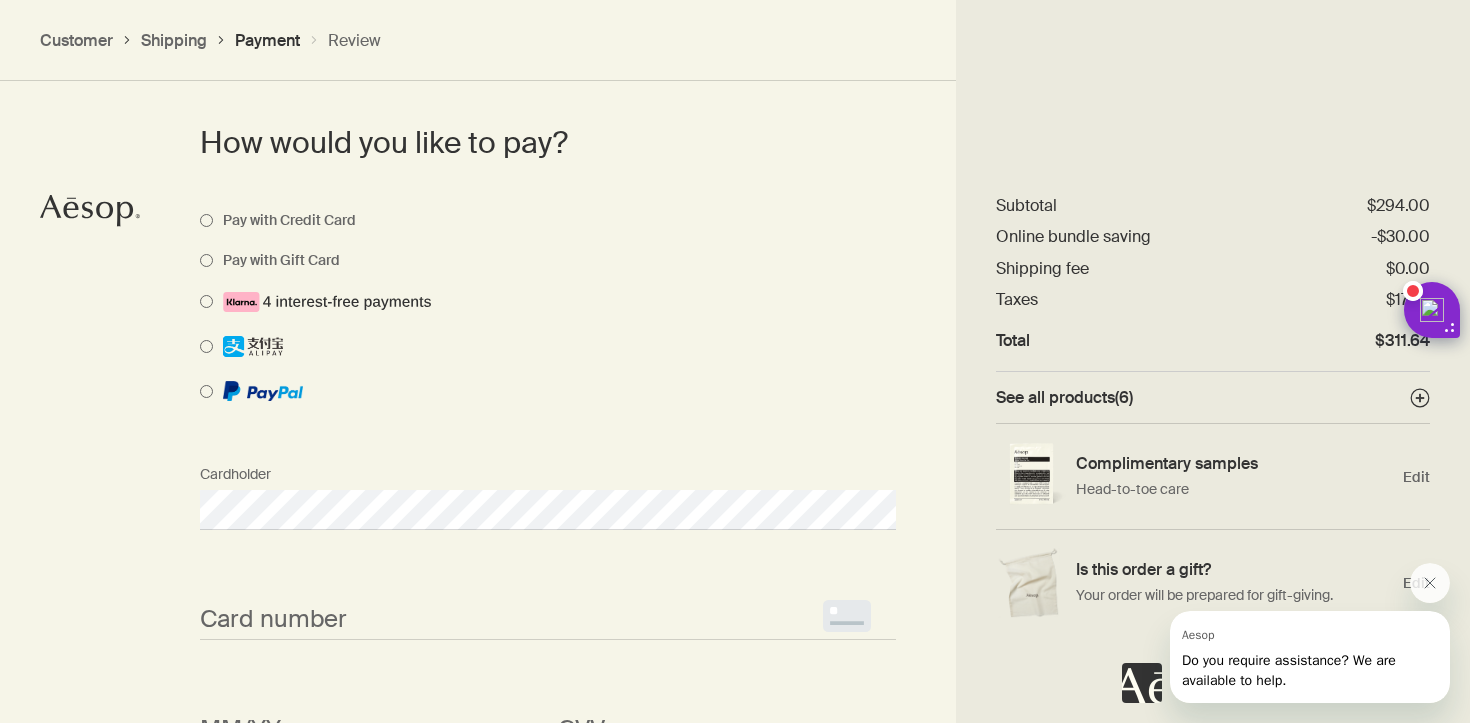 scroll, scrollTop: 1553, scrollLeft: 0, axis: vertical 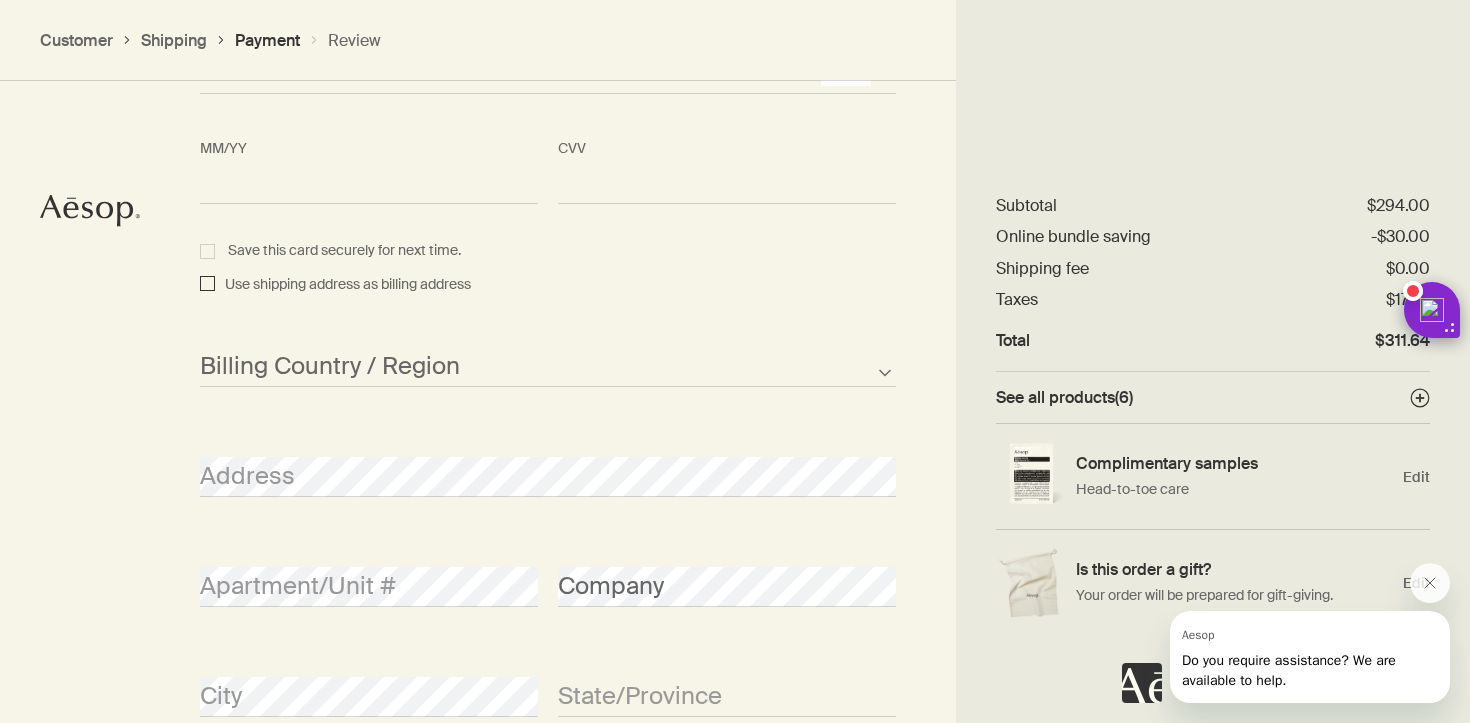 click on "Use shipping address as billing address" at bounding box center [207, 285] 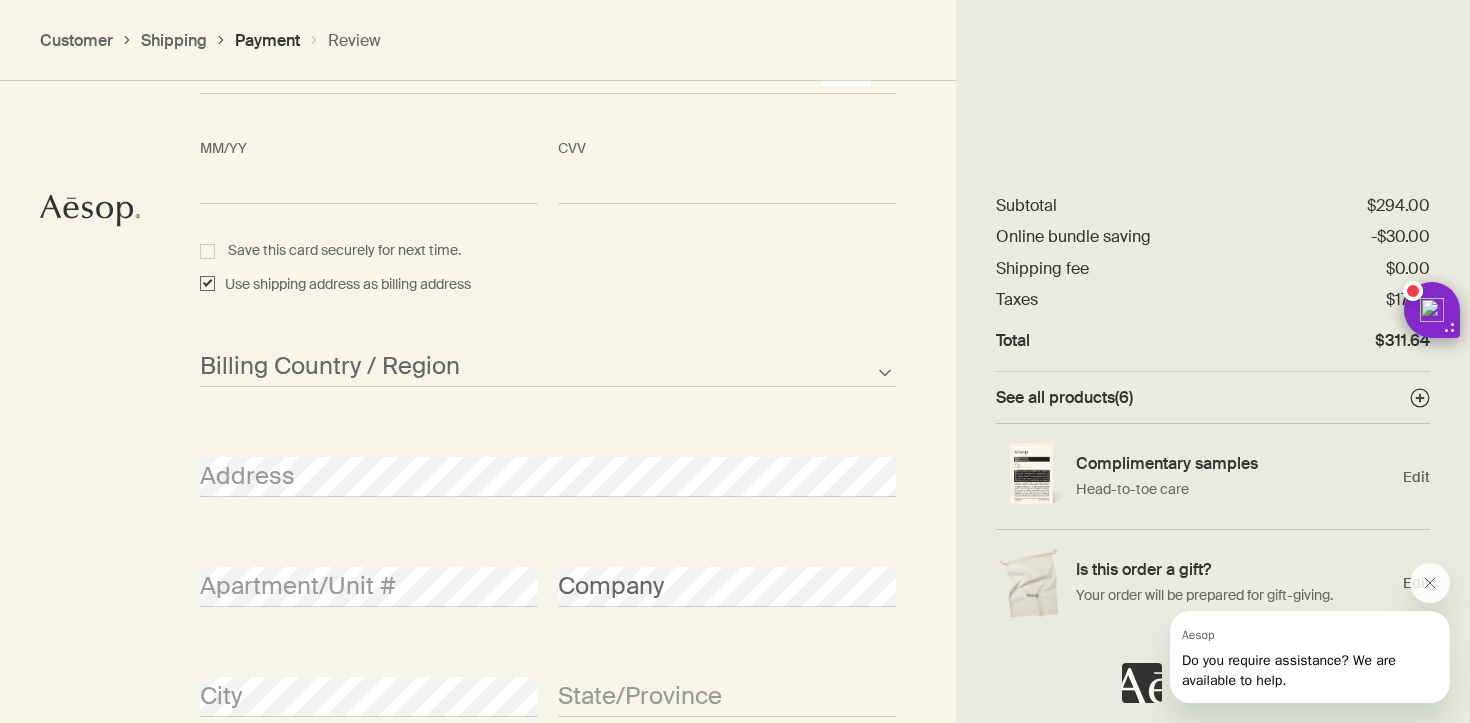 checkbox on "true" 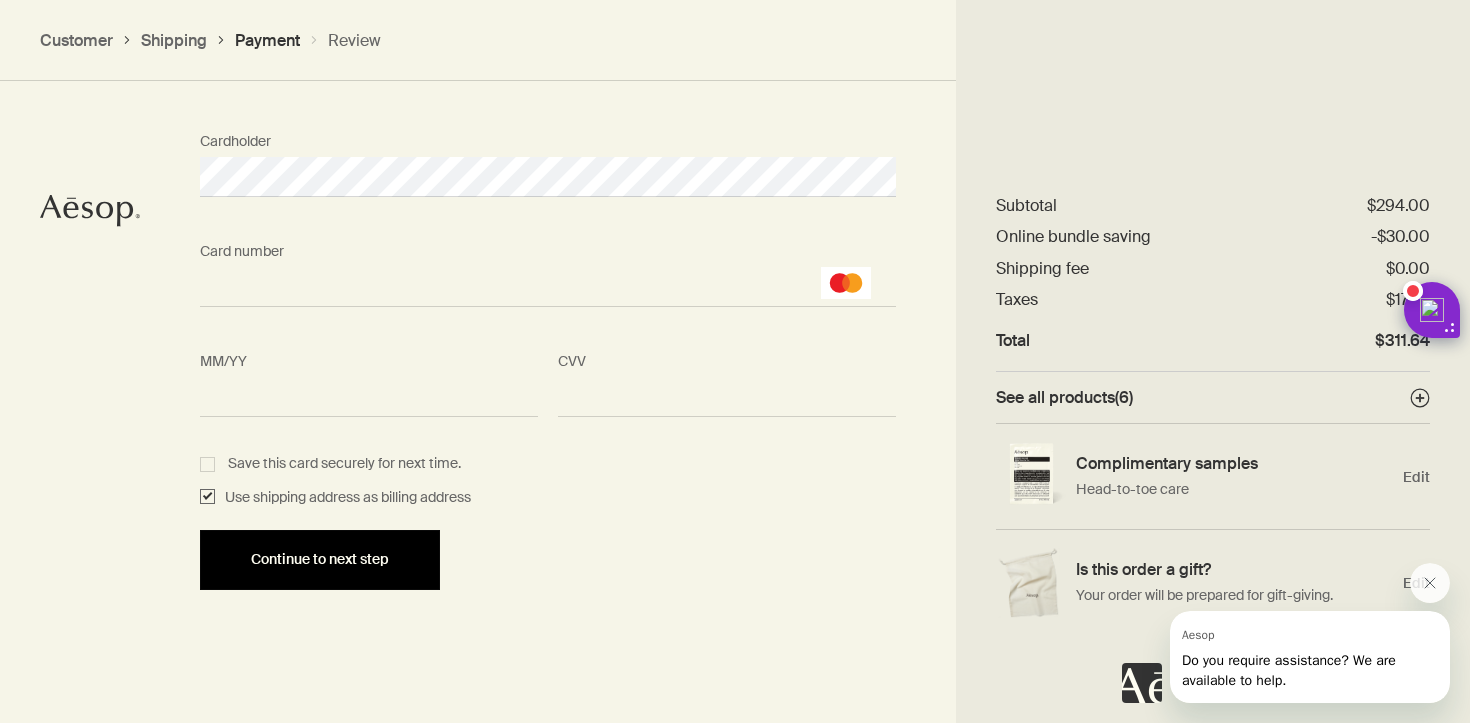 click on "Continue to next step" at bounding box center [320, 560] 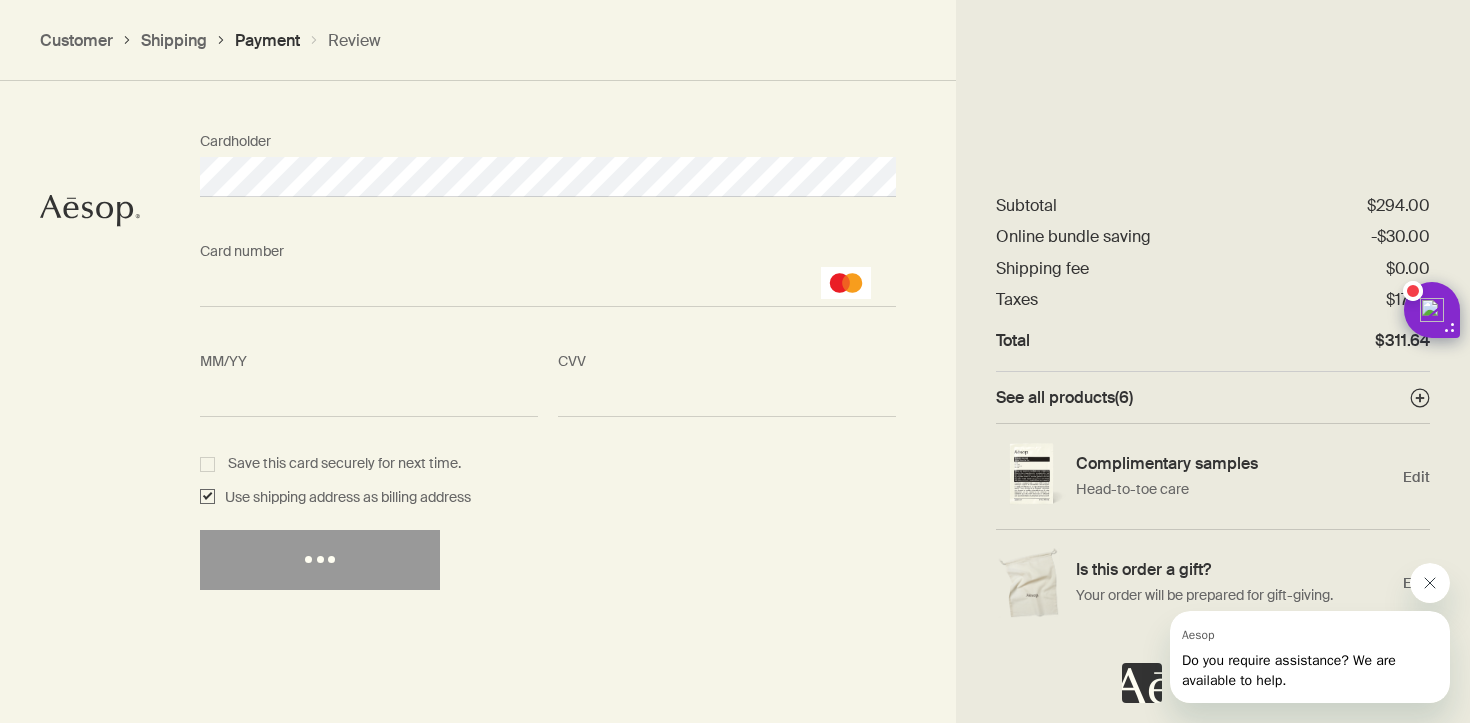 click 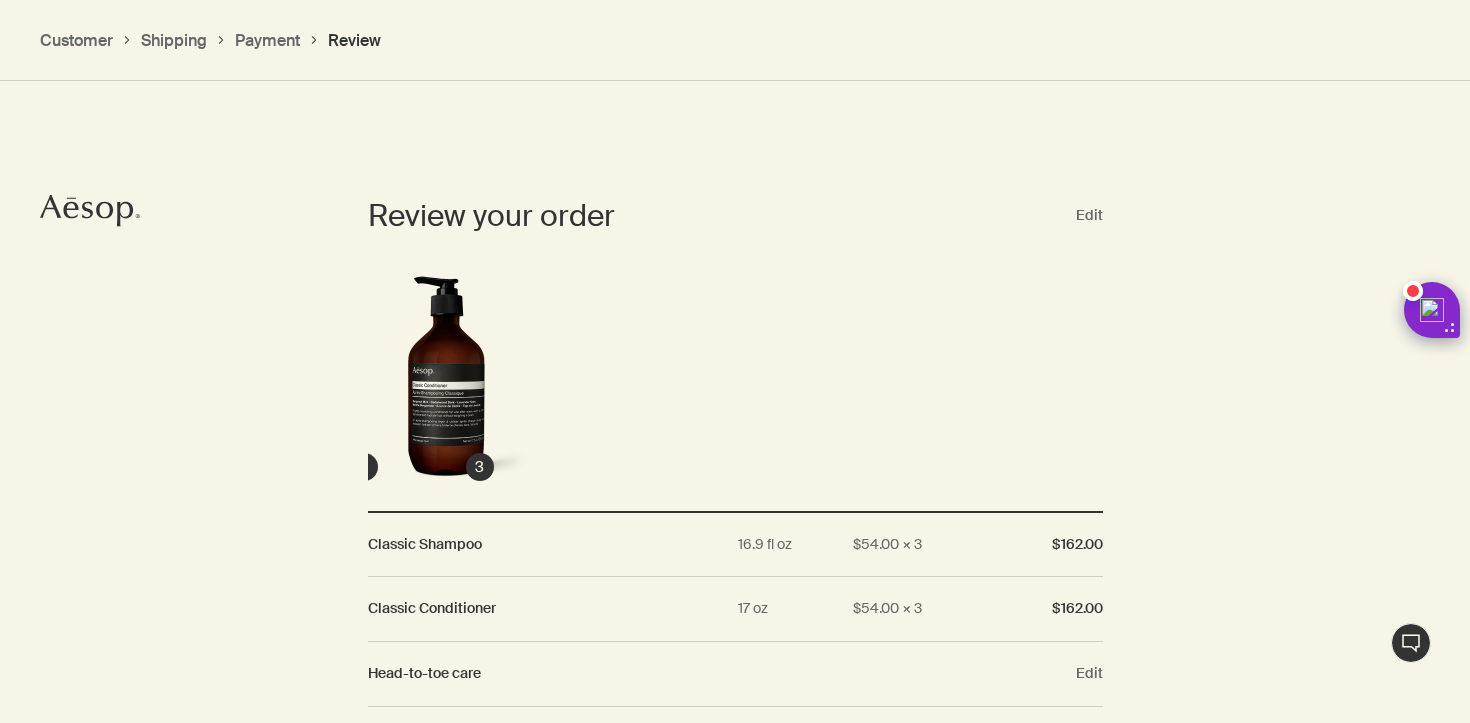 scroll, scrollTop: 1839, scrollLeft: 0, axis: vertical 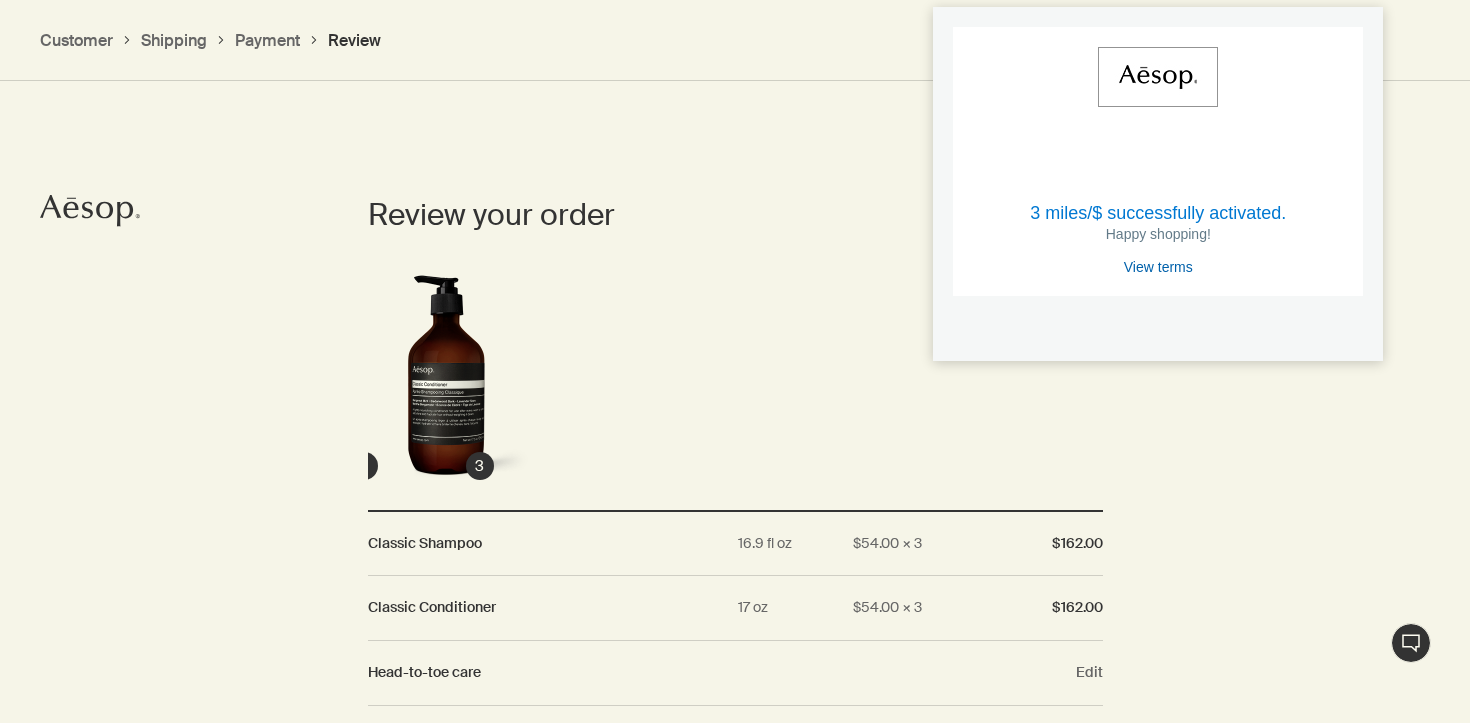 click at bounding box center (967, 41) 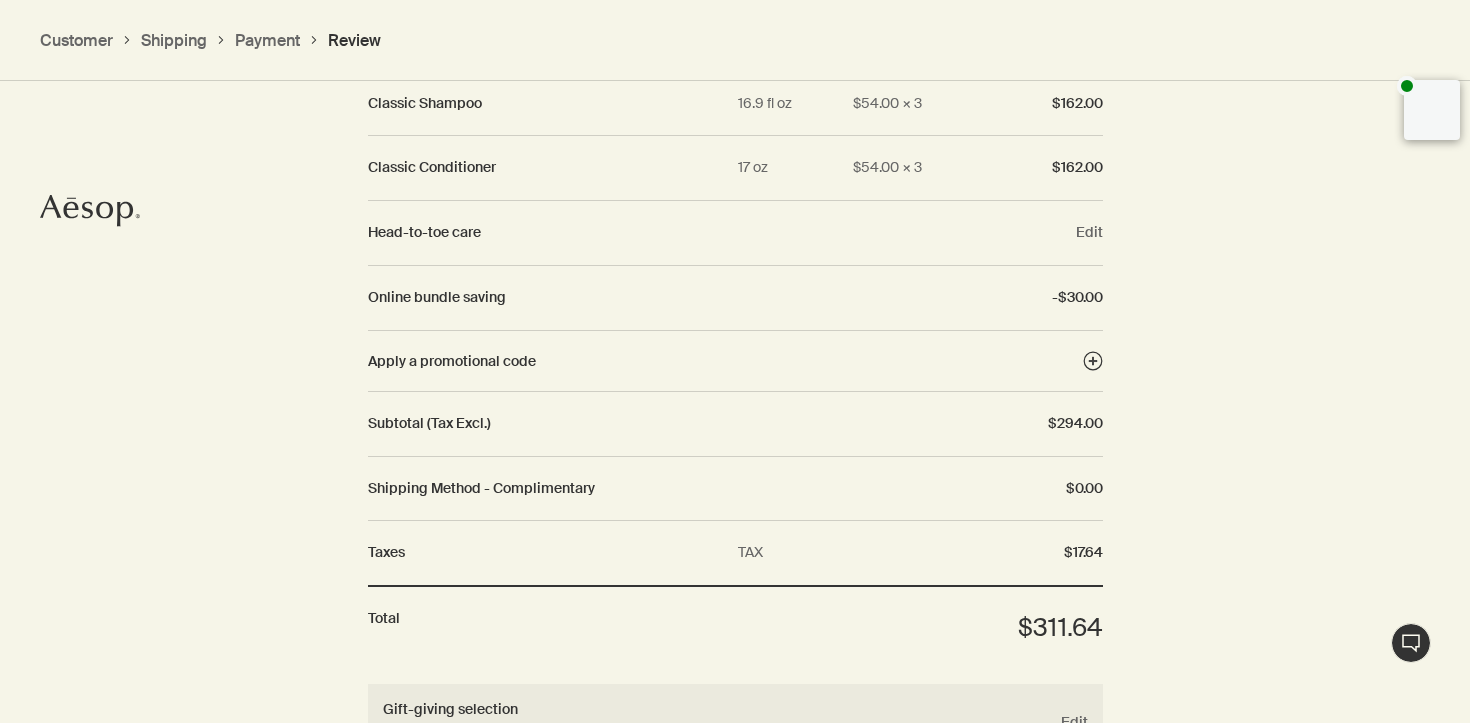 scroll, scrollTop: 2300, scrollLeft: 0, axis: vertical 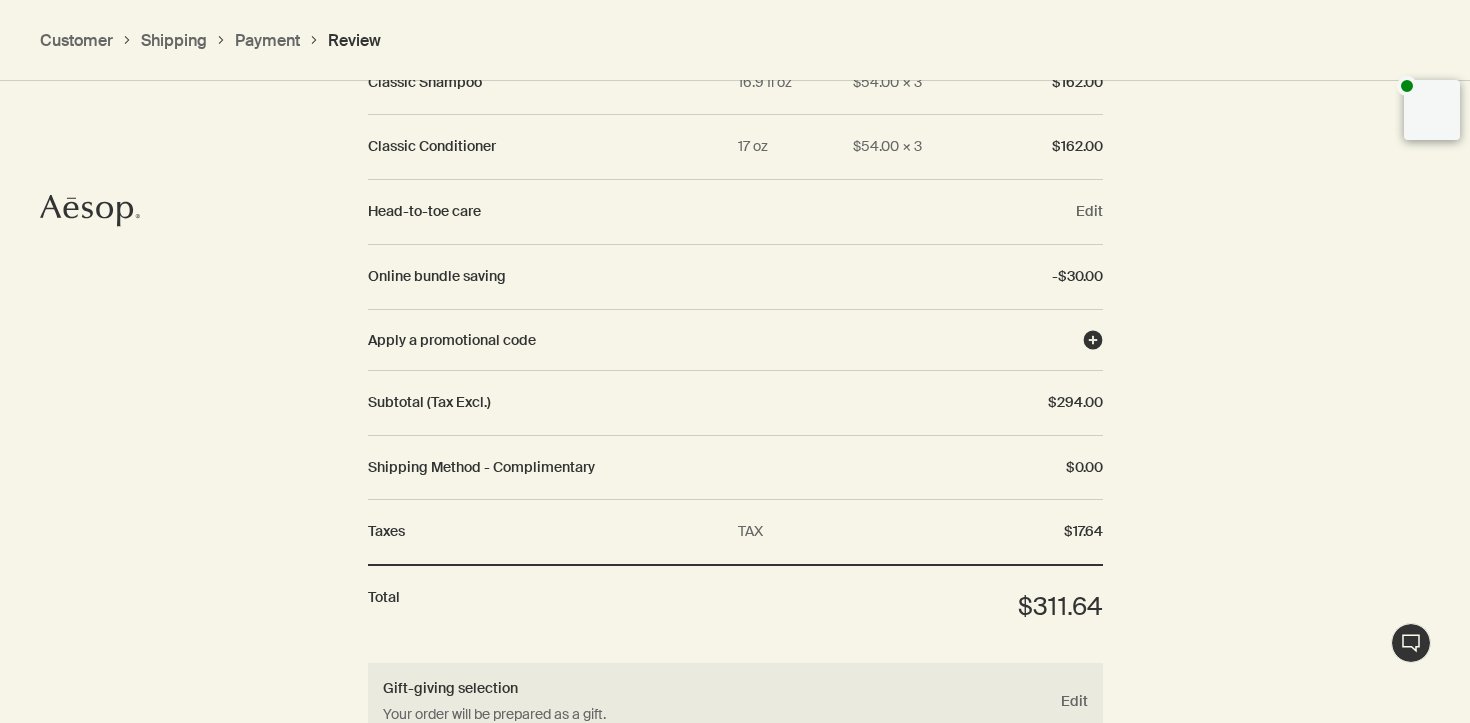 click 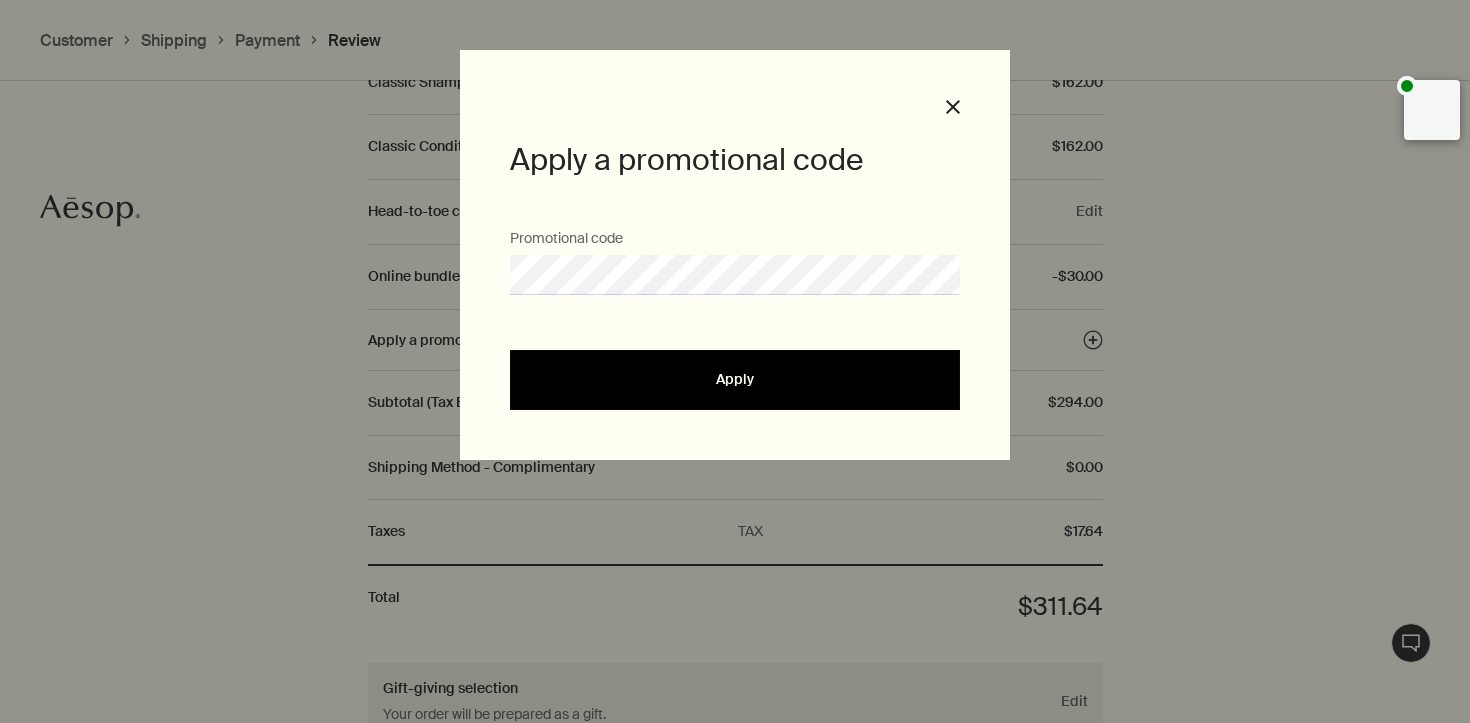 click on "Apply" at bounding box center (735, 380) 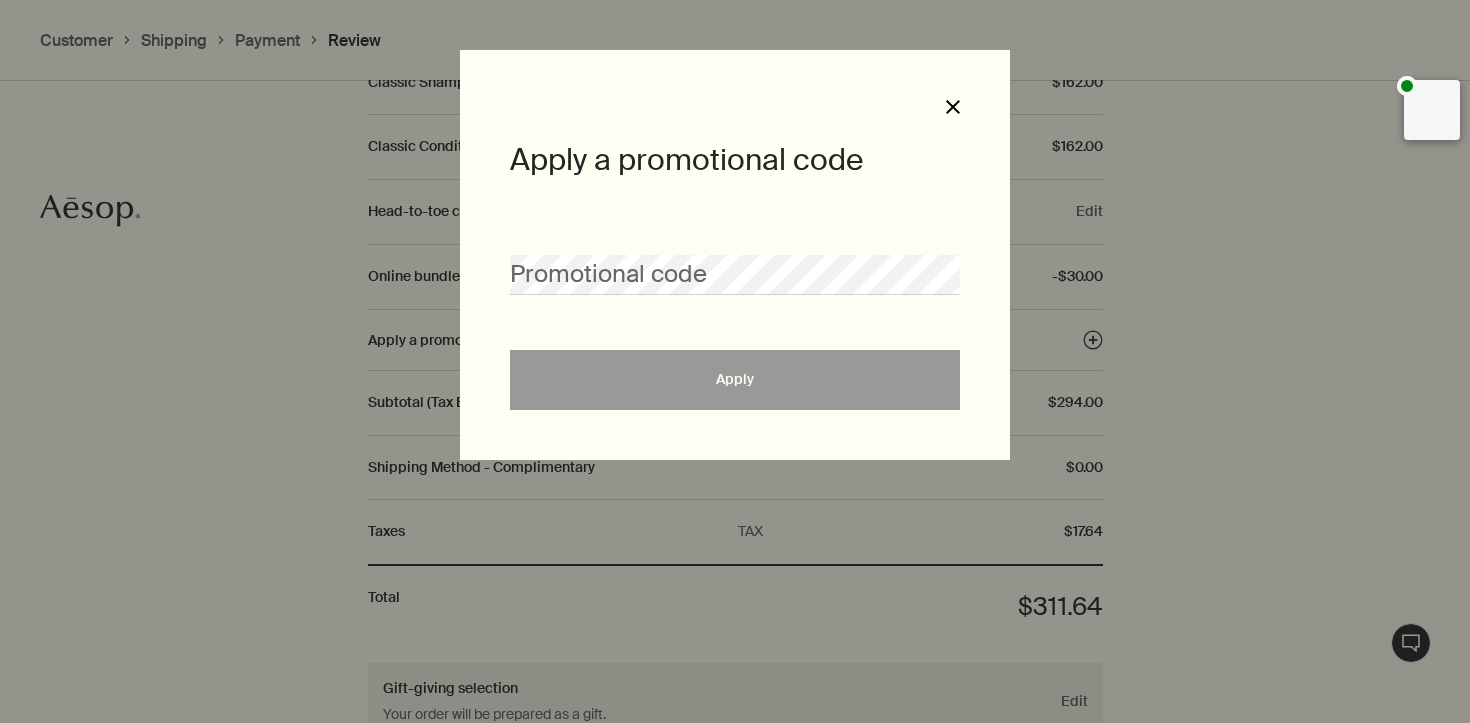 click 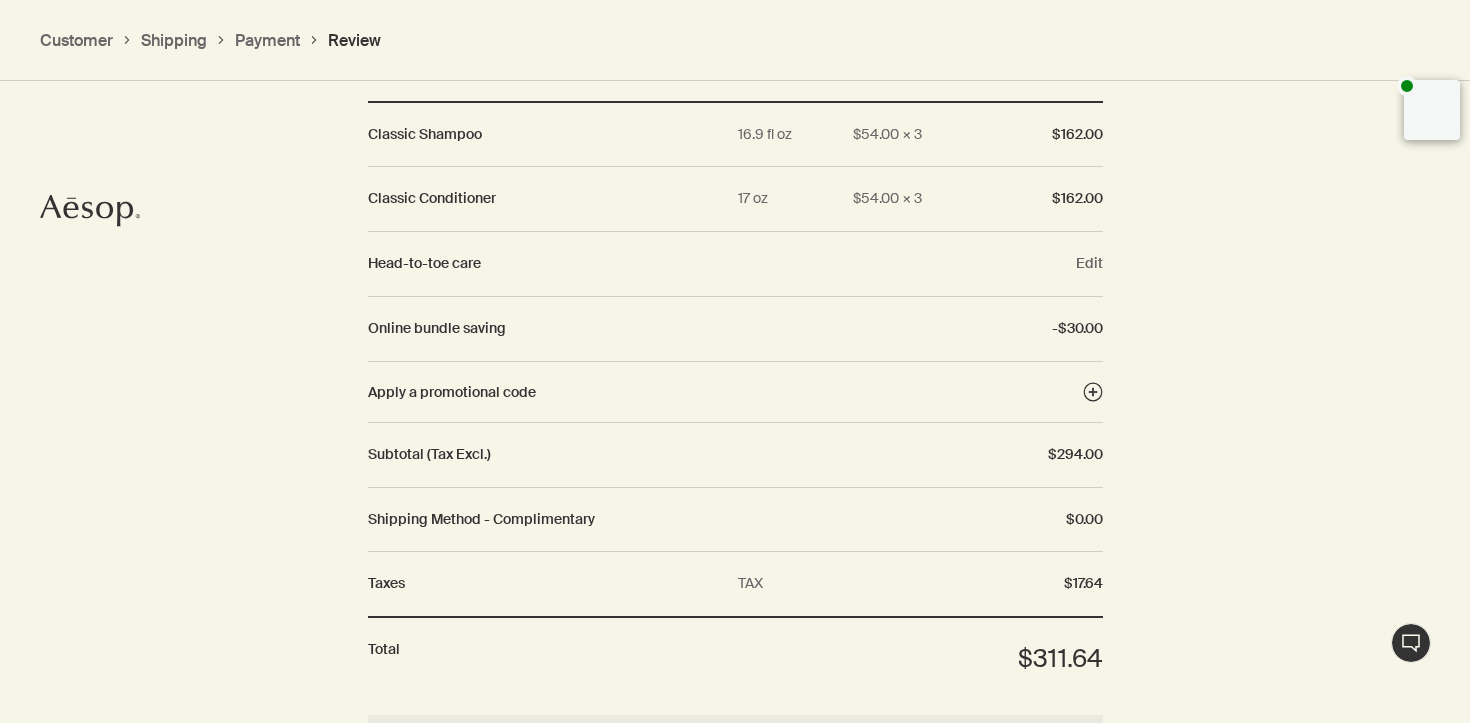 scroll, scrollTop: 2221, scrollLeft: 0, axis: vertical 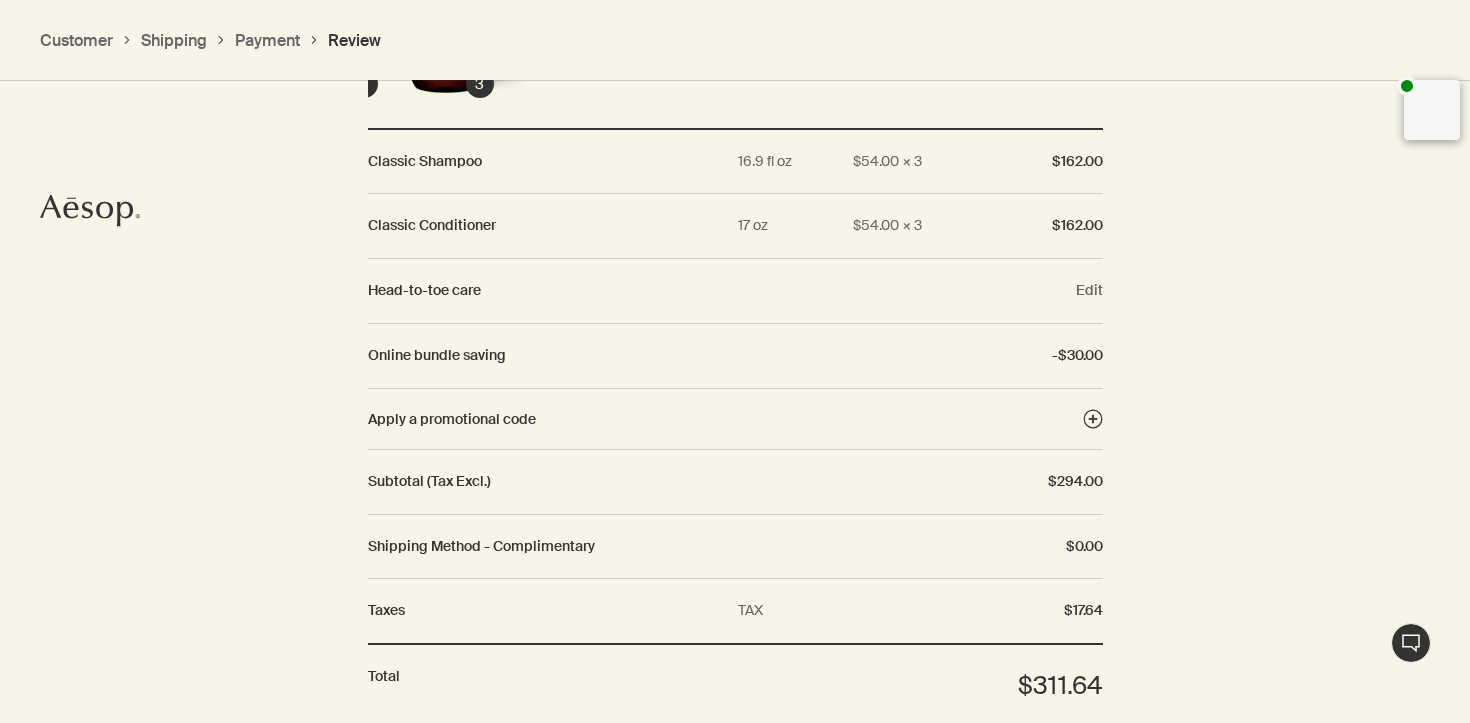 click on "Live Assistance" at bounding box center [1411, 643] 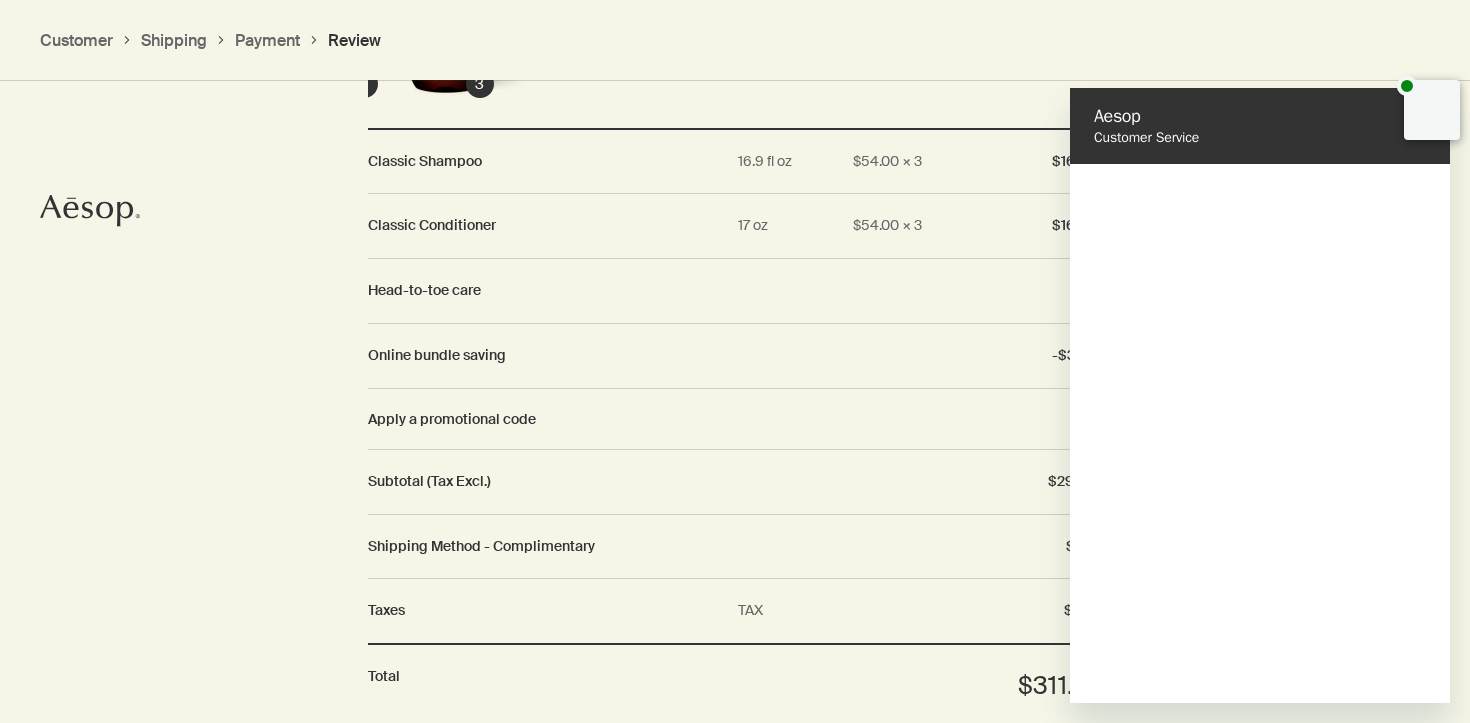 scroll, scrollTop: 0, scrollLeft: 0, axis: both 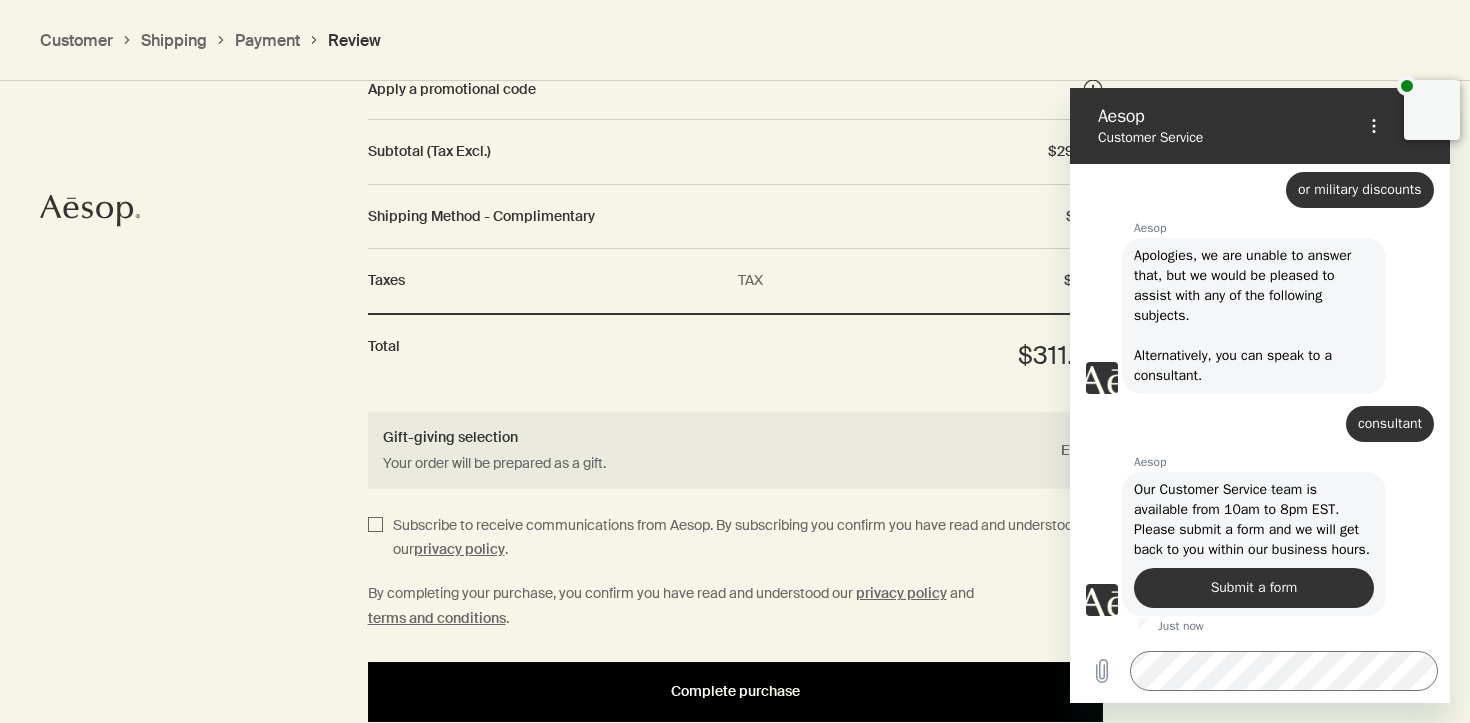 click on "Complete purchase" at bounding box center [735, 692] 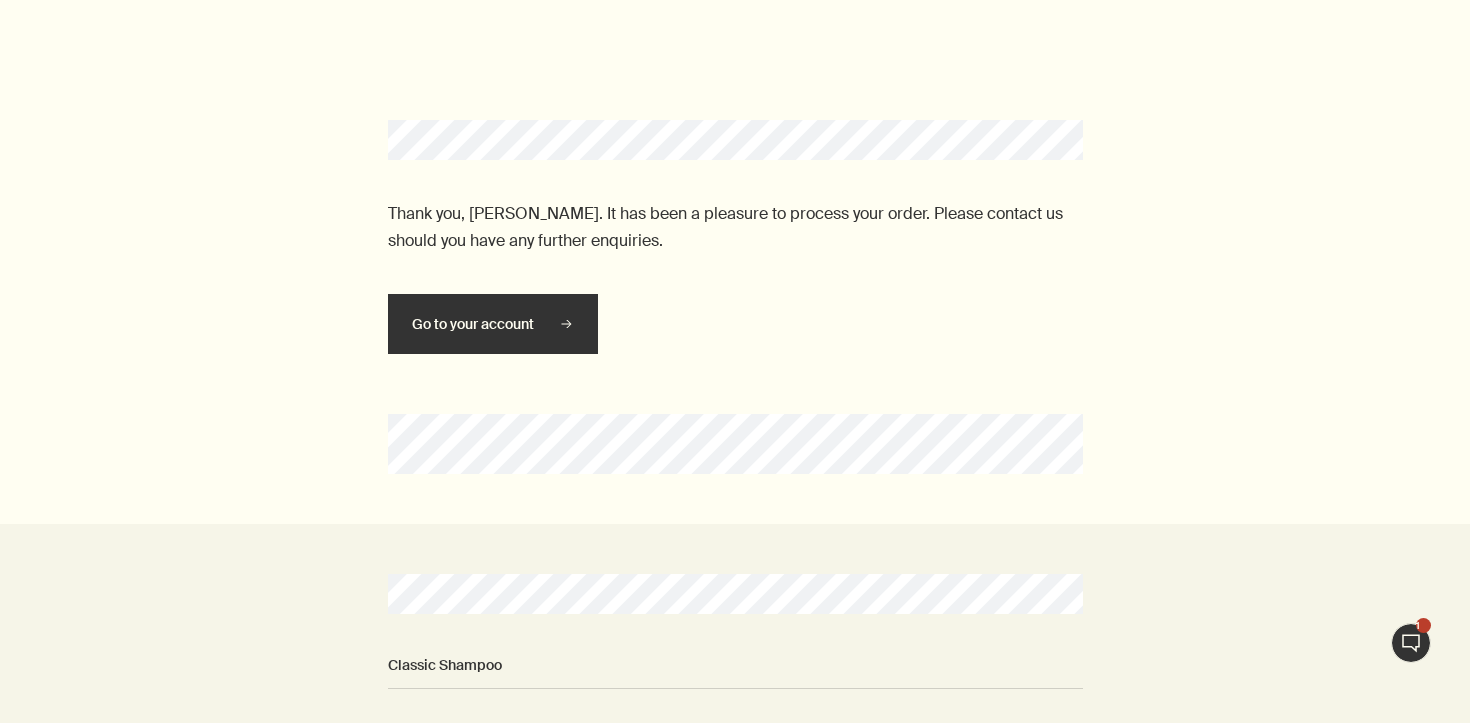 scroll, scrollTop: 0, scrollLeft: 0, axis: both 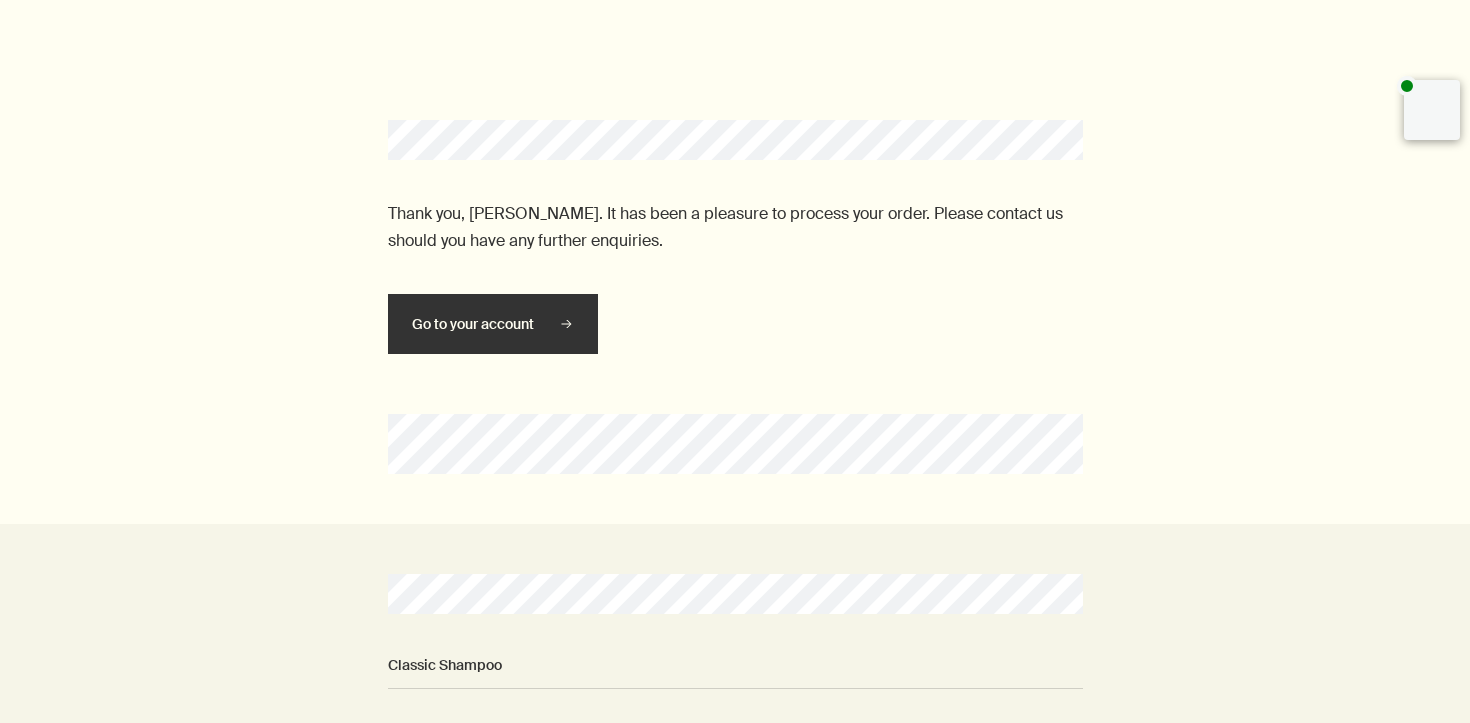 click on "Thank you,  [PERSON_NAME]. It has been a pleasure to process your order. Please contact us should you have any further enquiries.
Go to your account" at bounding box center [735, 262] 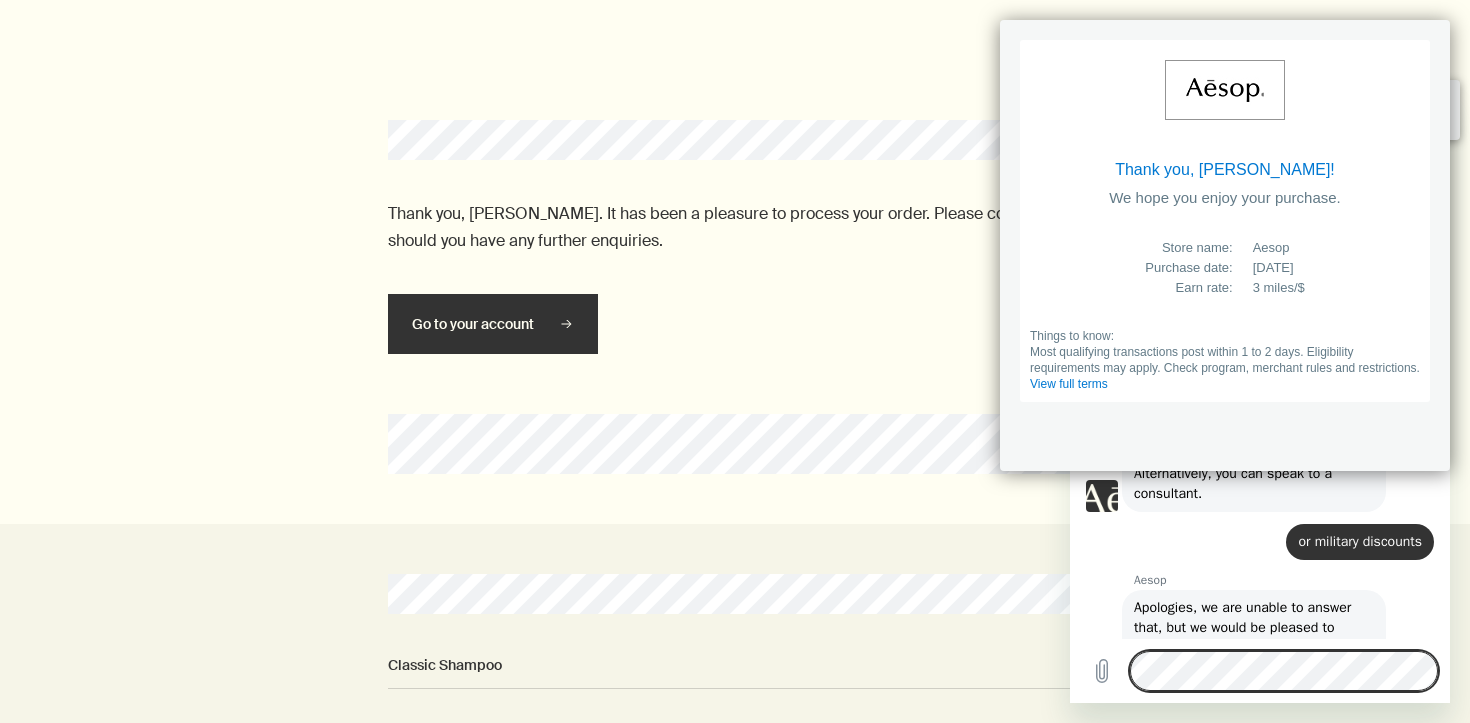 scroll, scrollTop: 0, scrollLeft: 0, axis: both 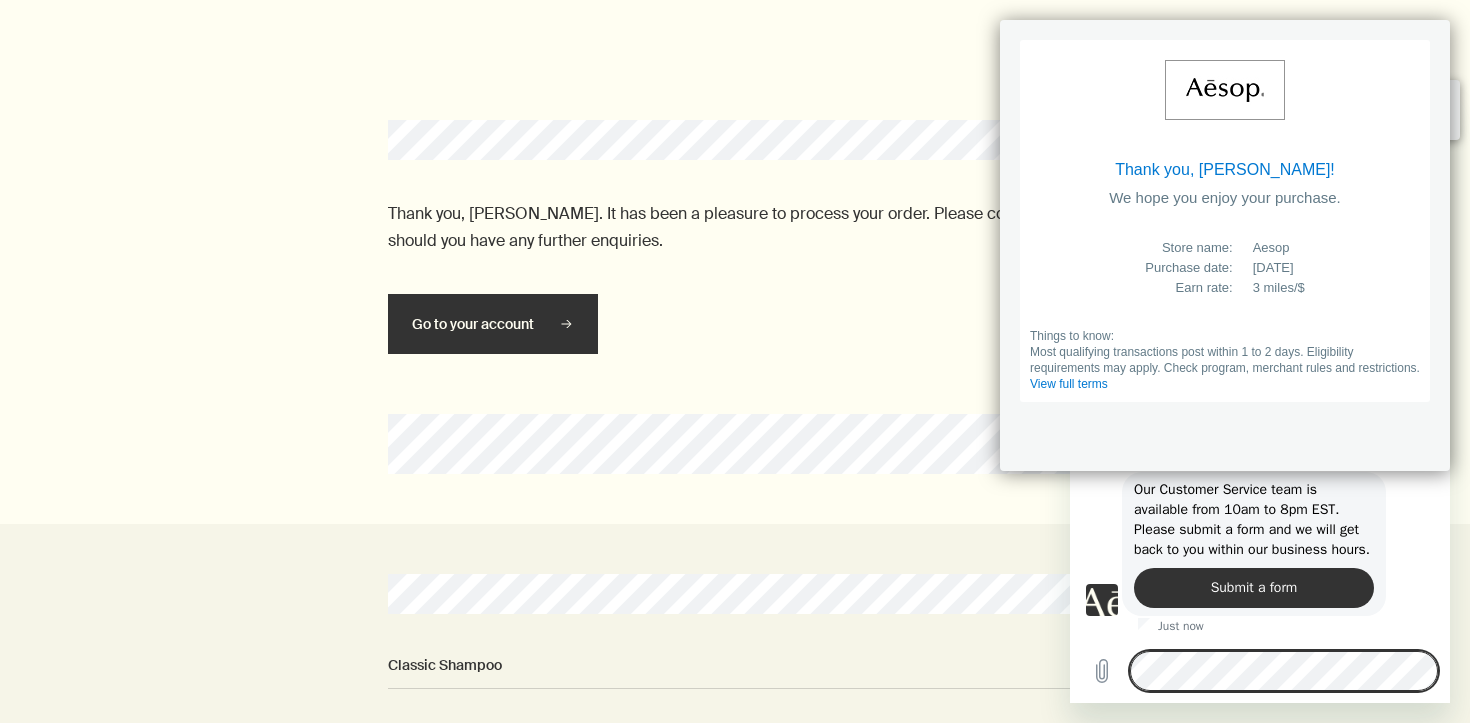click at bounding box center (1040, 60) 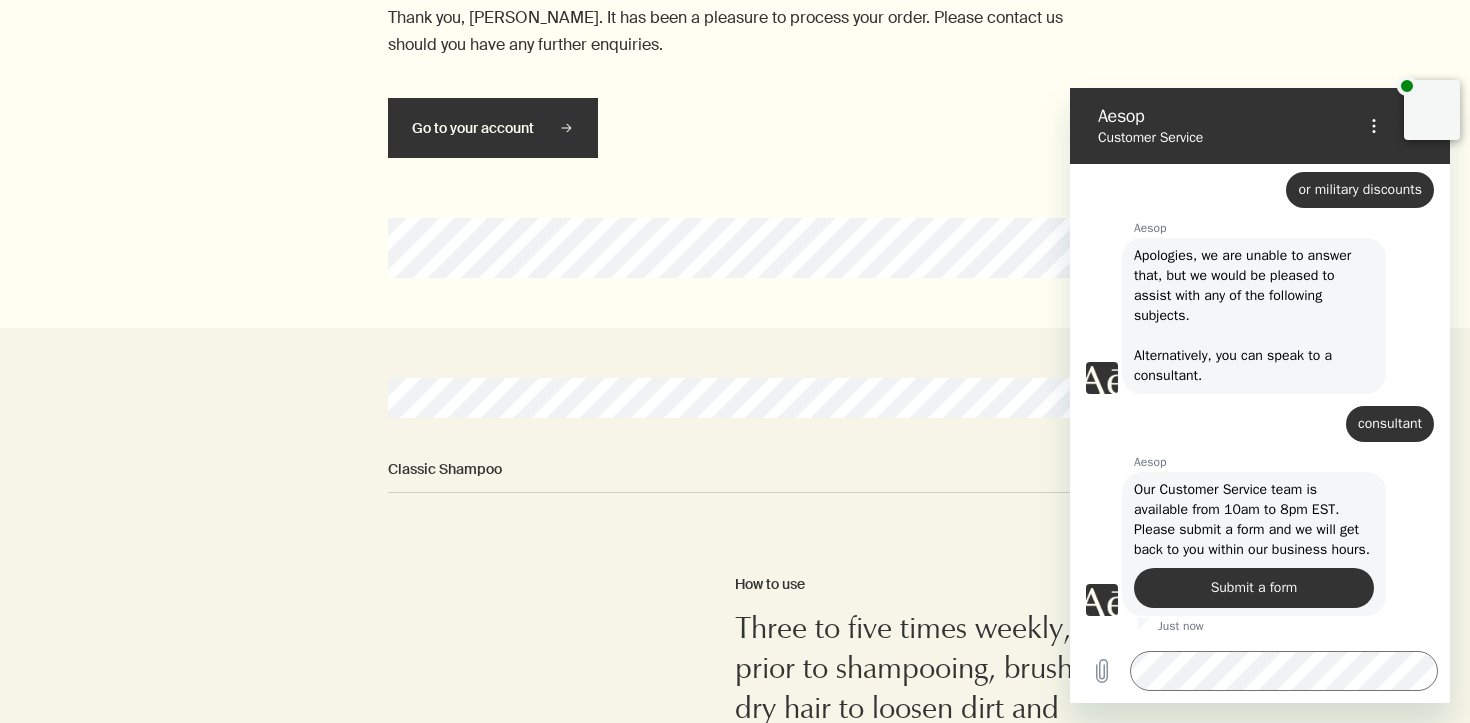 scroll, scrollTop: 0, scrollLeft: 0, axis: both 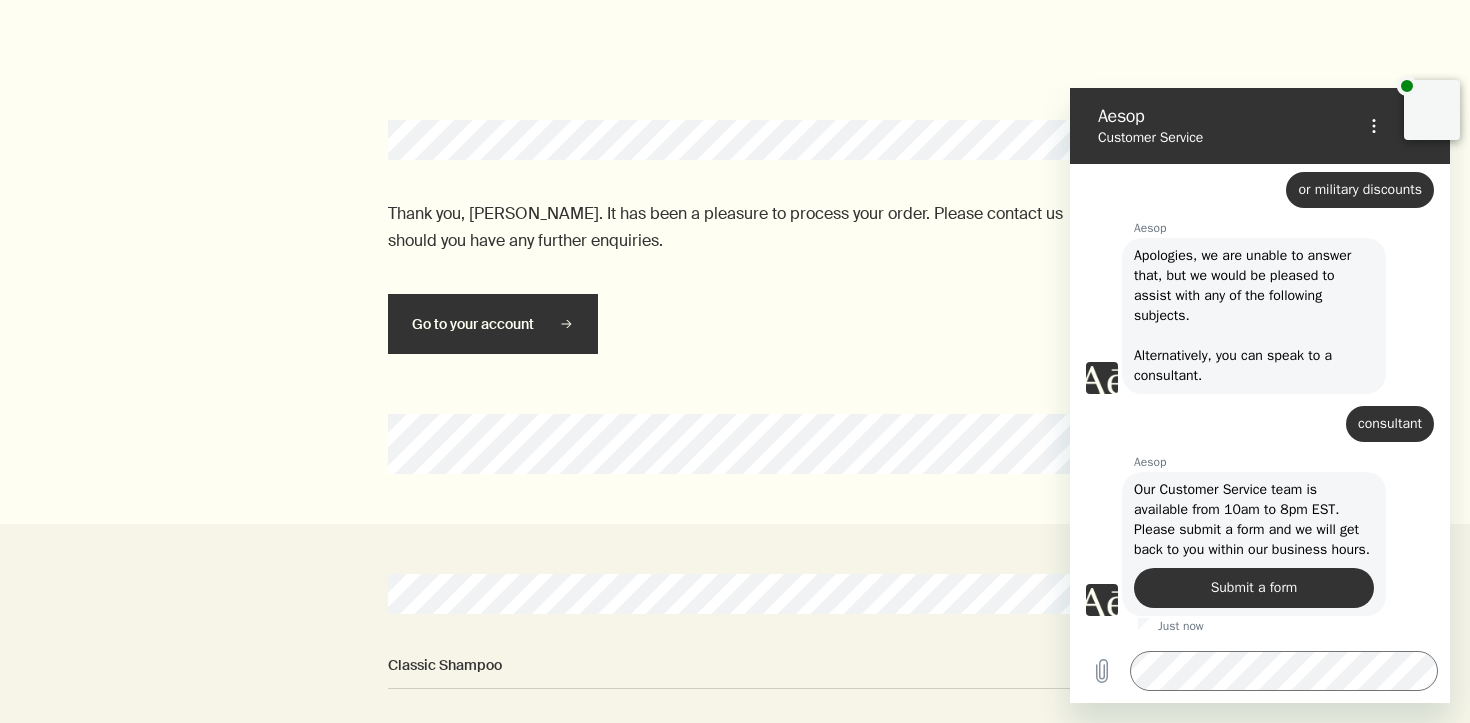 click on "Thank you,  [PERSON_NAME]. It has been a pleasure to process your order. Please contact us should you have any further enquiries." at bounding box center (735, 227) 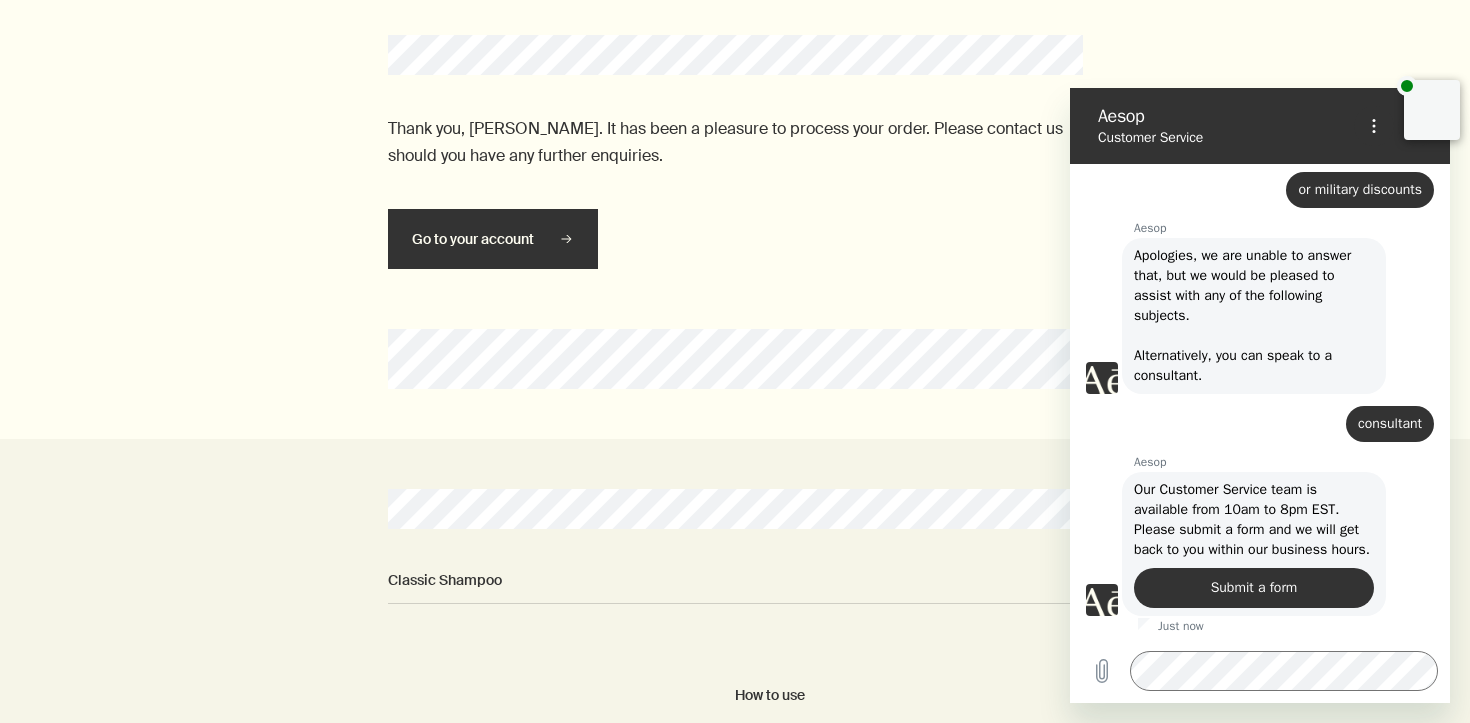 scroll, scrollTop: 0, scrollLeft: 0, axis: both 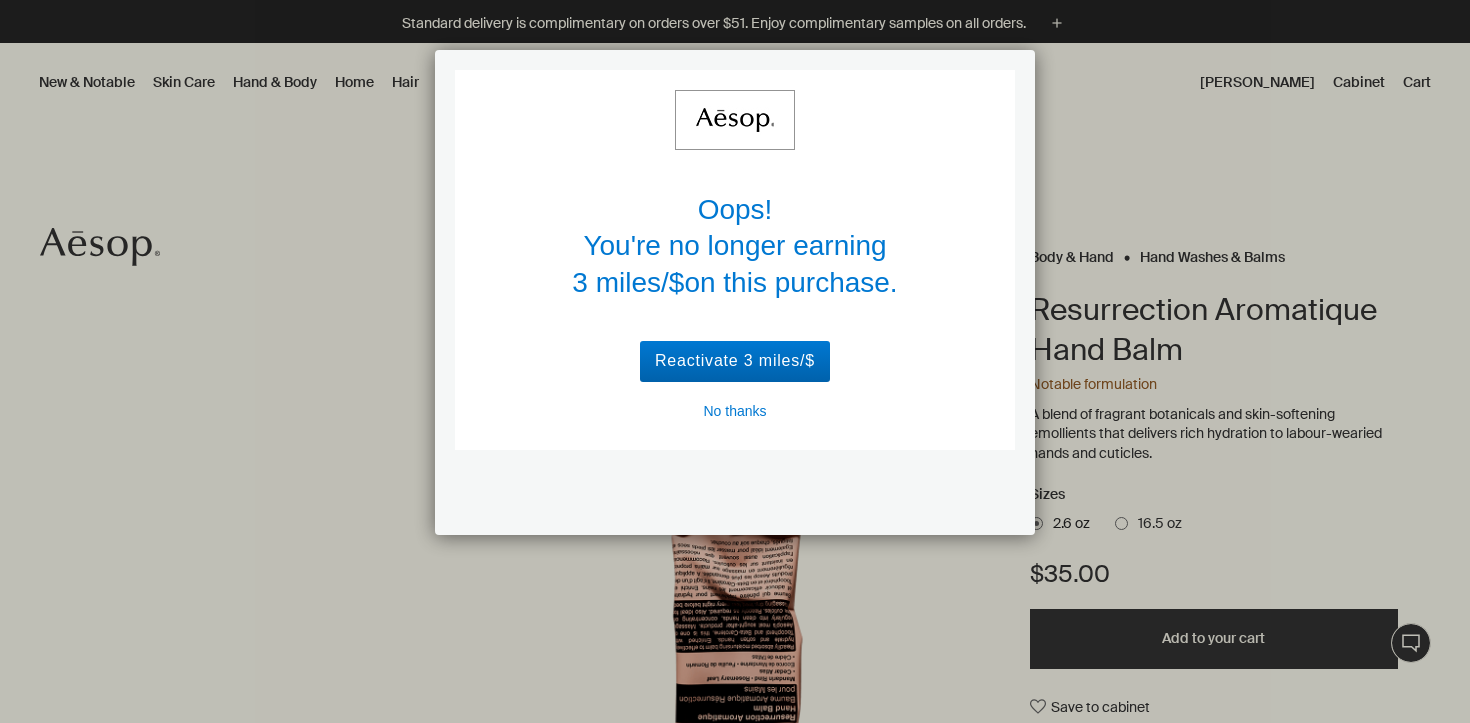 click on "No thanks" at bounding box center (734, 411) 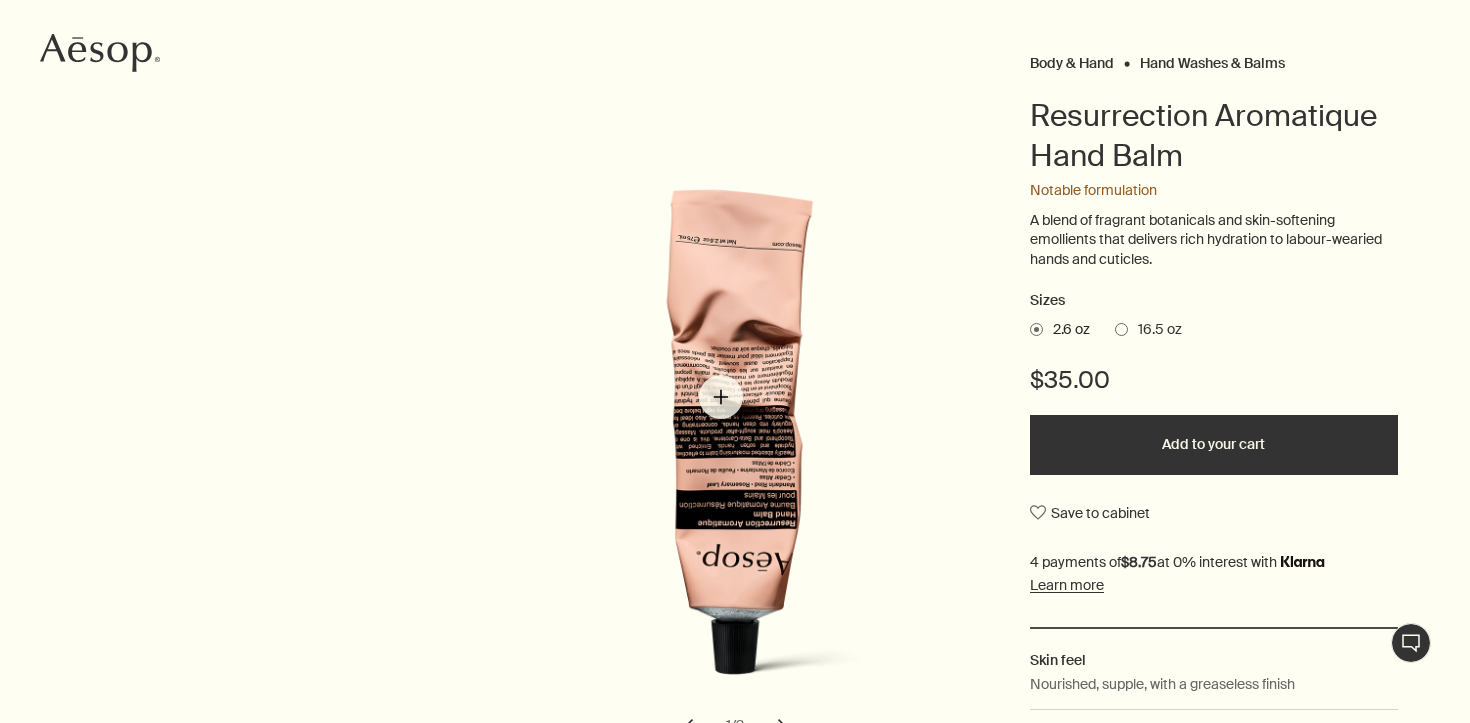 scroll, scrollTop: 0, scrollLeft: 0, axis: both 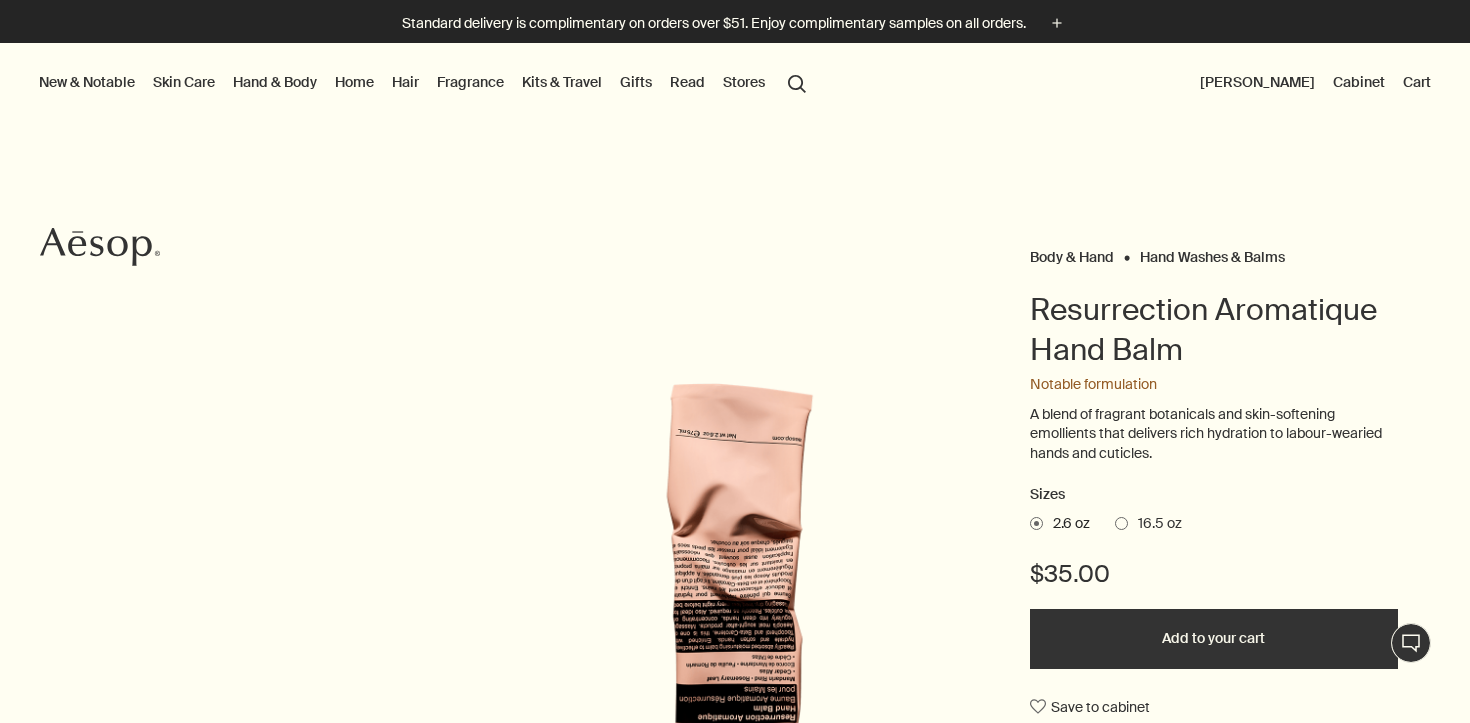 click on "Hand & Body" at bounding box center (275, 82) 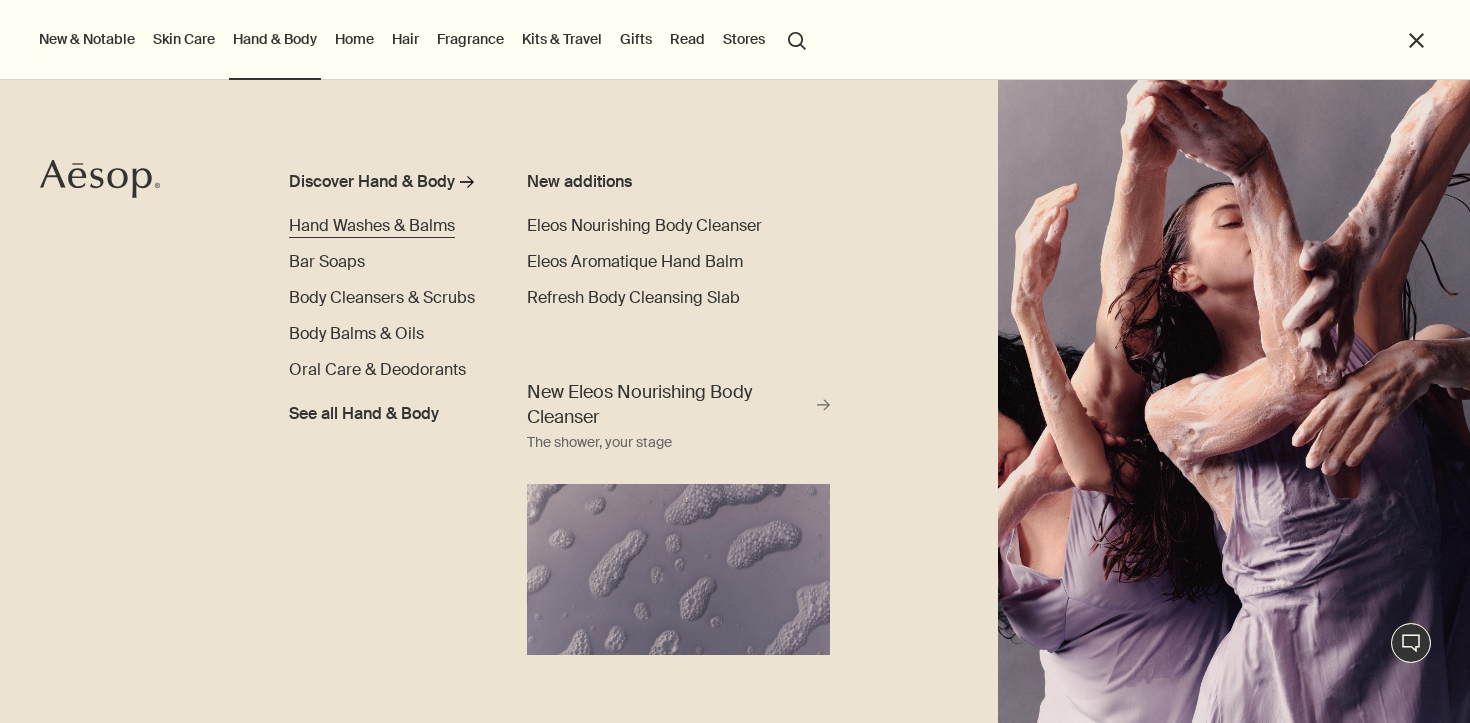 click on "Hand Washes & Balms" at bounding box center (372, 225) 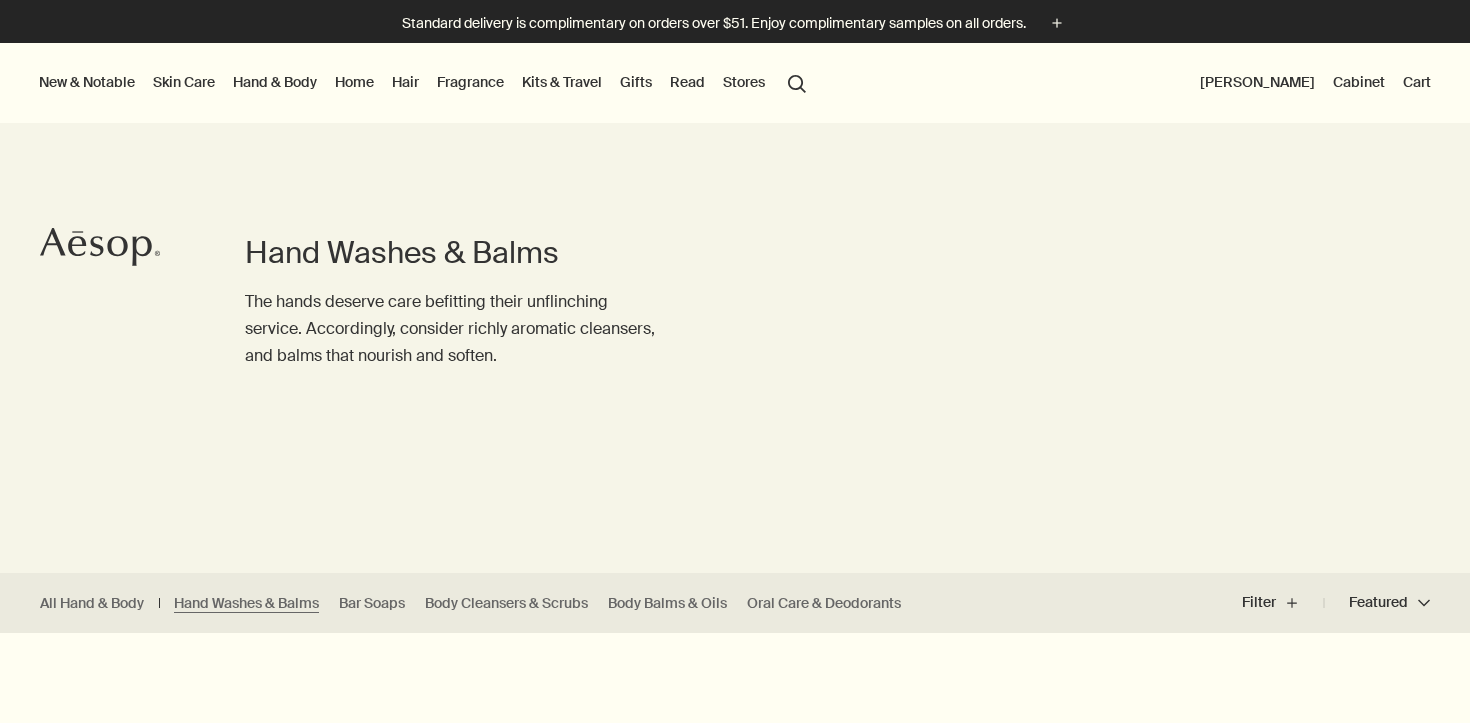 scroll, scrollTop: 0, scrollLeft: 0, axis: both 